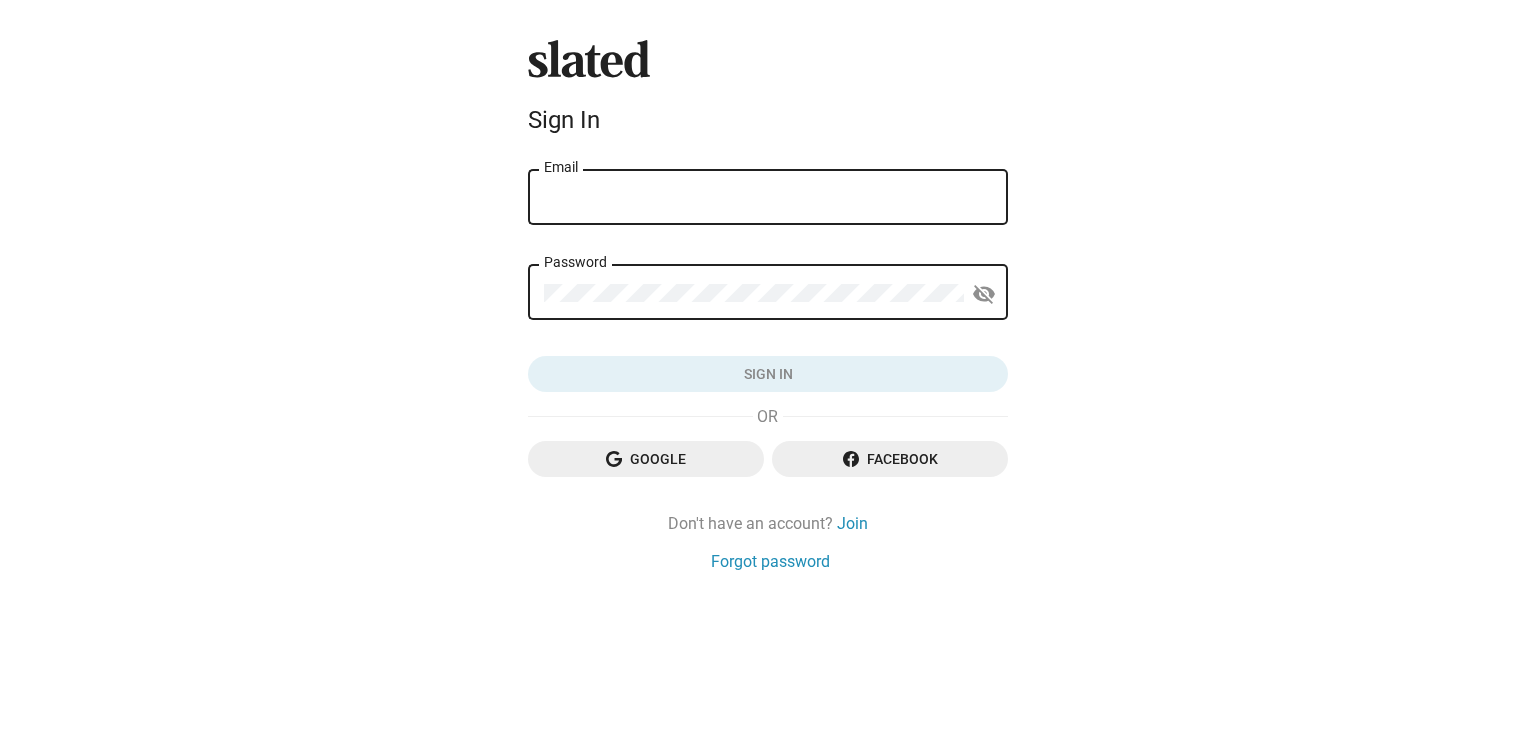 scroll, scrollTop: 0, scrollLeft: 0, axis: both 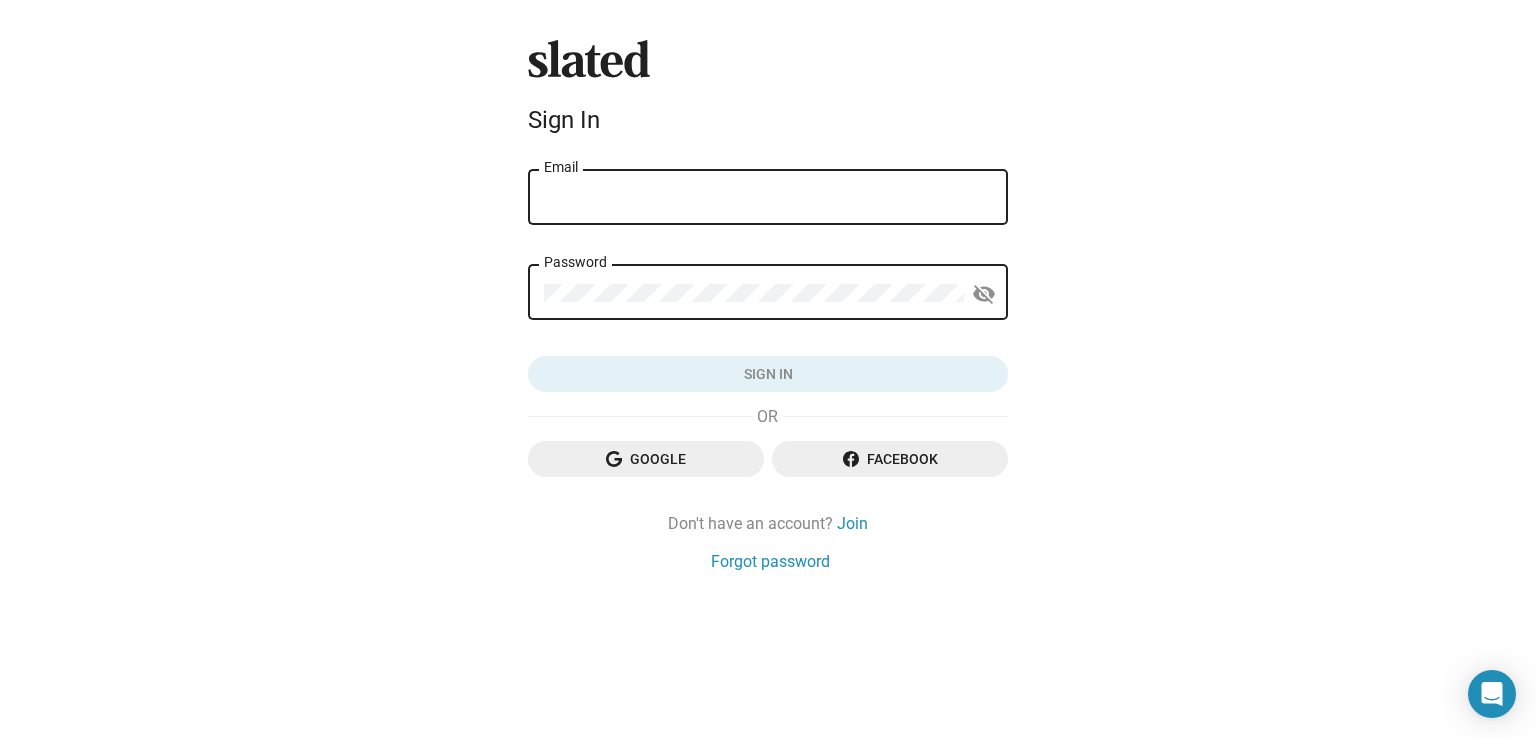 click on "Google" 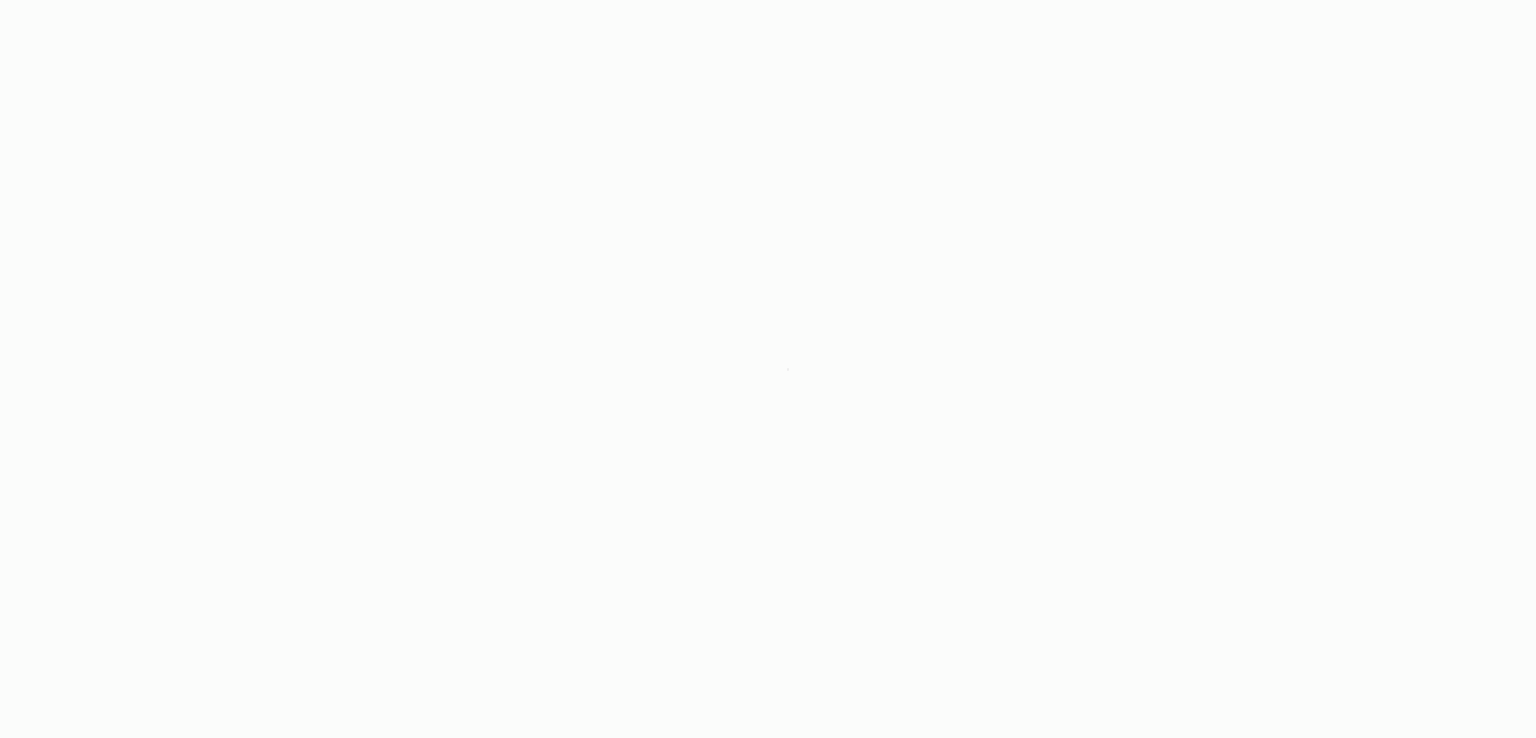 scroll, scrollTop: 0, scrollLeft: 0, axis: both 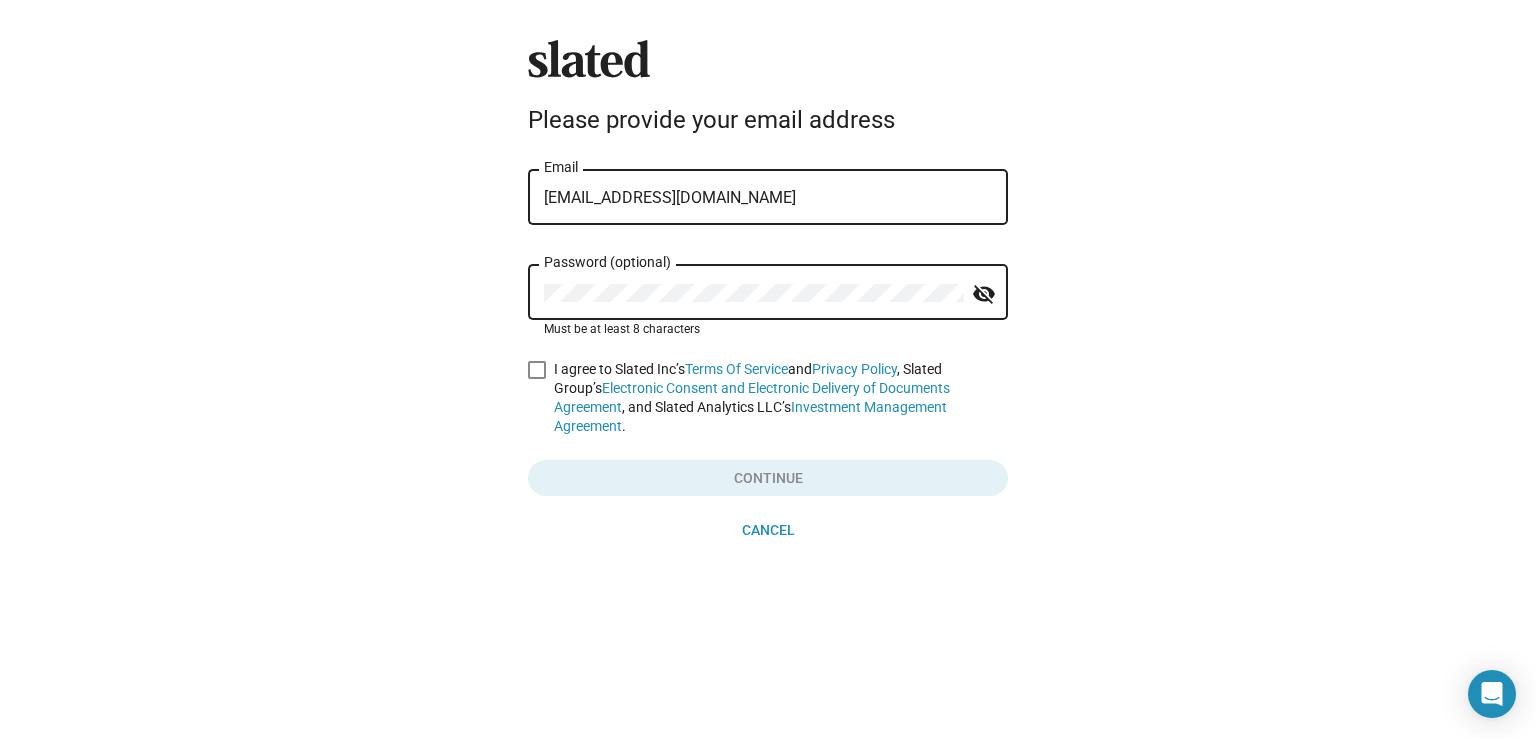 click at bounding box center [537, 370] 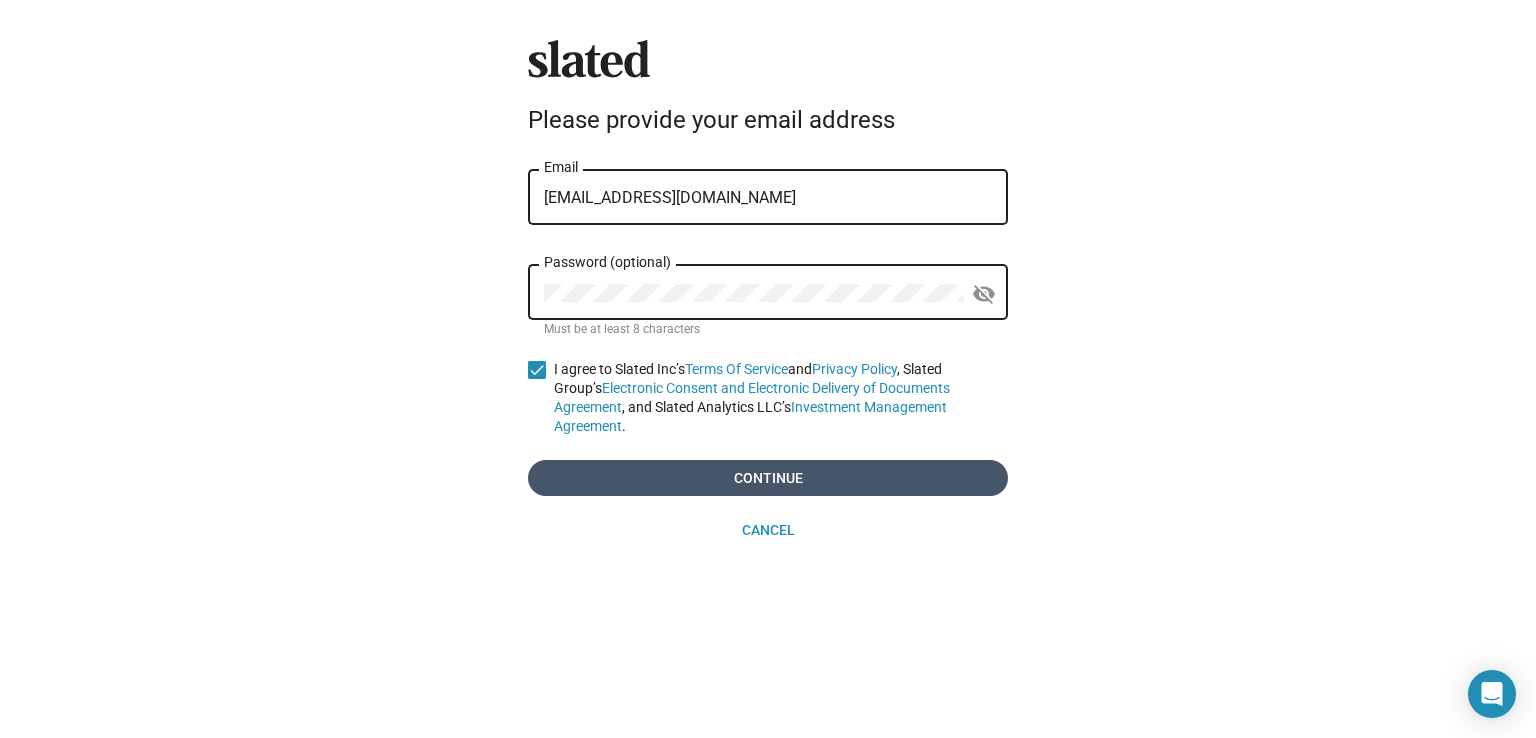 click on "Continue" 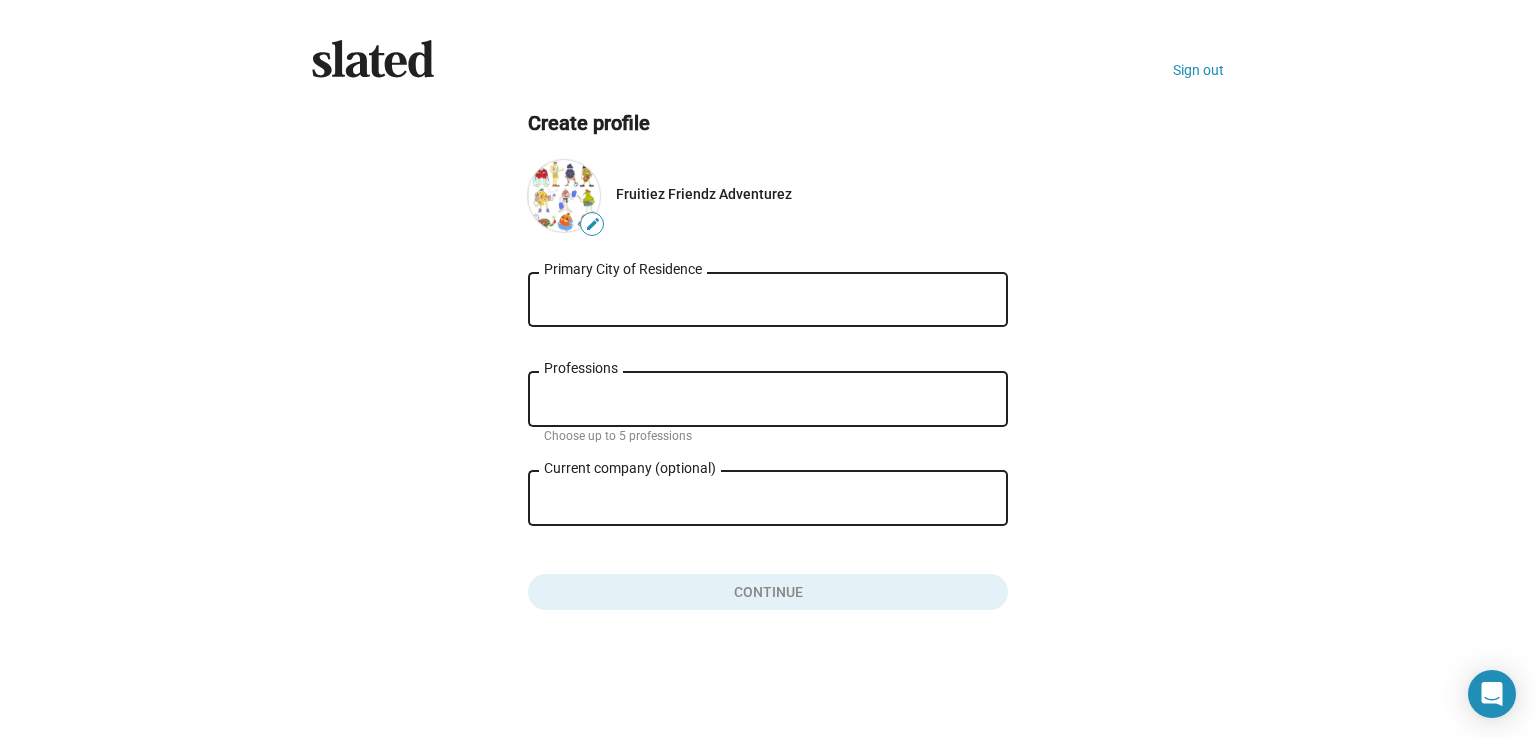 click on "Primary City of Residence" at bounding box center (768, 300) 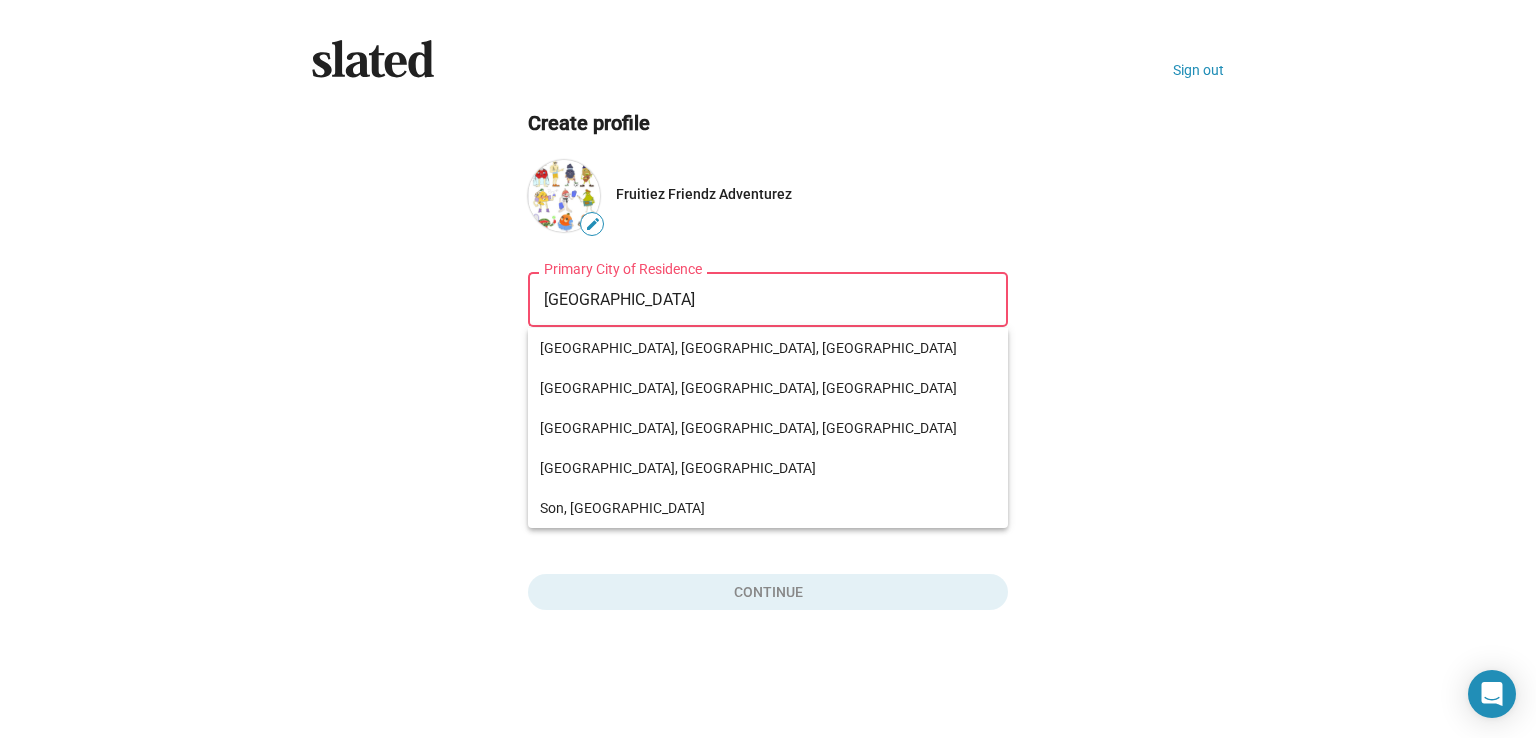 click on "Create profile edit  Fruitiez Friendz Adventurez    Netherlands Primary City of Residence Enter city Professions Choose up to 5 professions Current company (optional) close Role at company  Continue" 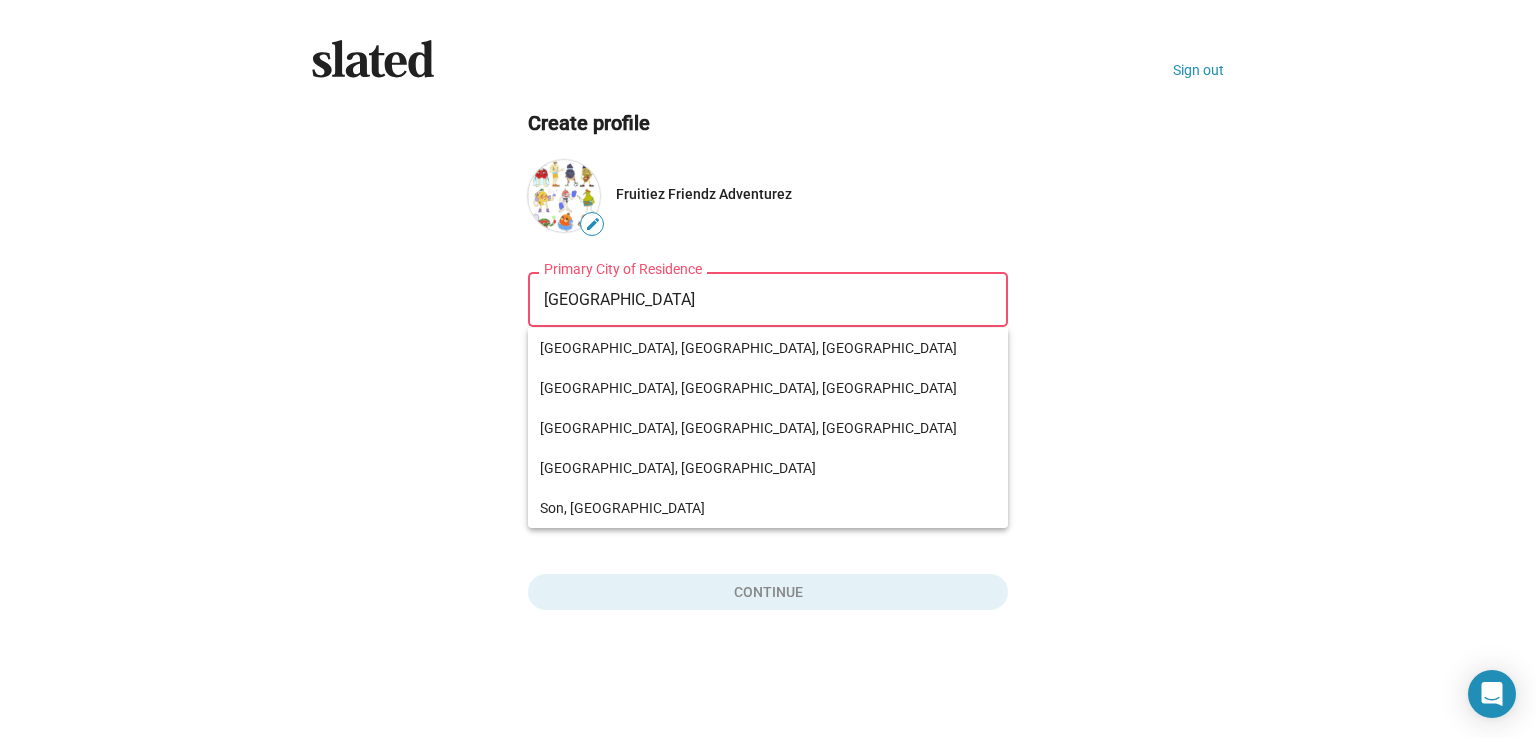 click on "Netherlands" at bounding box center (768, 300) 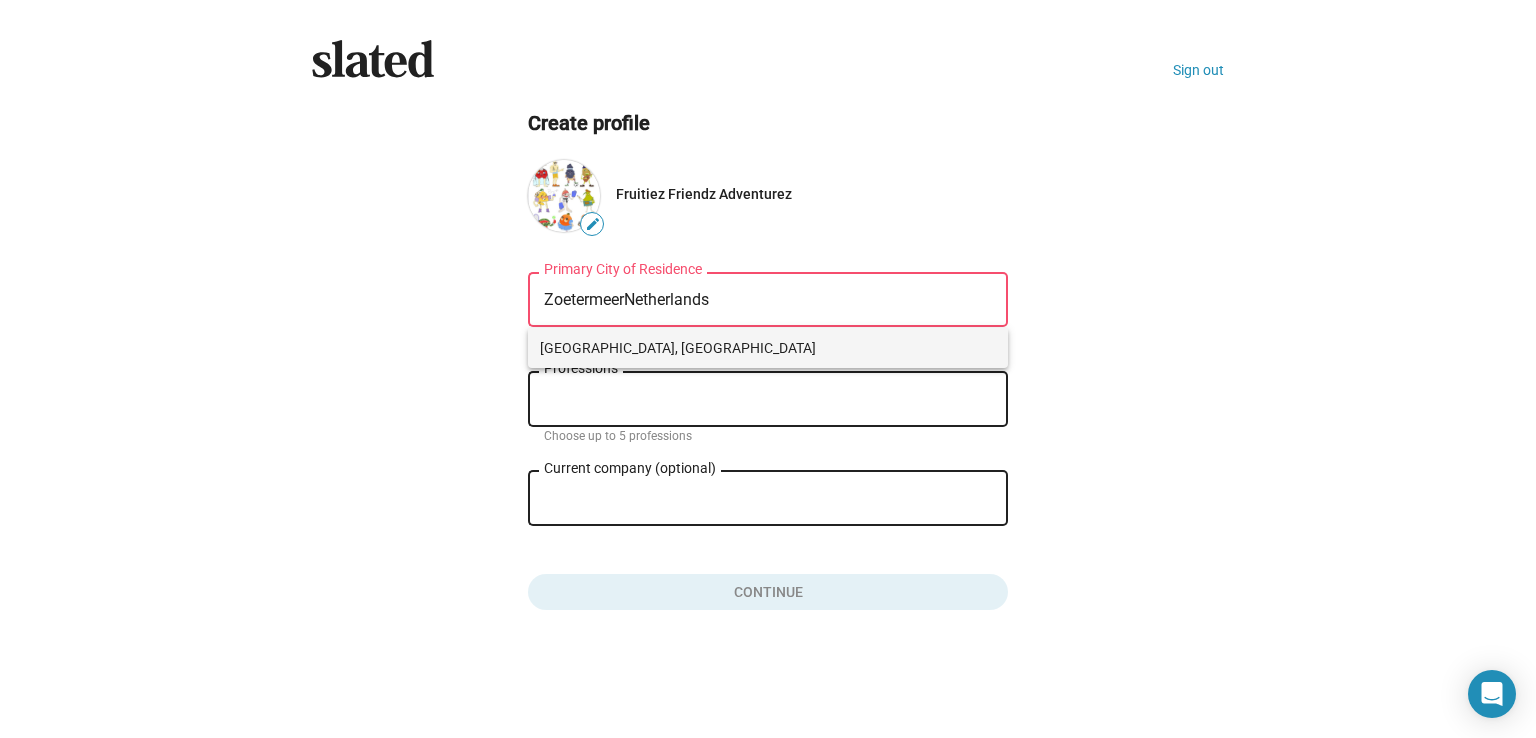 click on "[GEOGRAPHIC_DATA], [GEOGRAPHIC_DATA]" at bounding box center (768, 348) 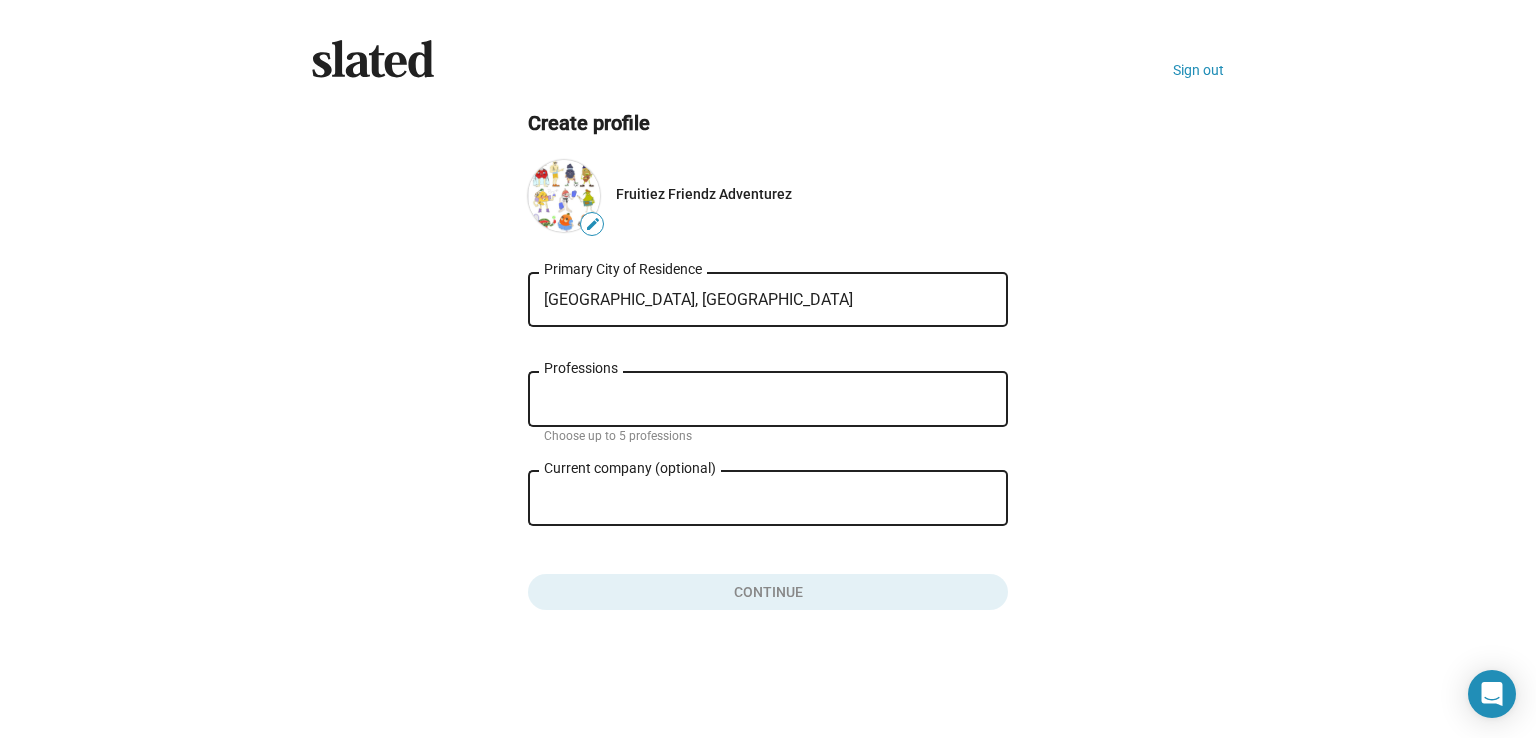 click on "Professions" at bounding box center [772, 400] 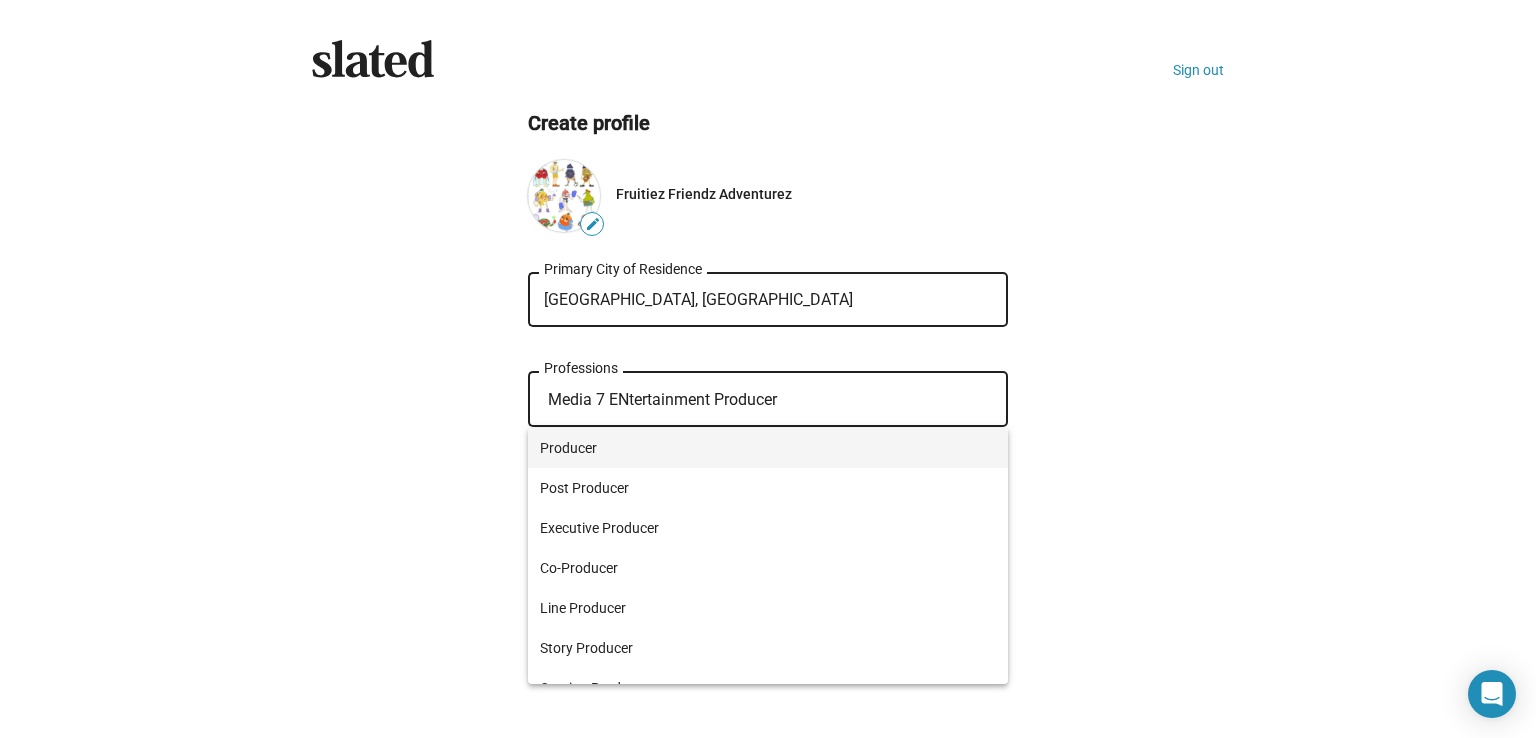 type on "Media 7 ENtertainment Producer" 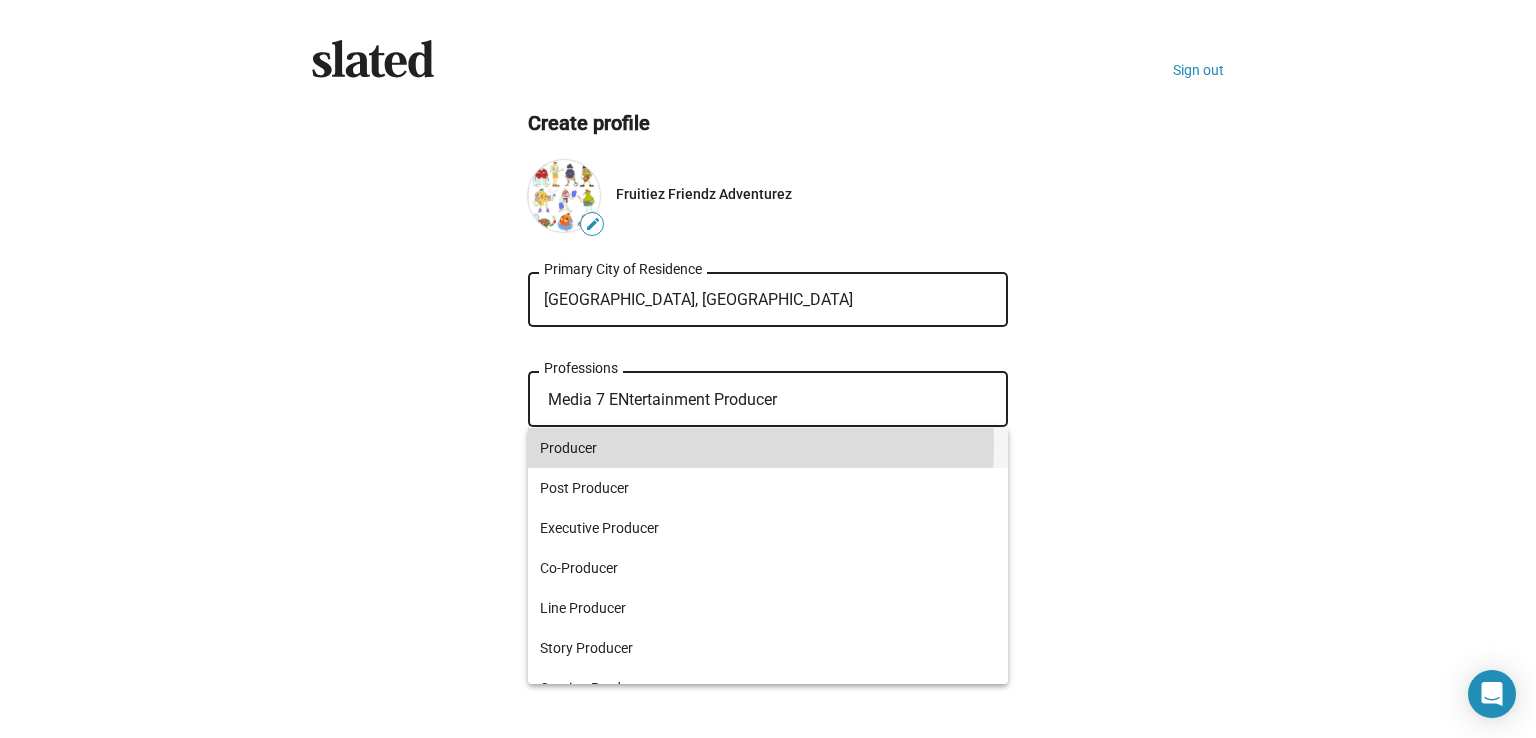 click on "Producer" at bounding box center (768, 448) 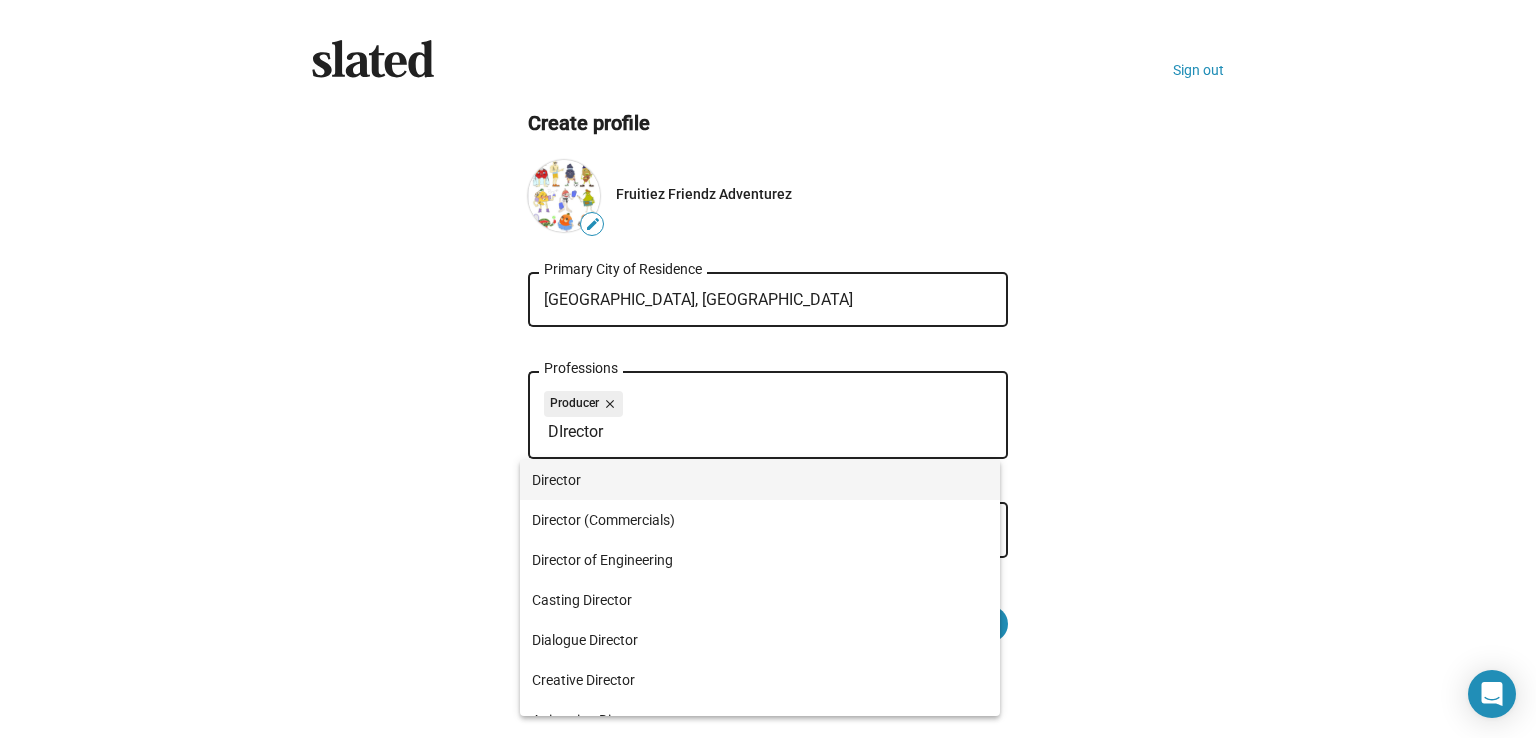 type on "DIrector" 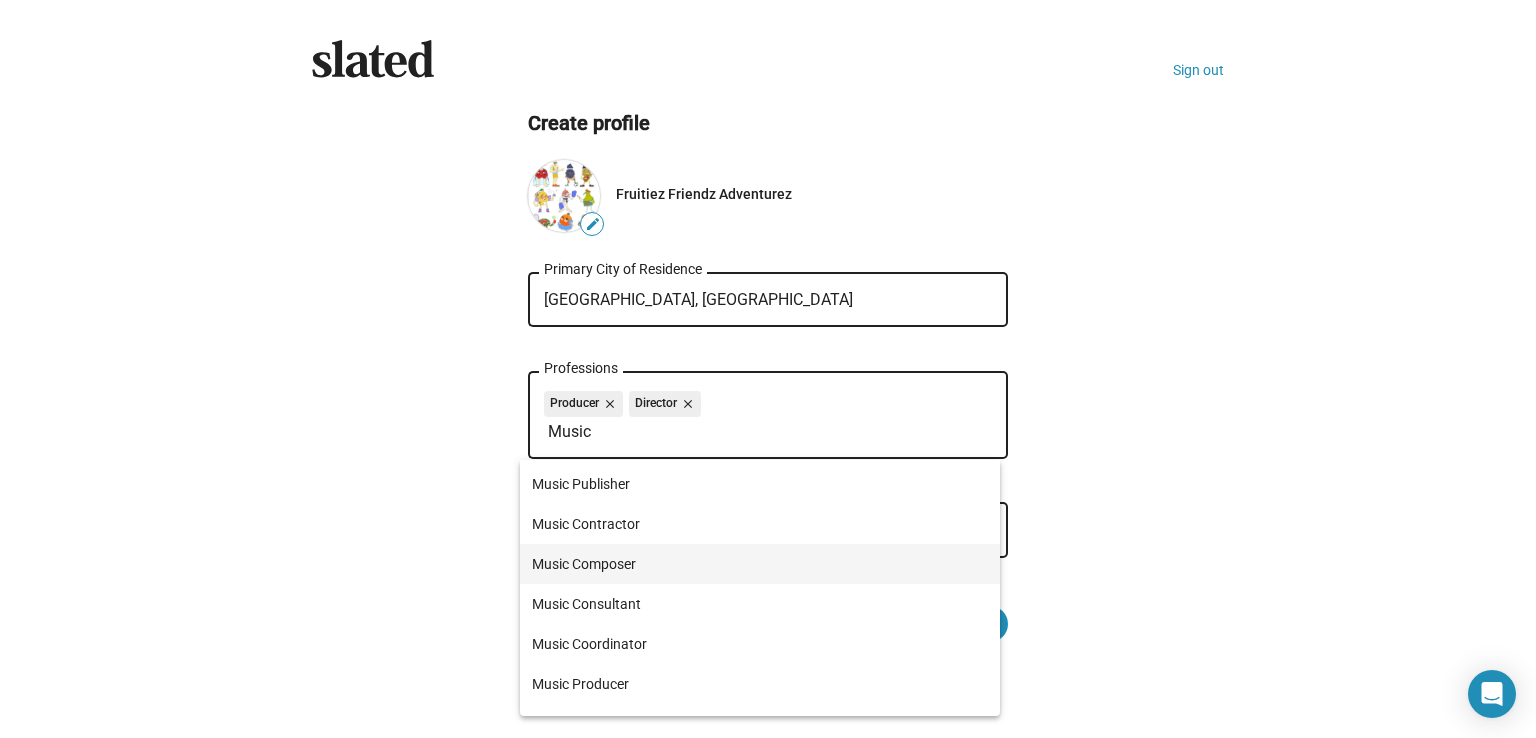 scroll, scrollTop: 76, scrollLeft: 0, axis: vertical 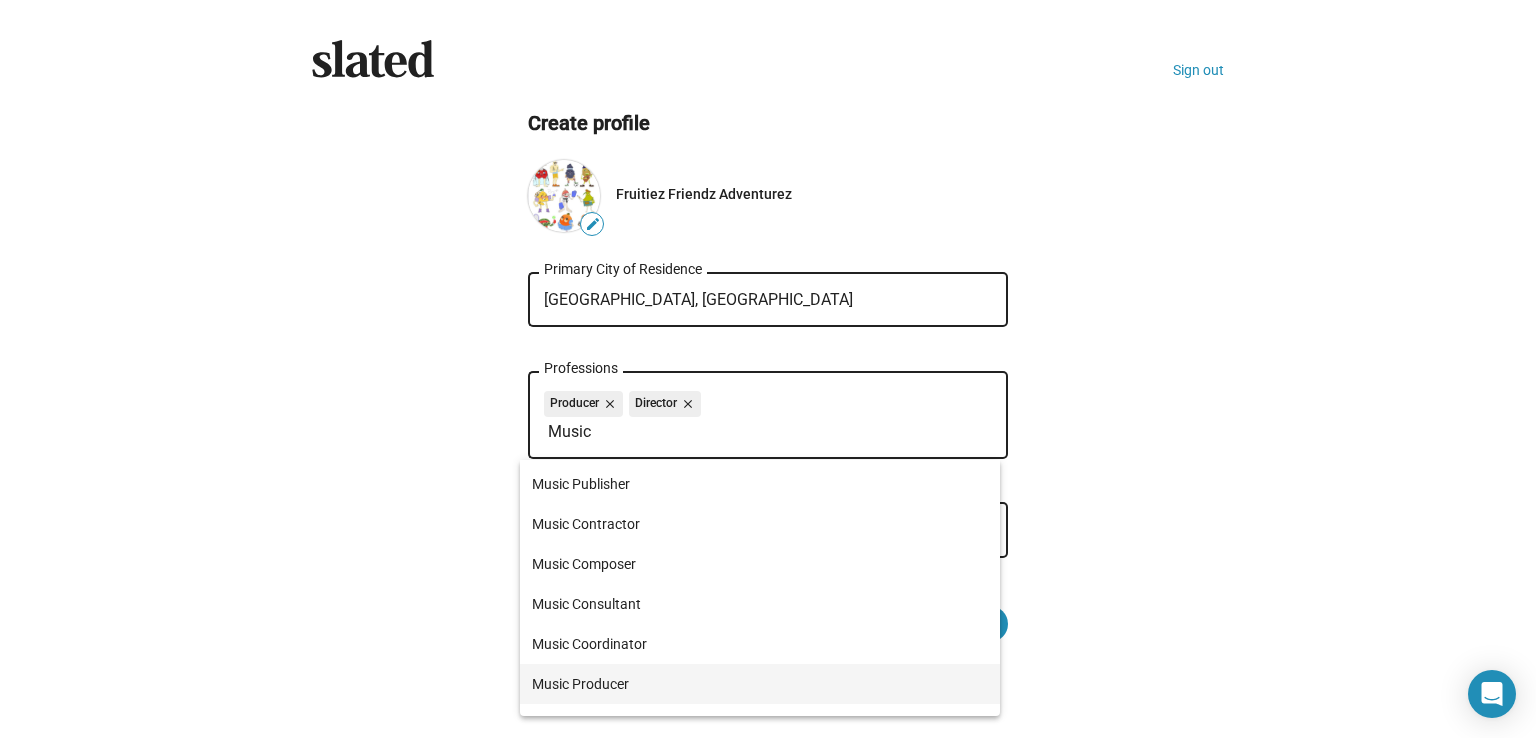 type on "Music" 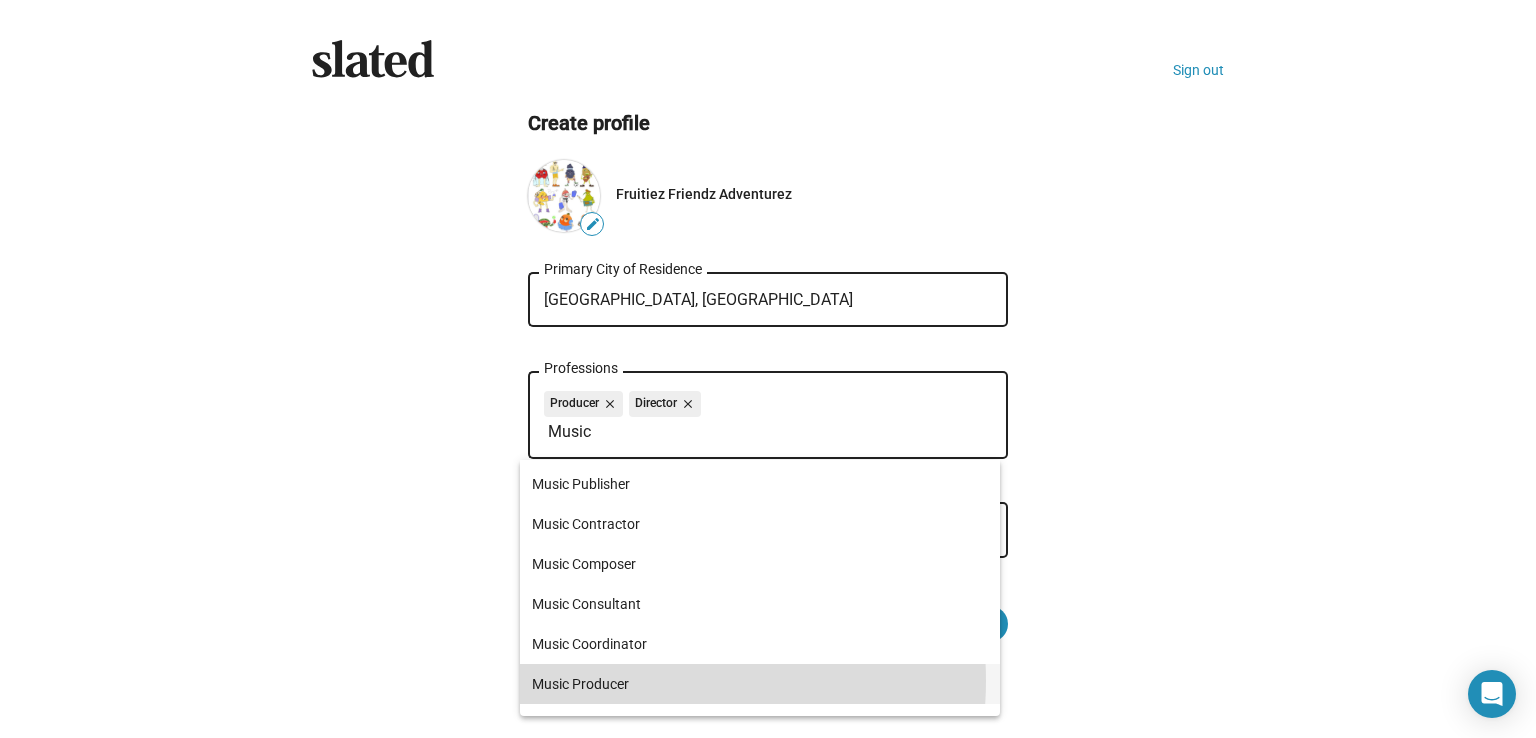 click on "Music Producer" at bounding box center (760, 684) 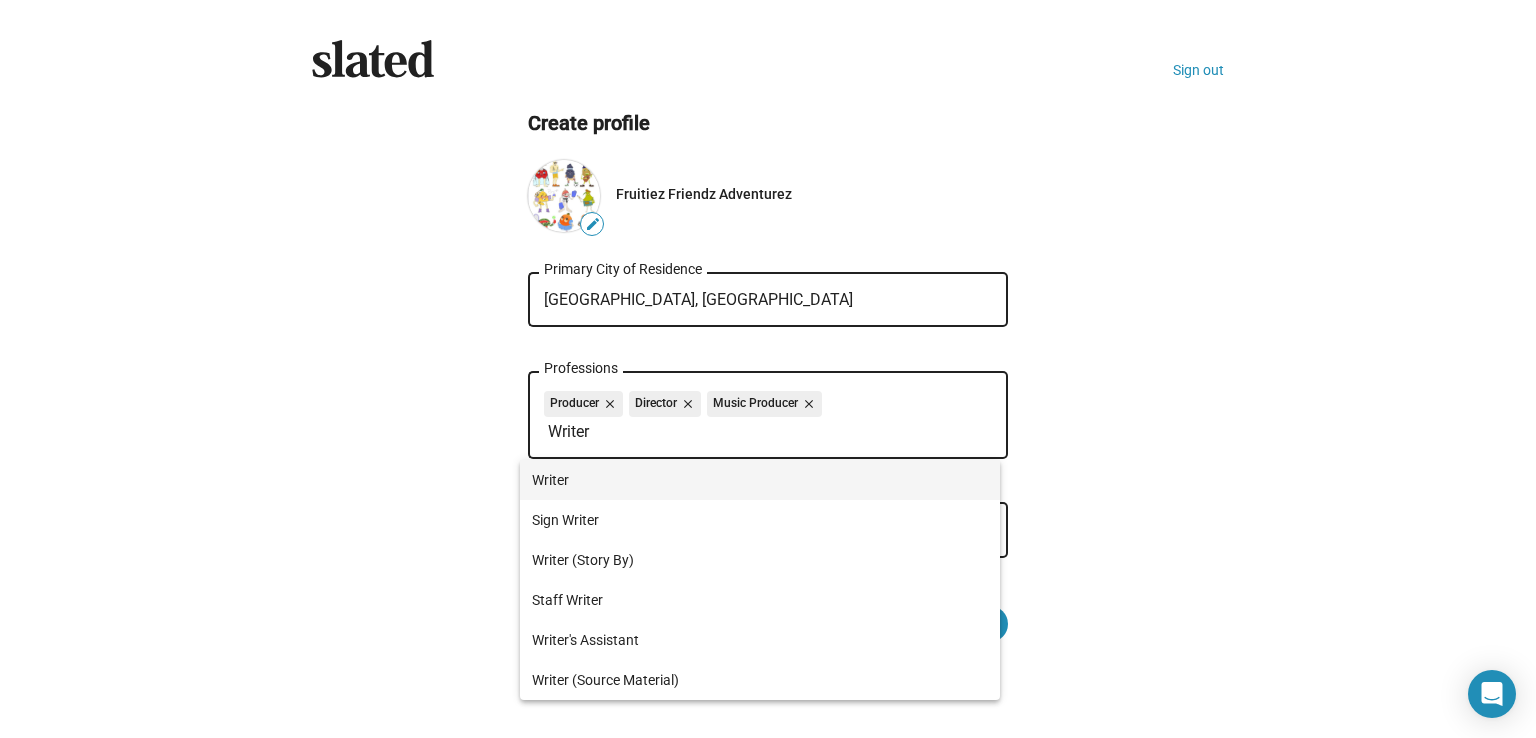 type on "Writer" 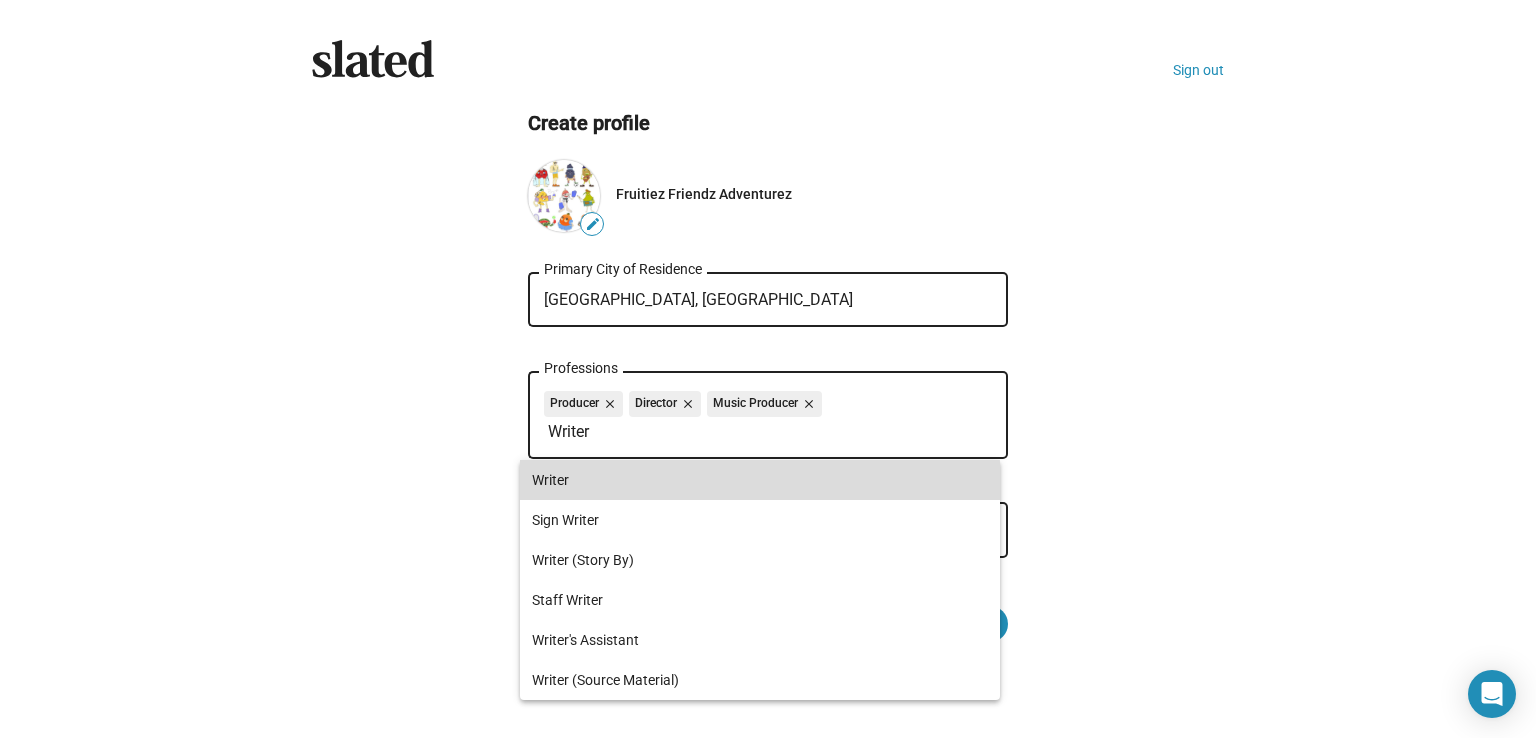 click on "Writer" at bounding box center [760, 480] 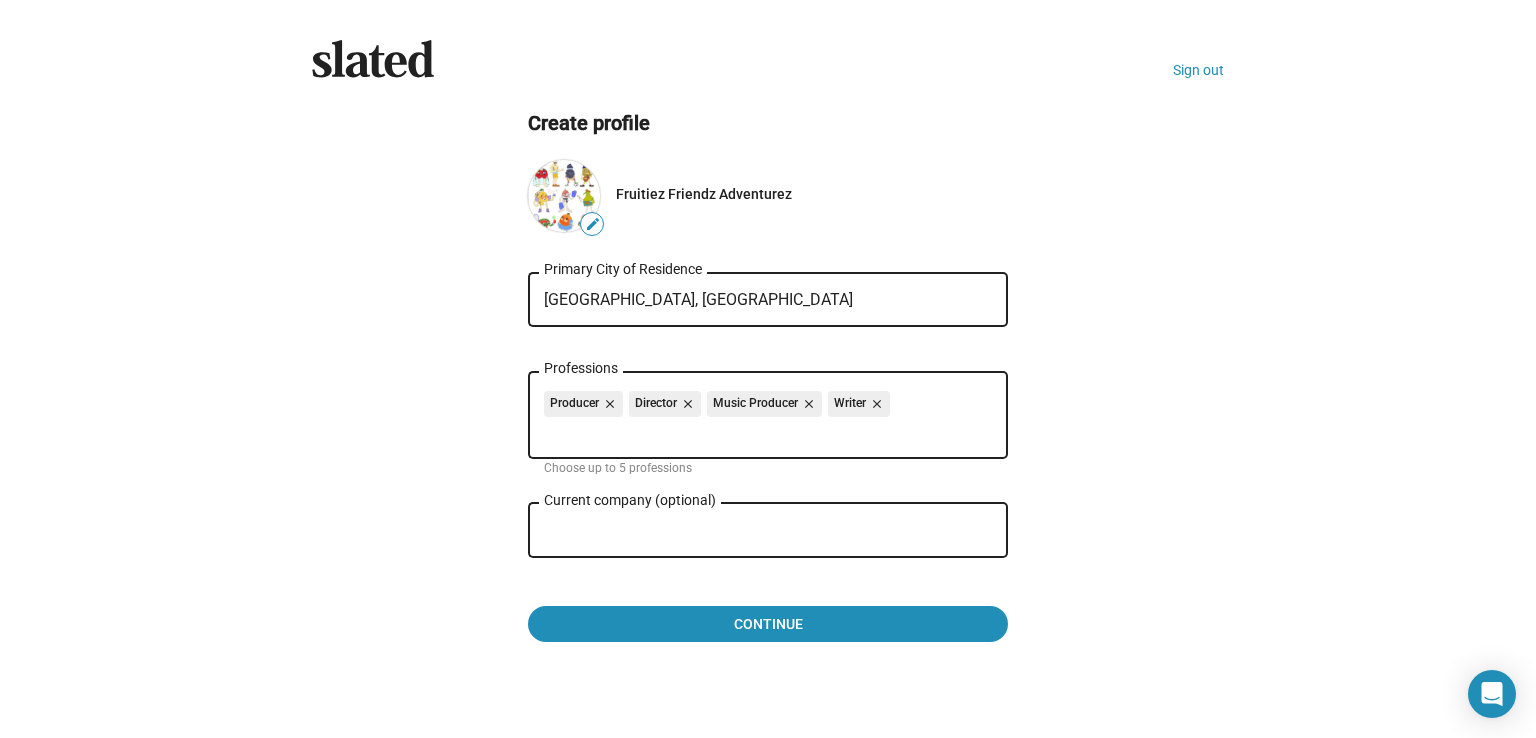 click on "Current company (optional)" at bounding box center [754, 531] 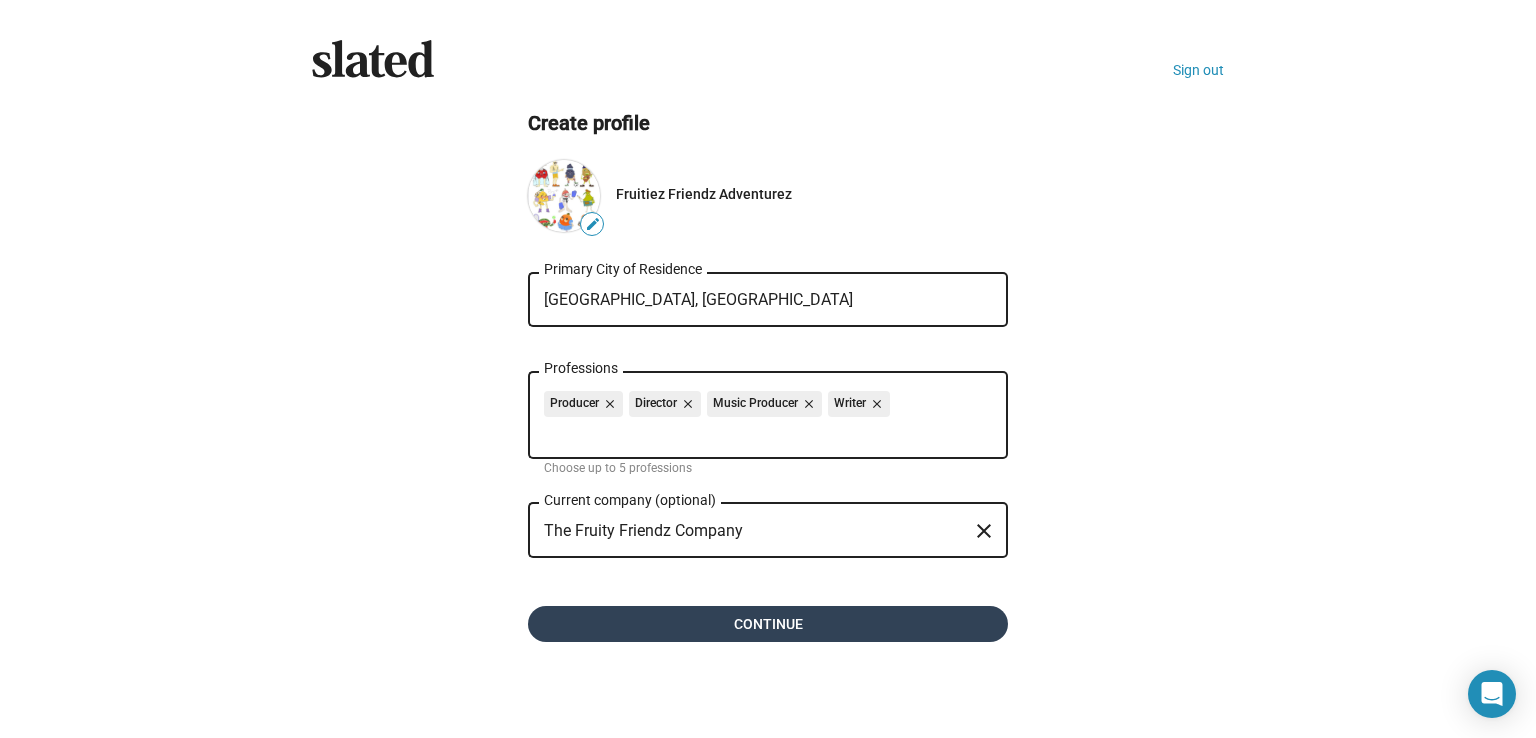 type on "The Fruity Friendz Company" 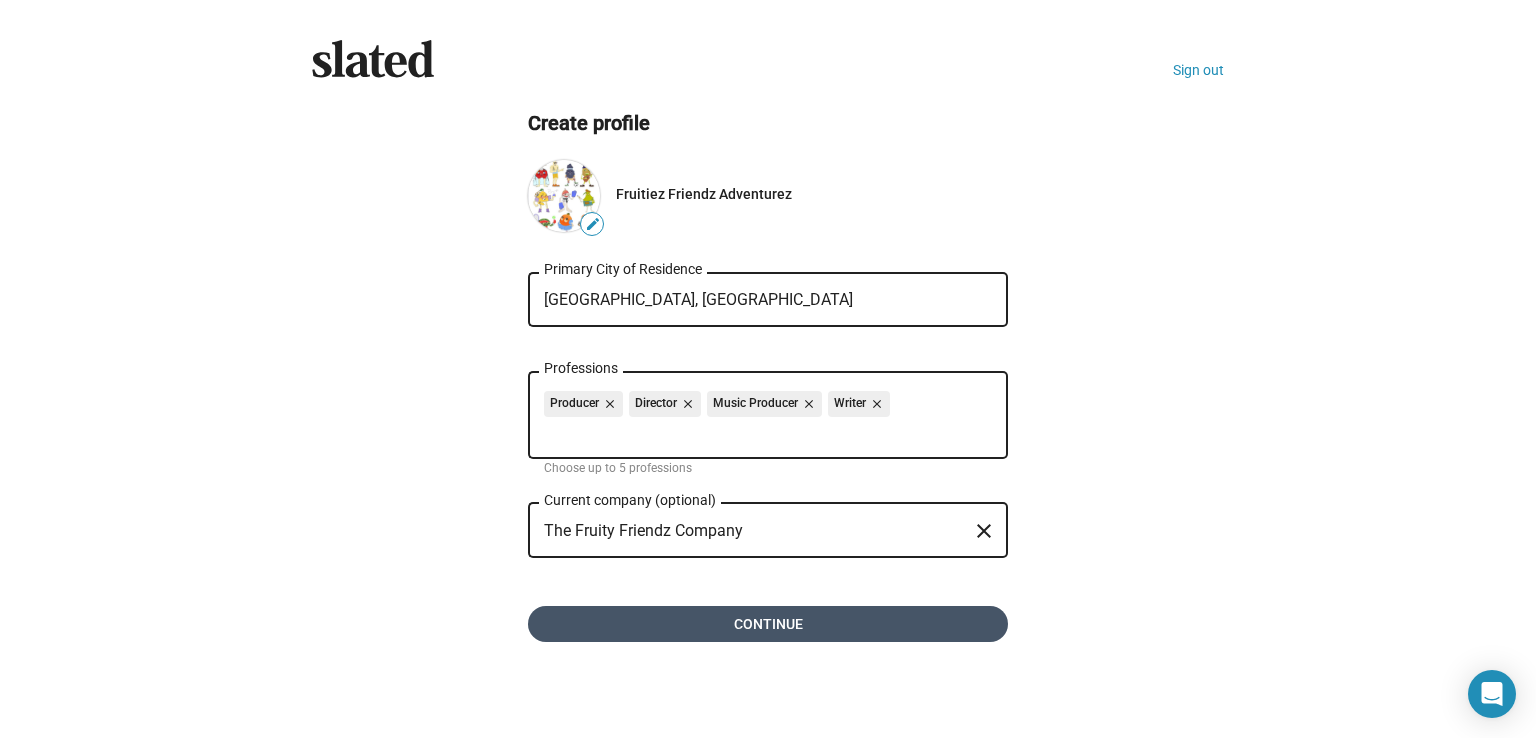 click on "Continue" 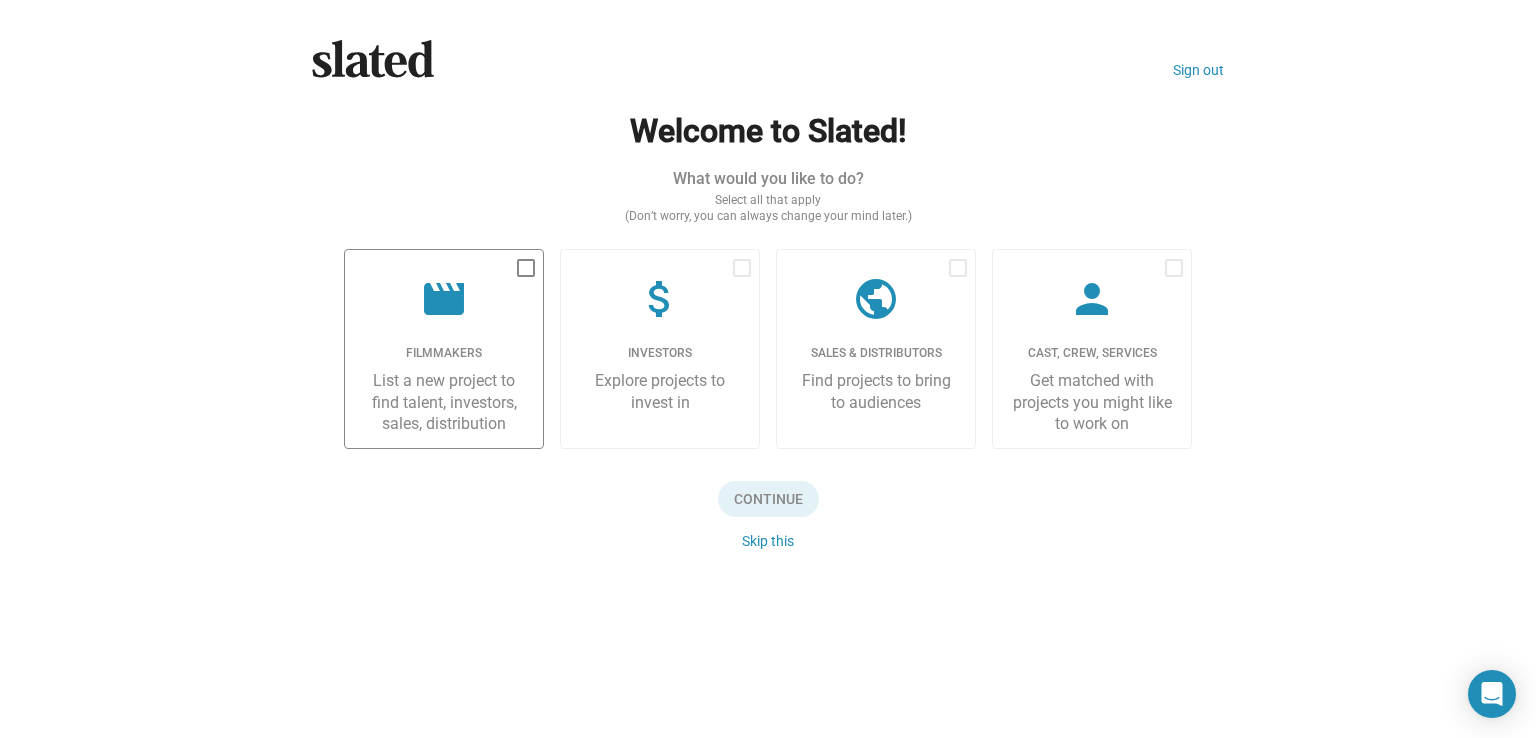 click on "List a new project to find talent, investors, sales, distribution" 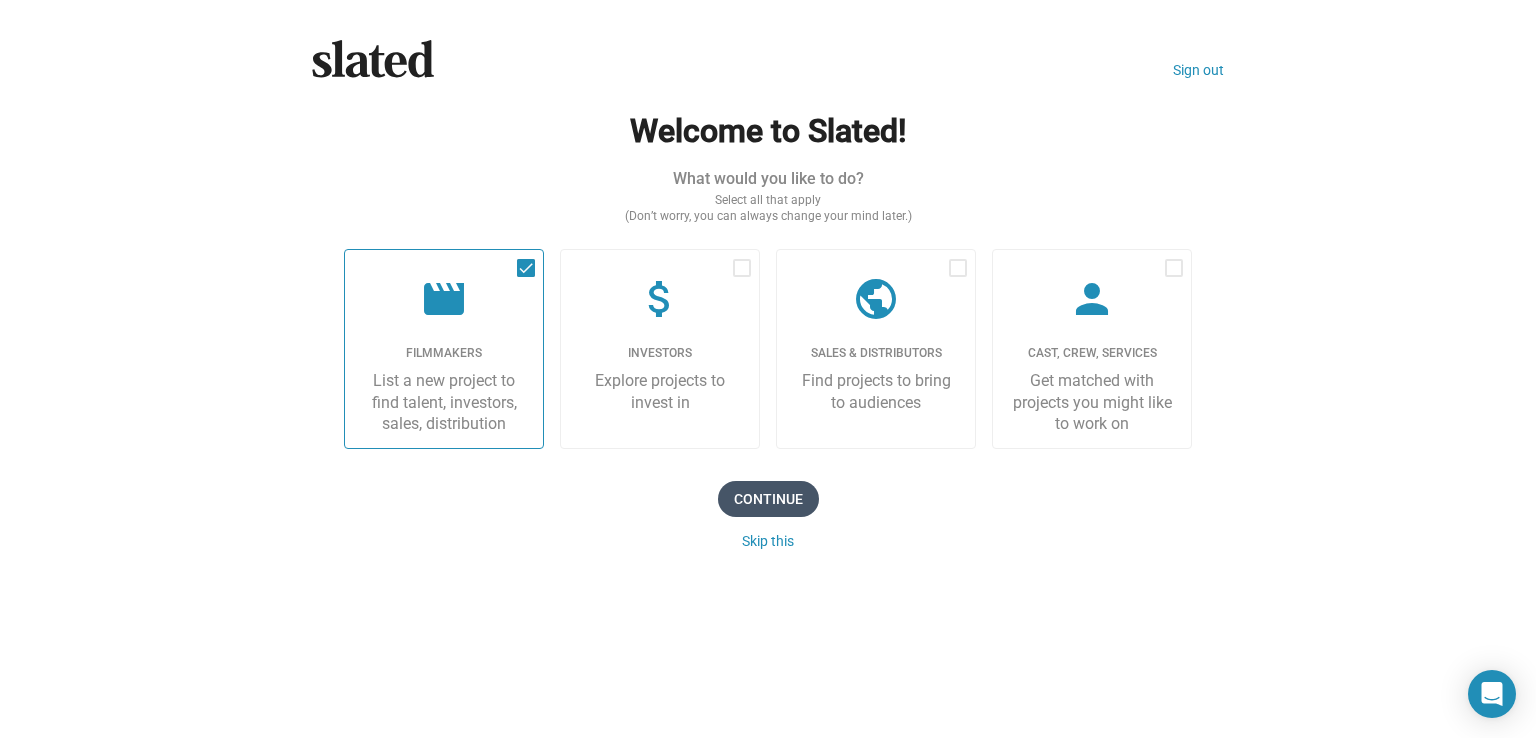 click on "Continue" 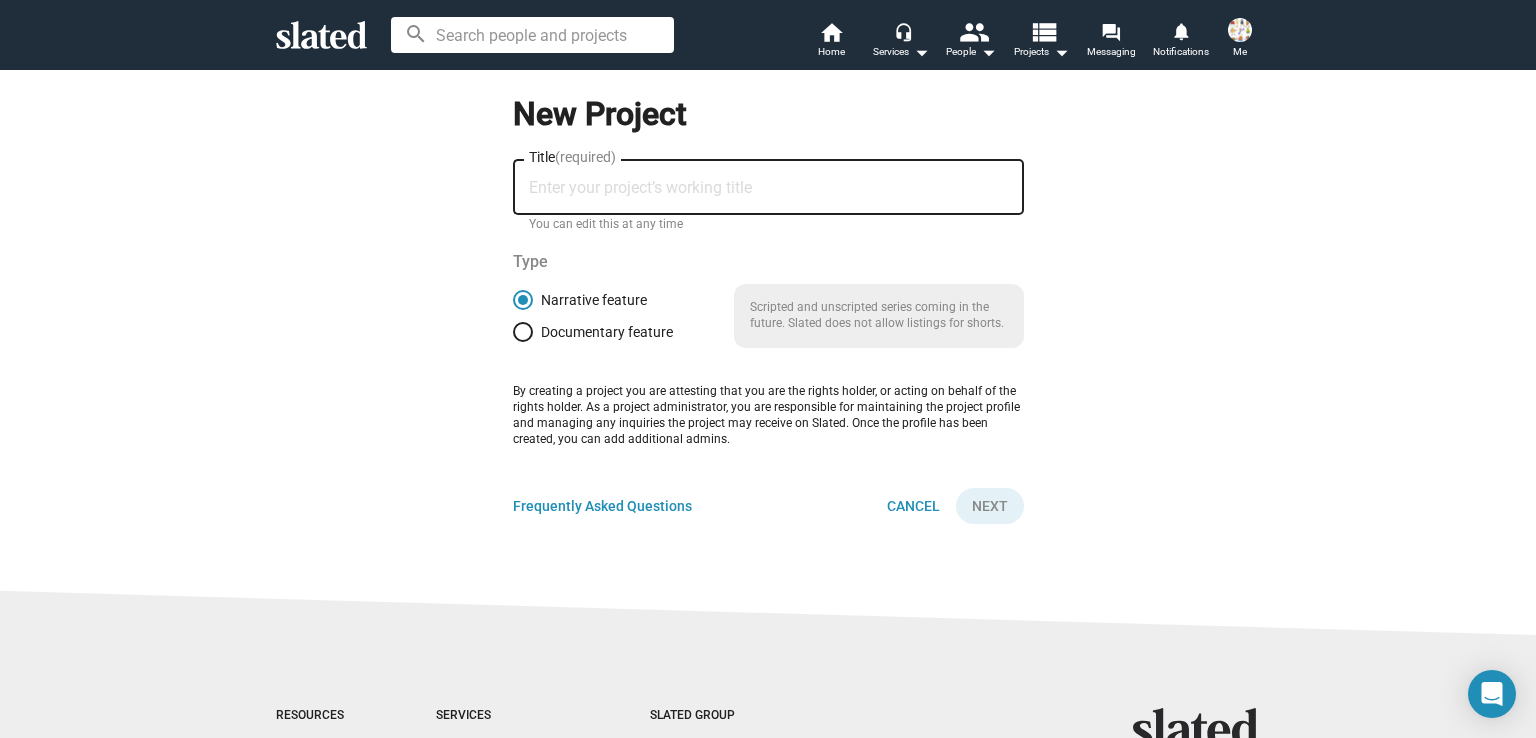 click on "Title  (required)" 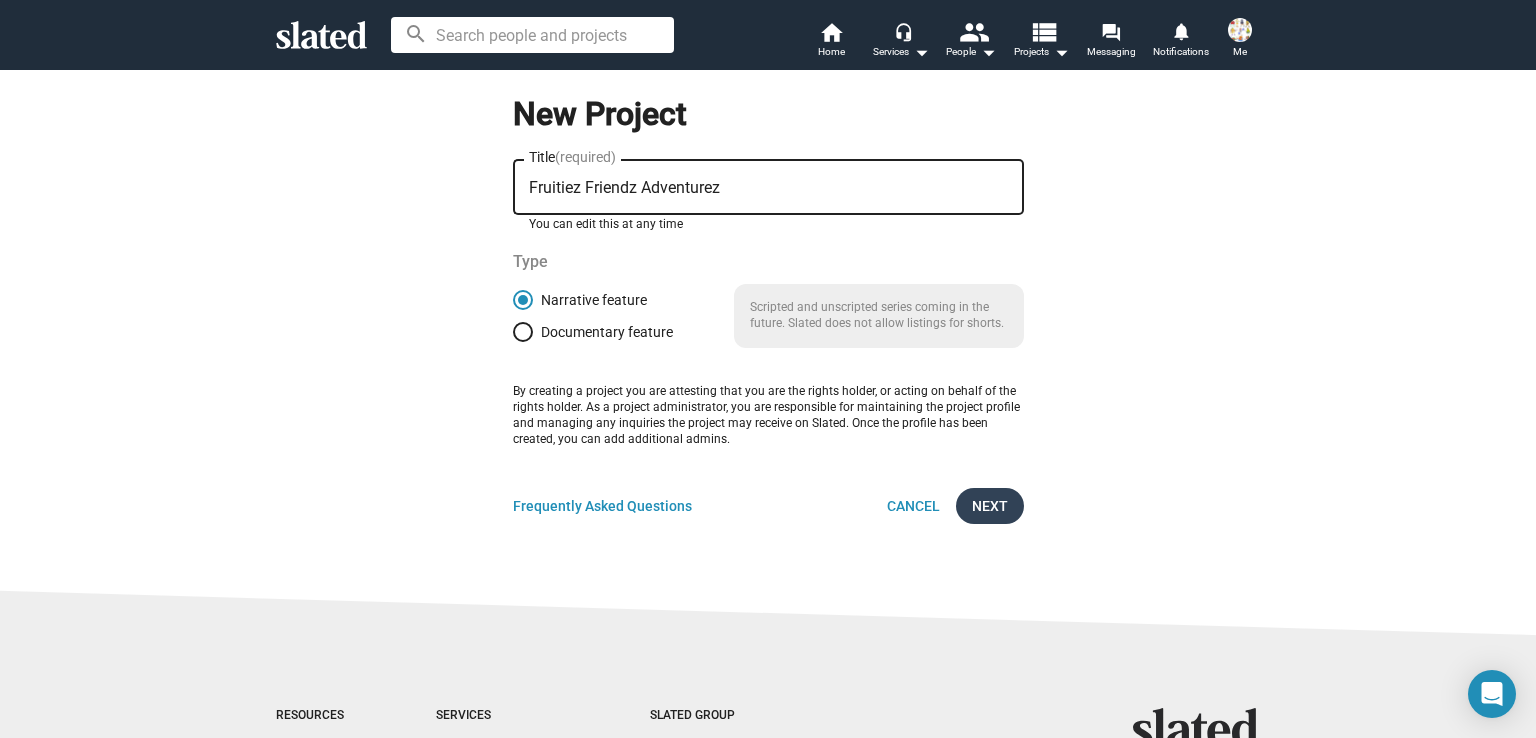 type on "Fruitiez Friendz Adventurez" 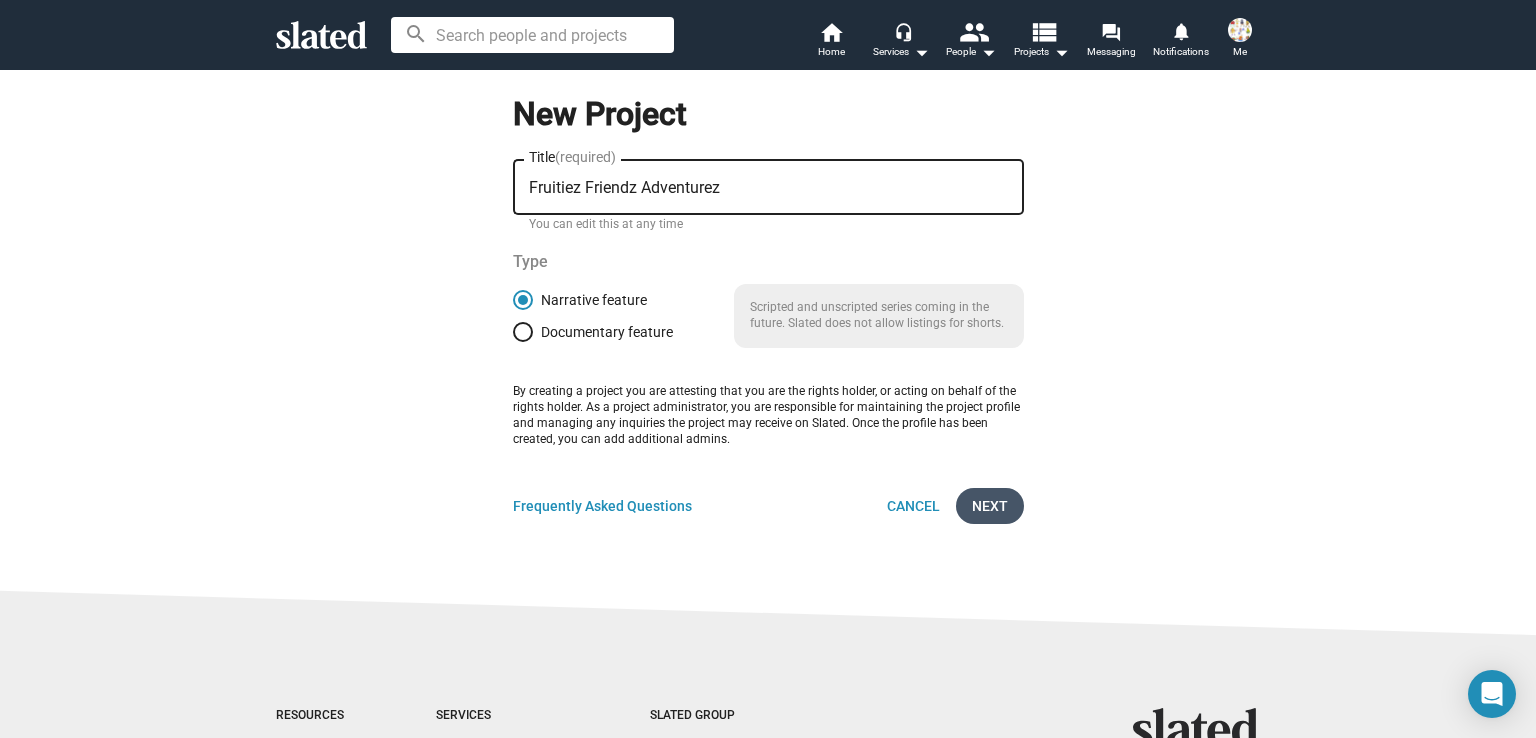click on "Next" 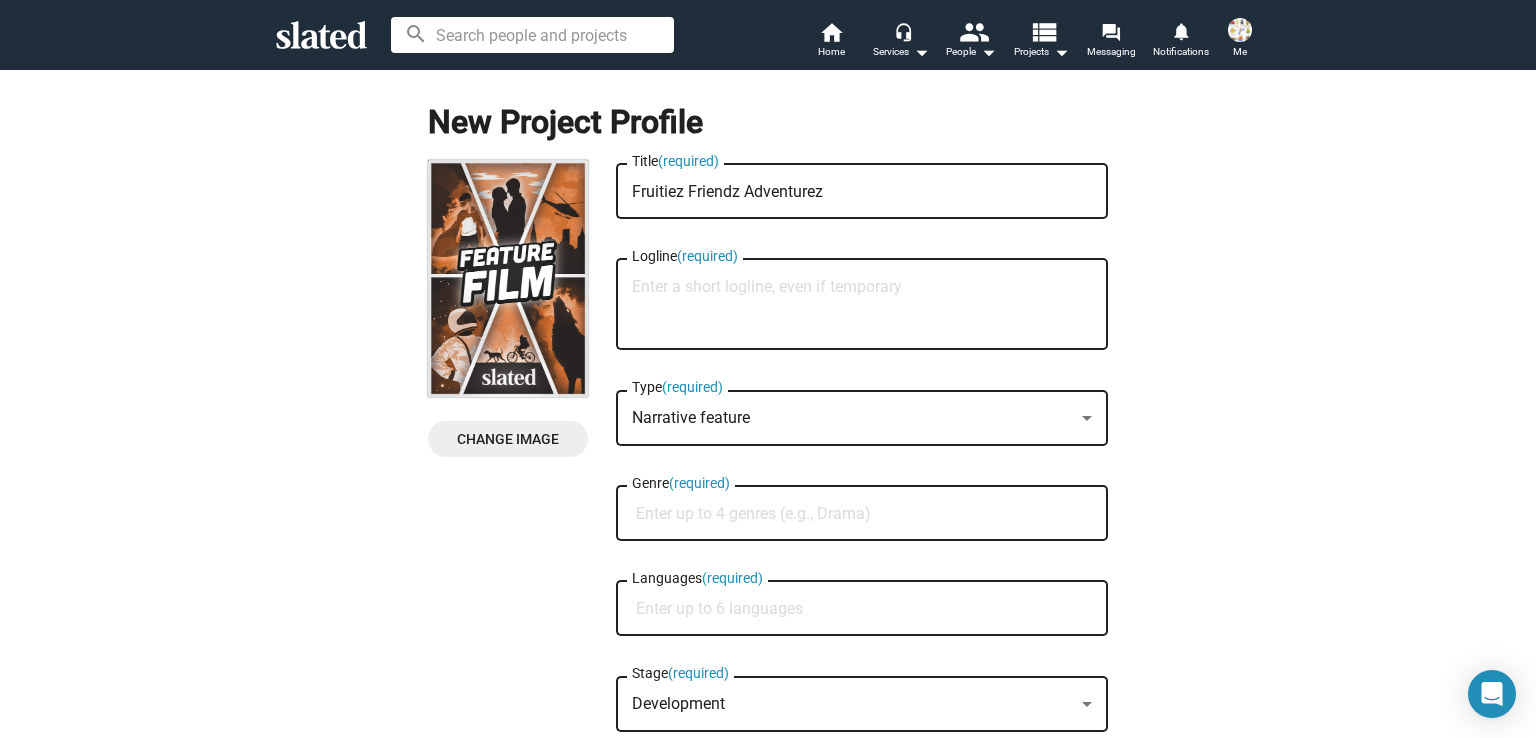 click on "Logline  (required)" at bounding box center (862, 305) 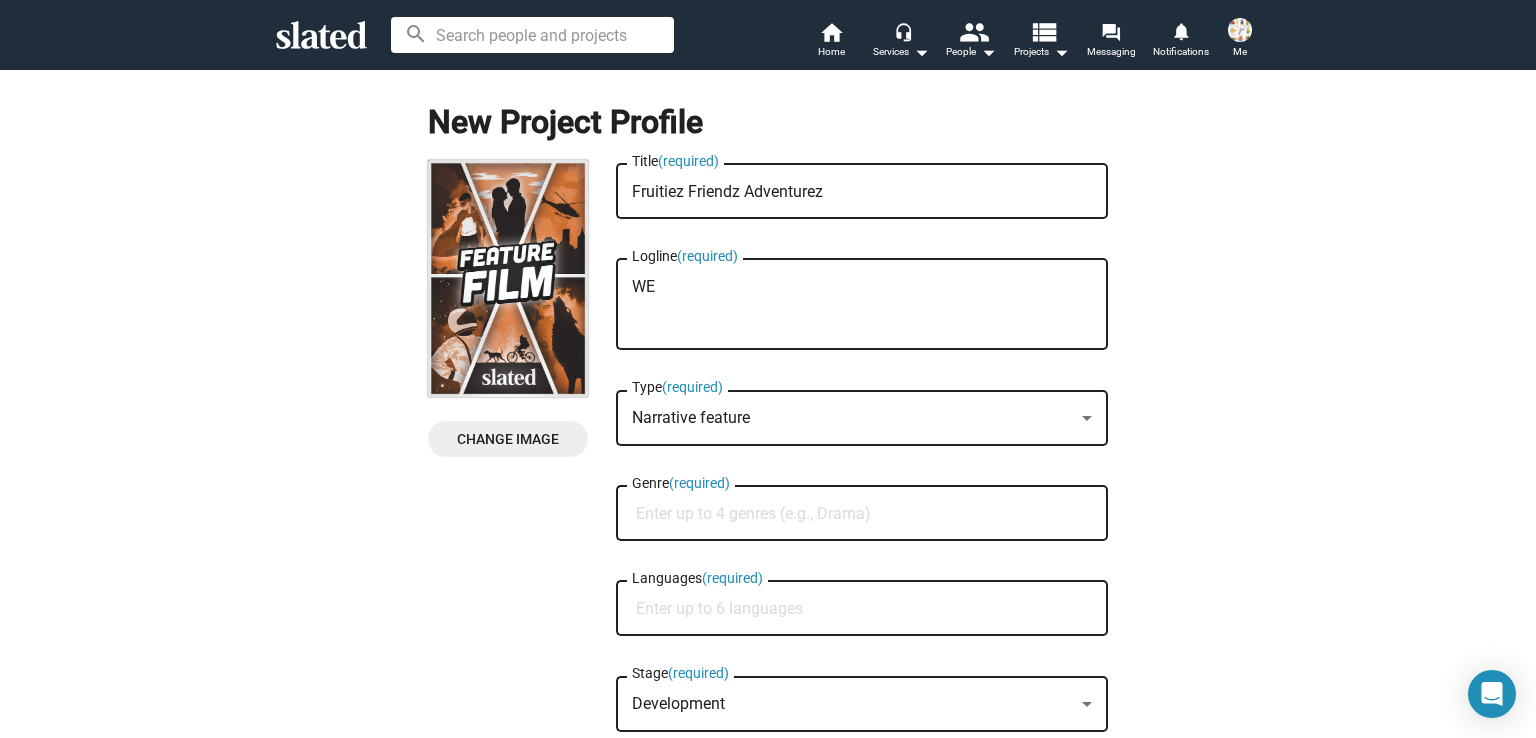 type on "W" 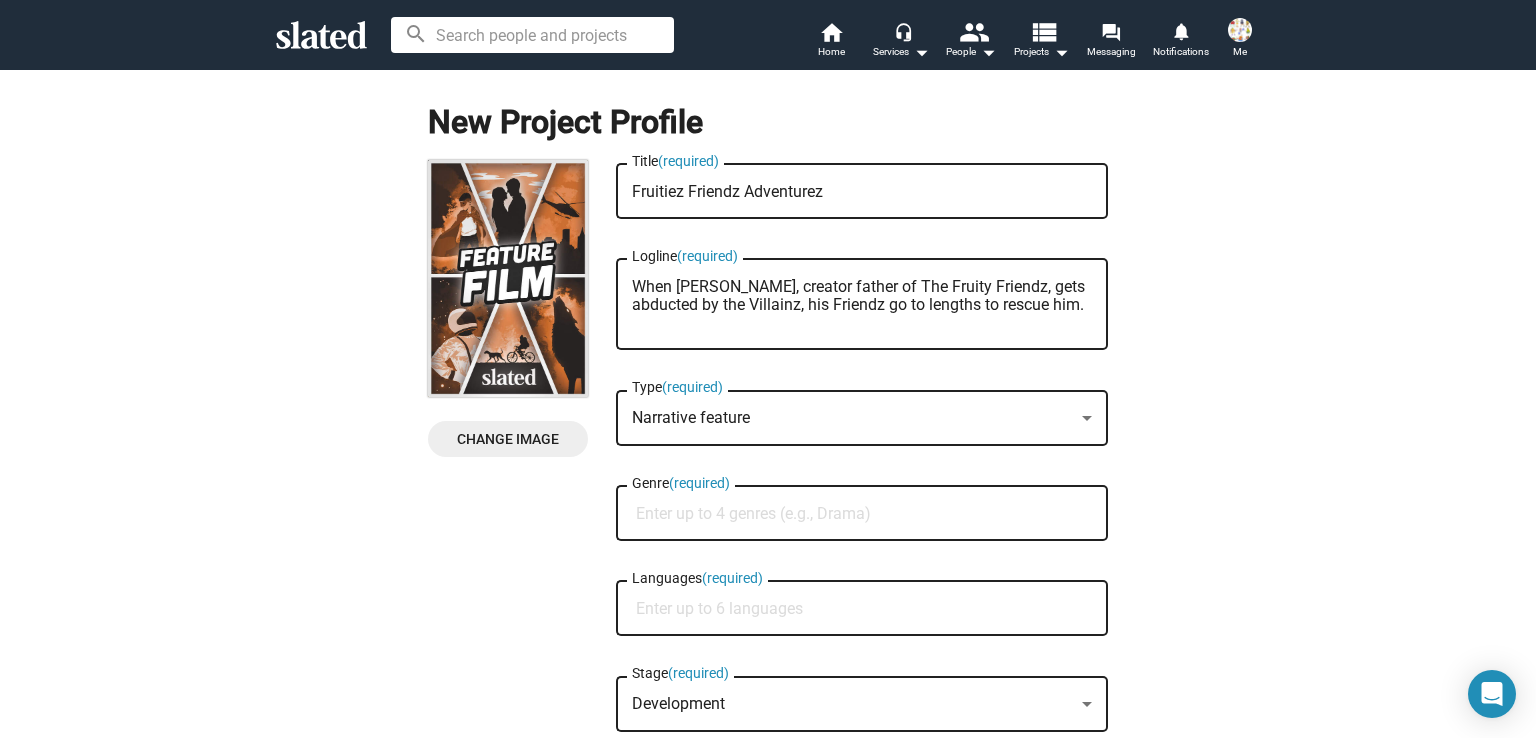 click on "When Peter Pear, creator father of The Fruity Friendz, gets abducted by the Villainz, his Friendz go to lengths to rescue him." at bounding box center (862, 305) 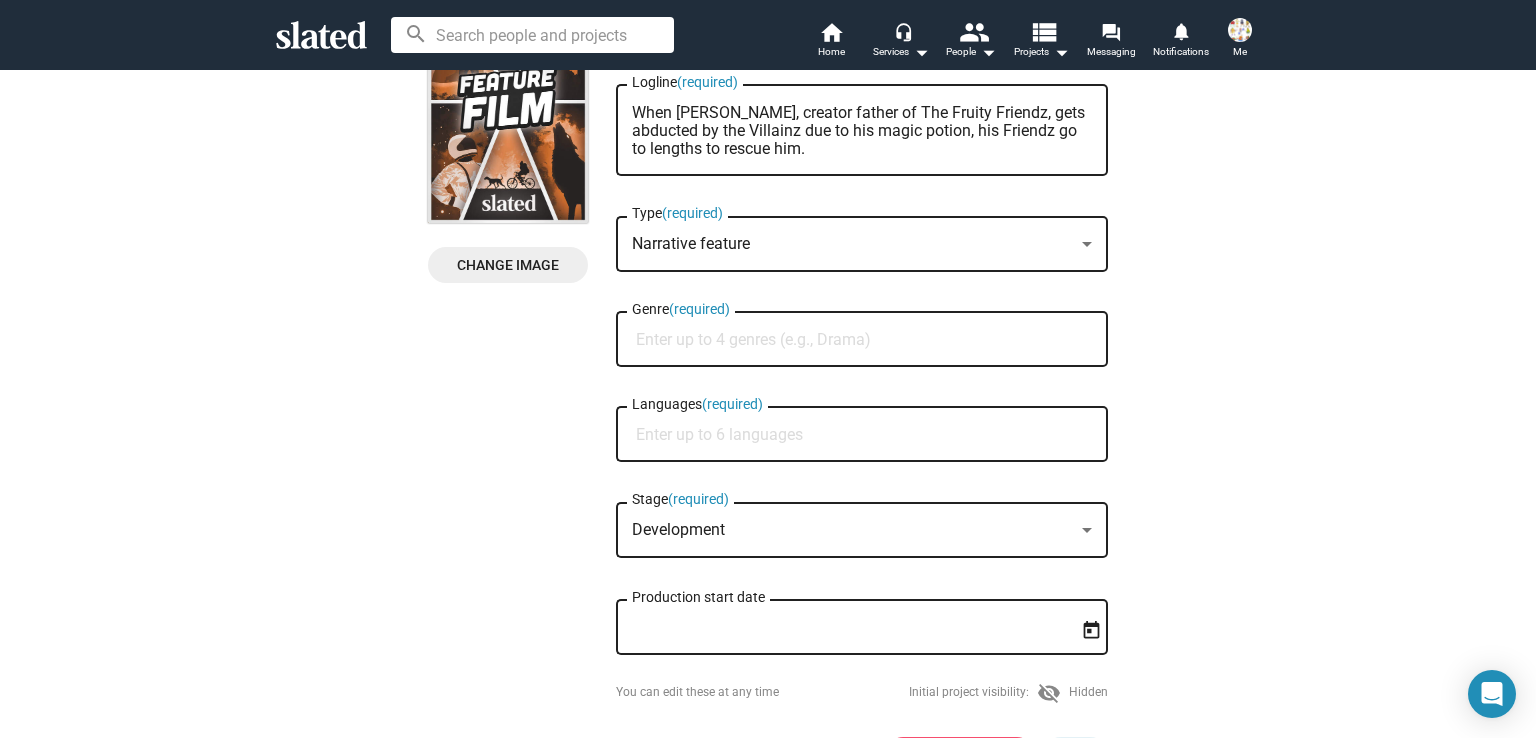 scroll, scrollTop: 198, scrollLeft: 0, axis: vertical 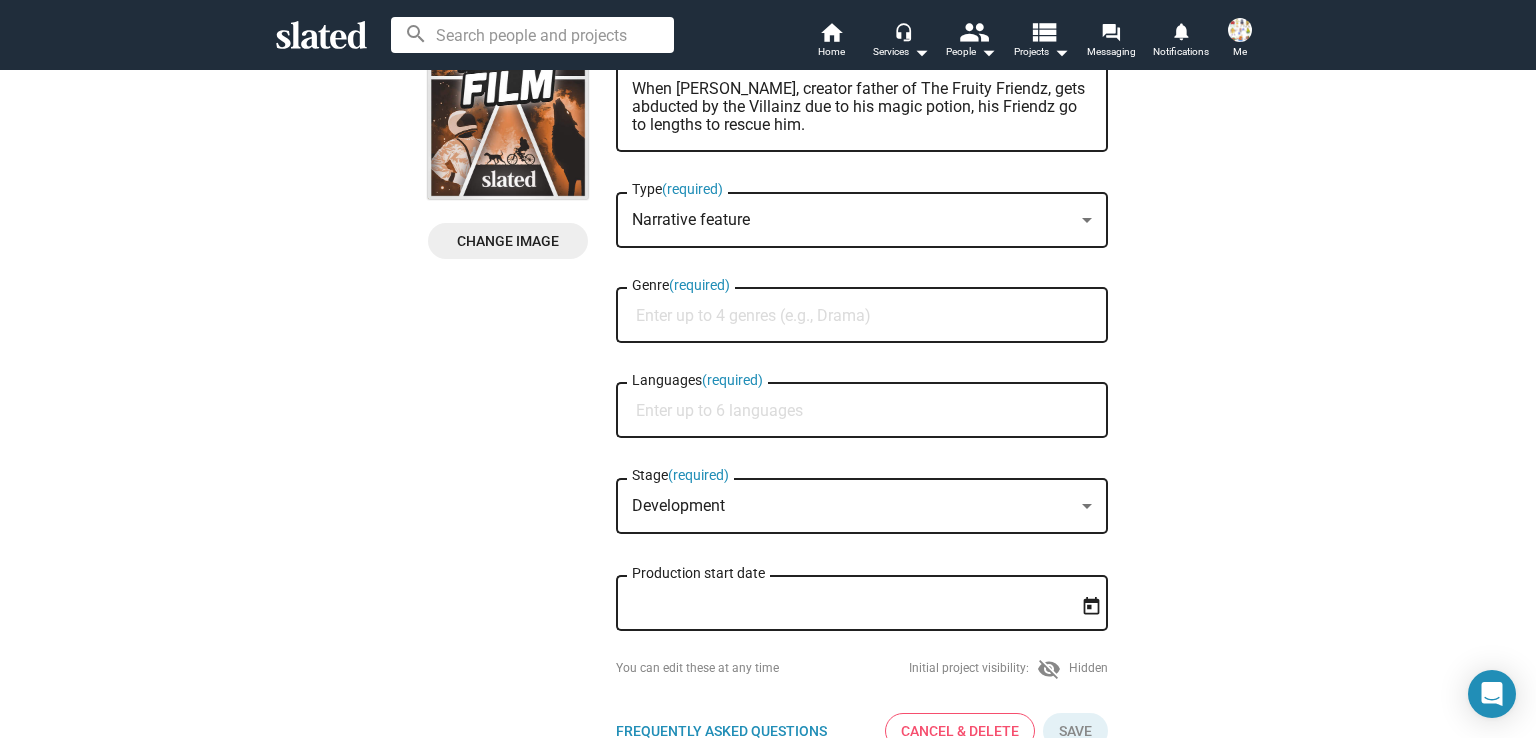 type on "When [PERSON_NAME], creator father of The Fruity Friendz, gets abducted by the Villainz due to his magic potion, his Friendz go to lengths to rescue him." 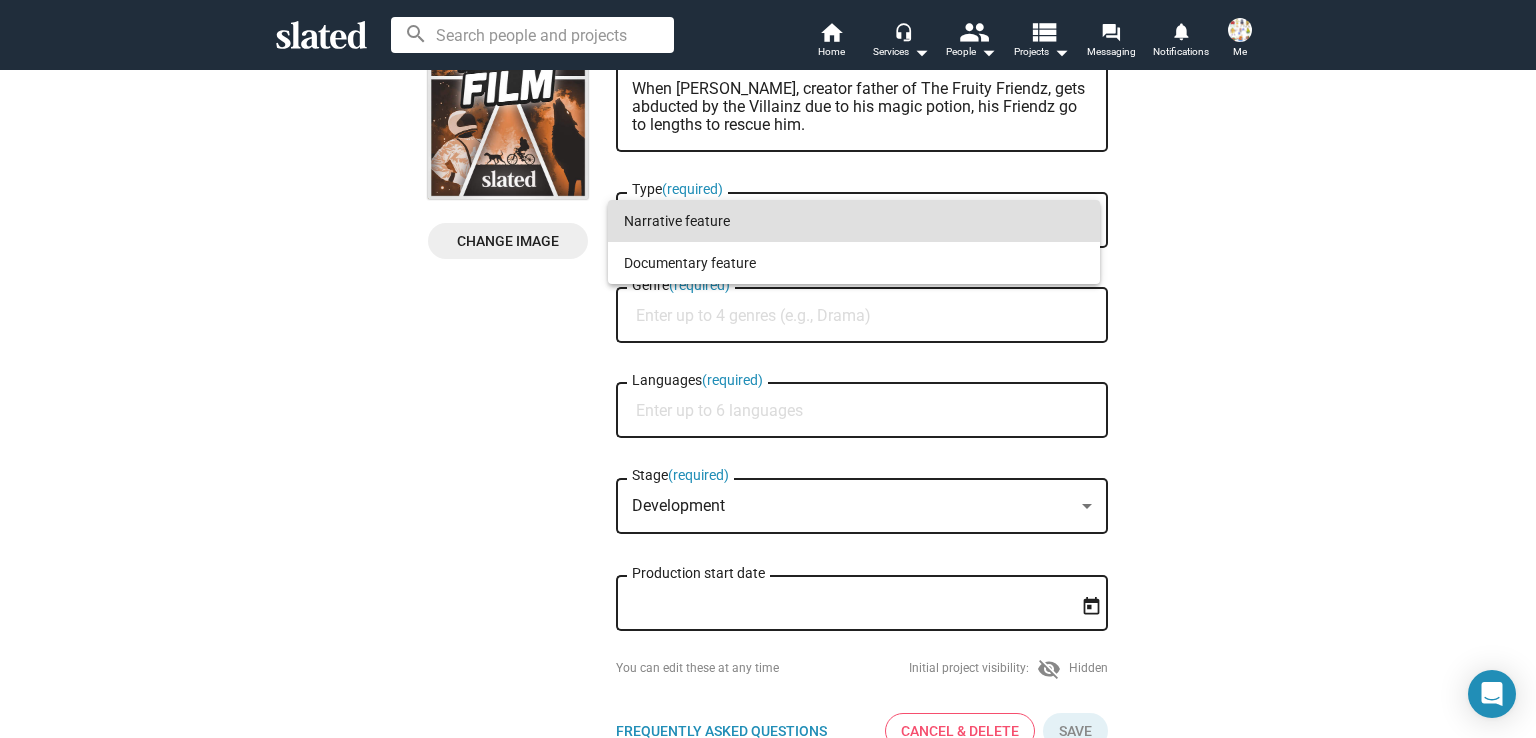 click at bounding box center (768, 369) 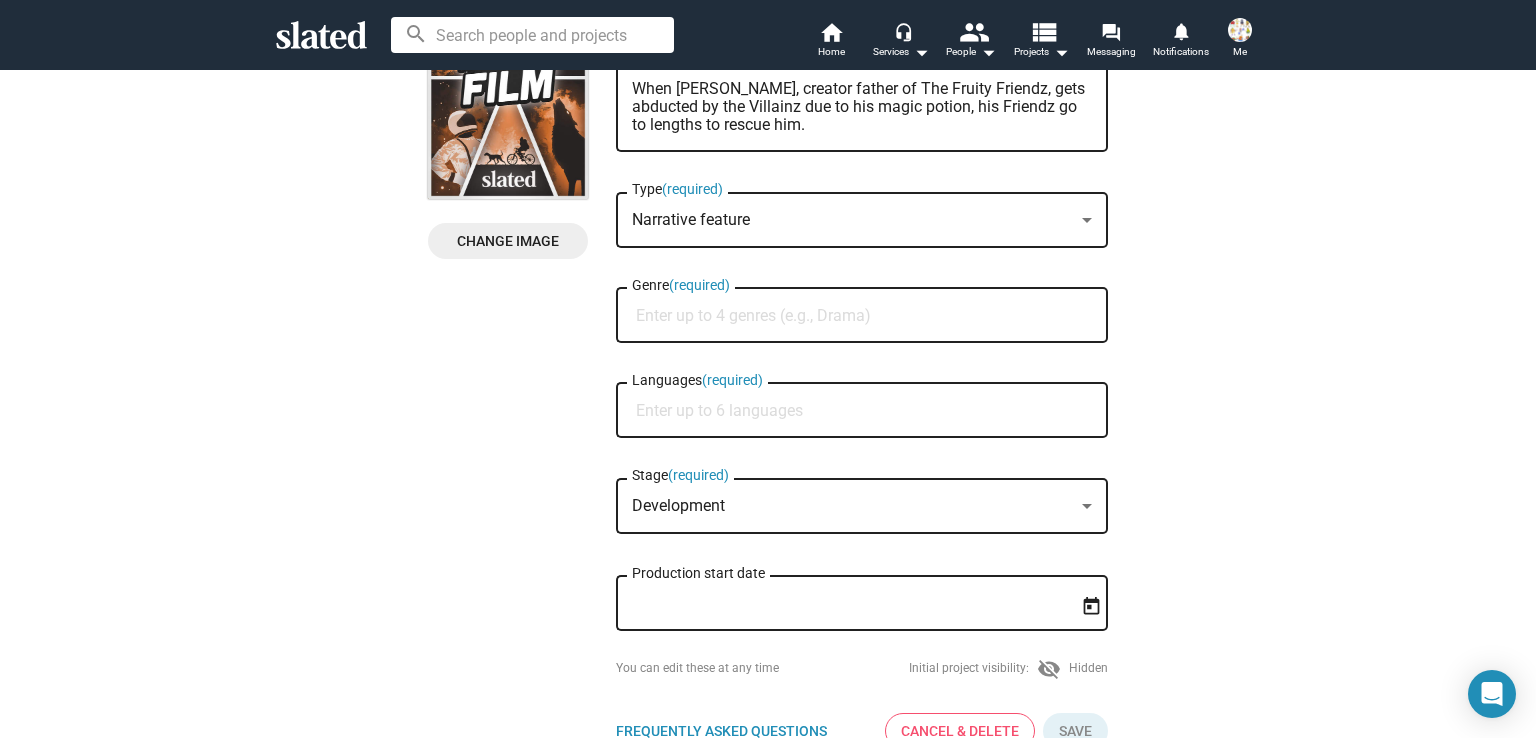 click on "Genre  (required)" at bounding box center [866, 316] 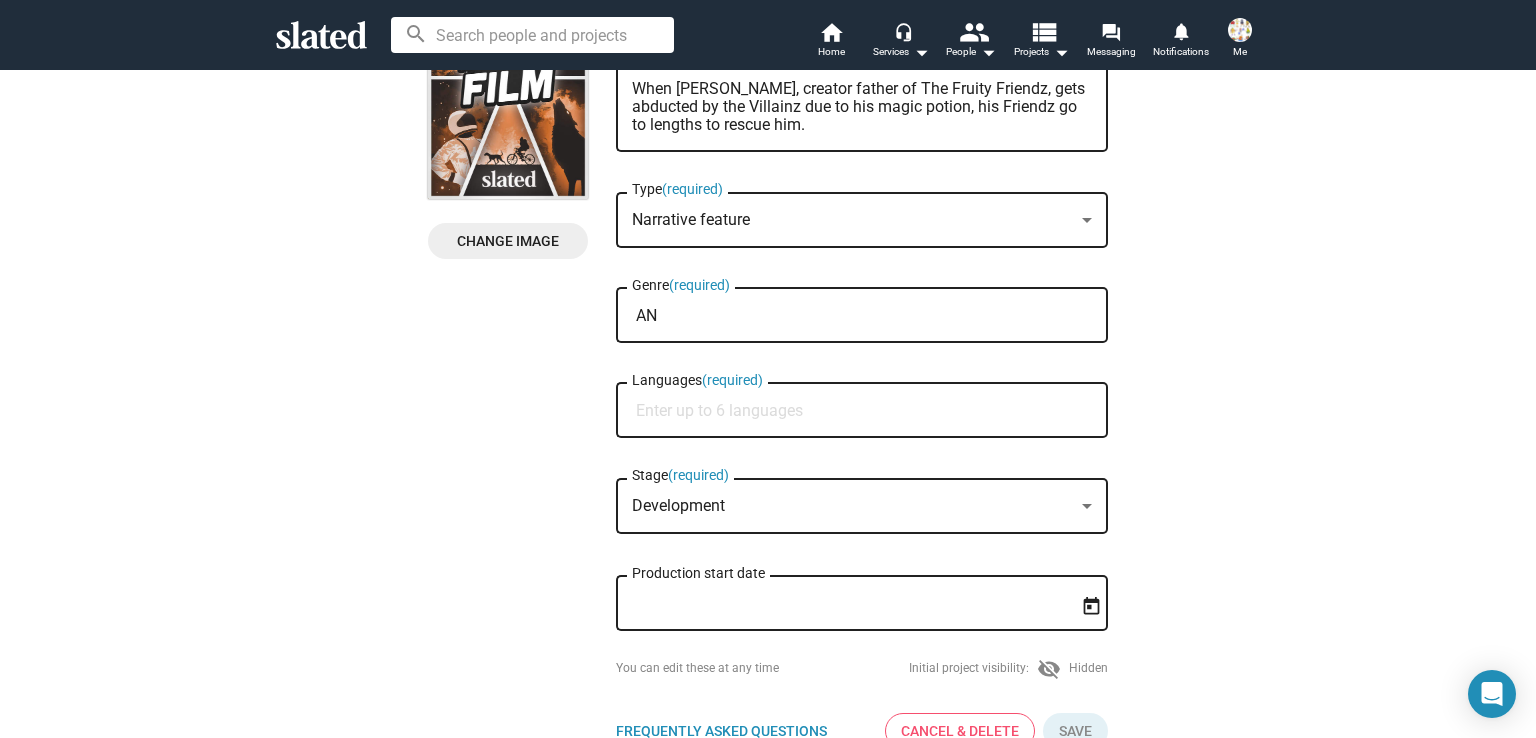 type on "A" 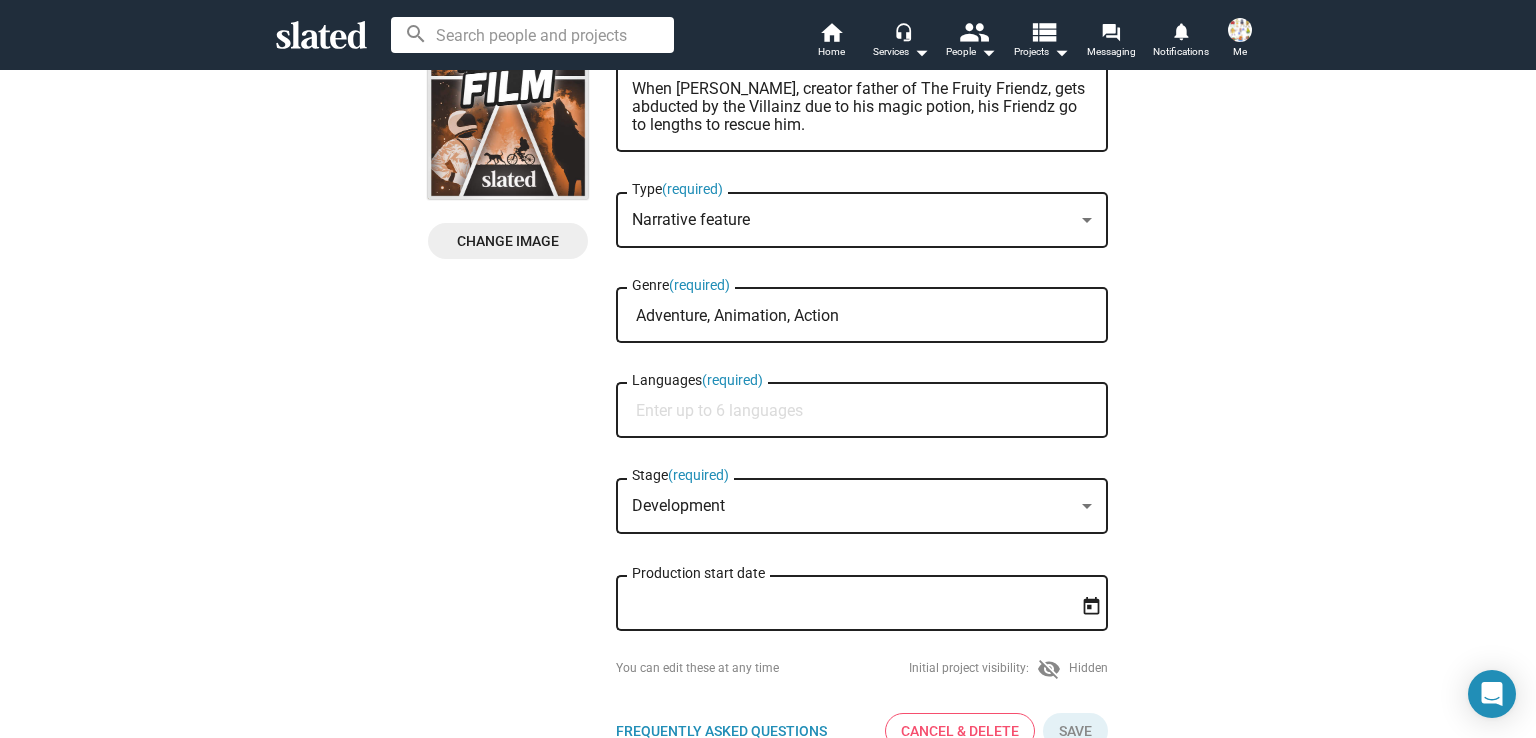 type on "Adventure, Animation, Action" 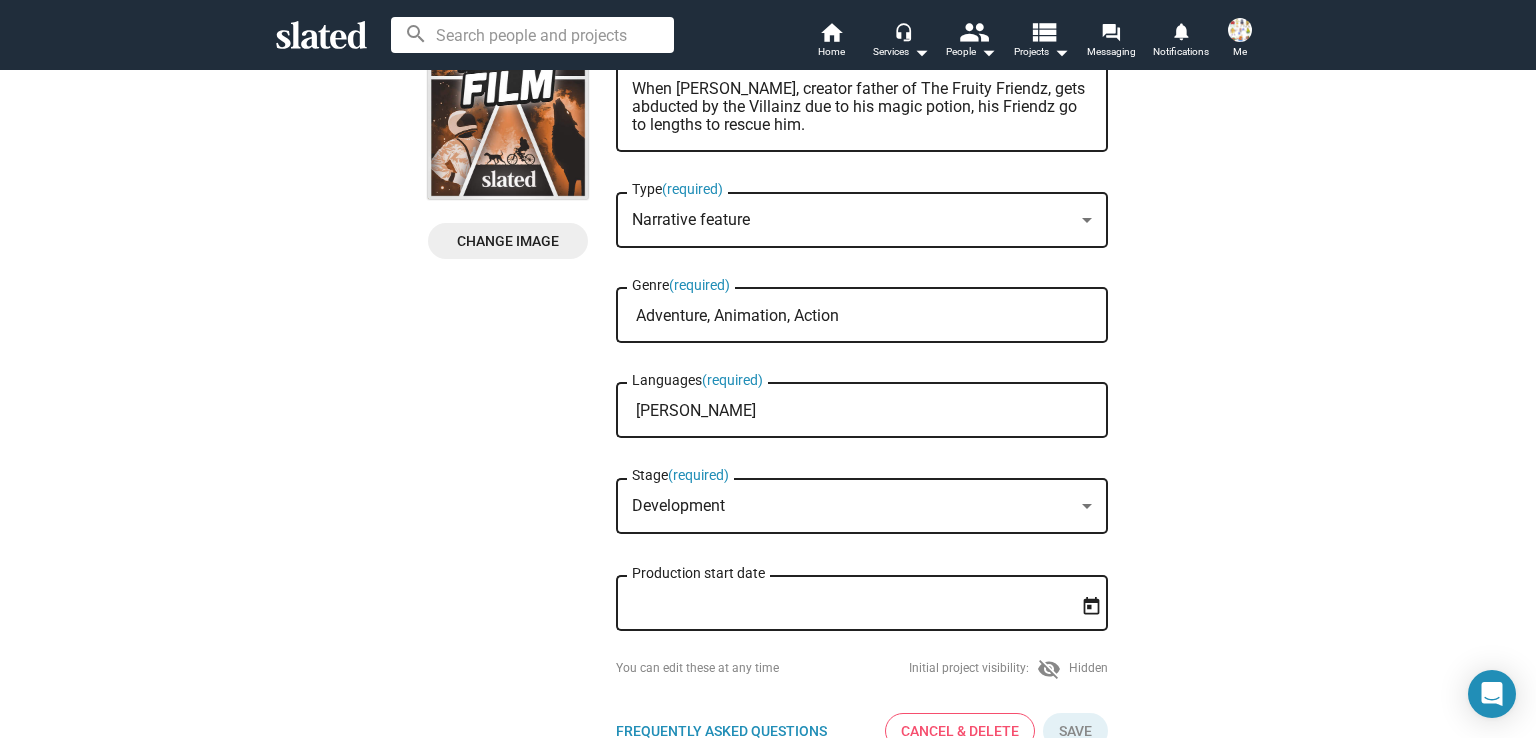 type on "Engels" 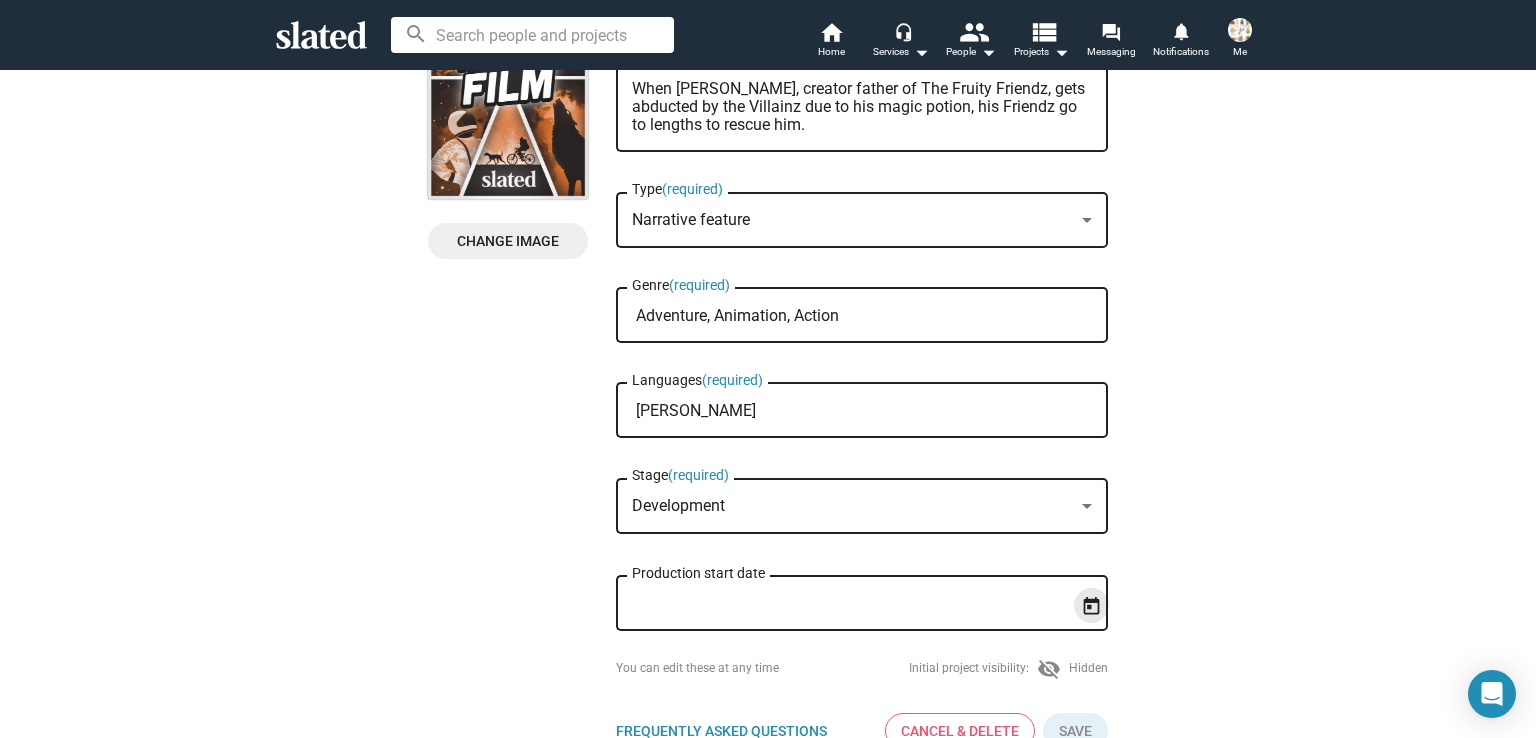 click 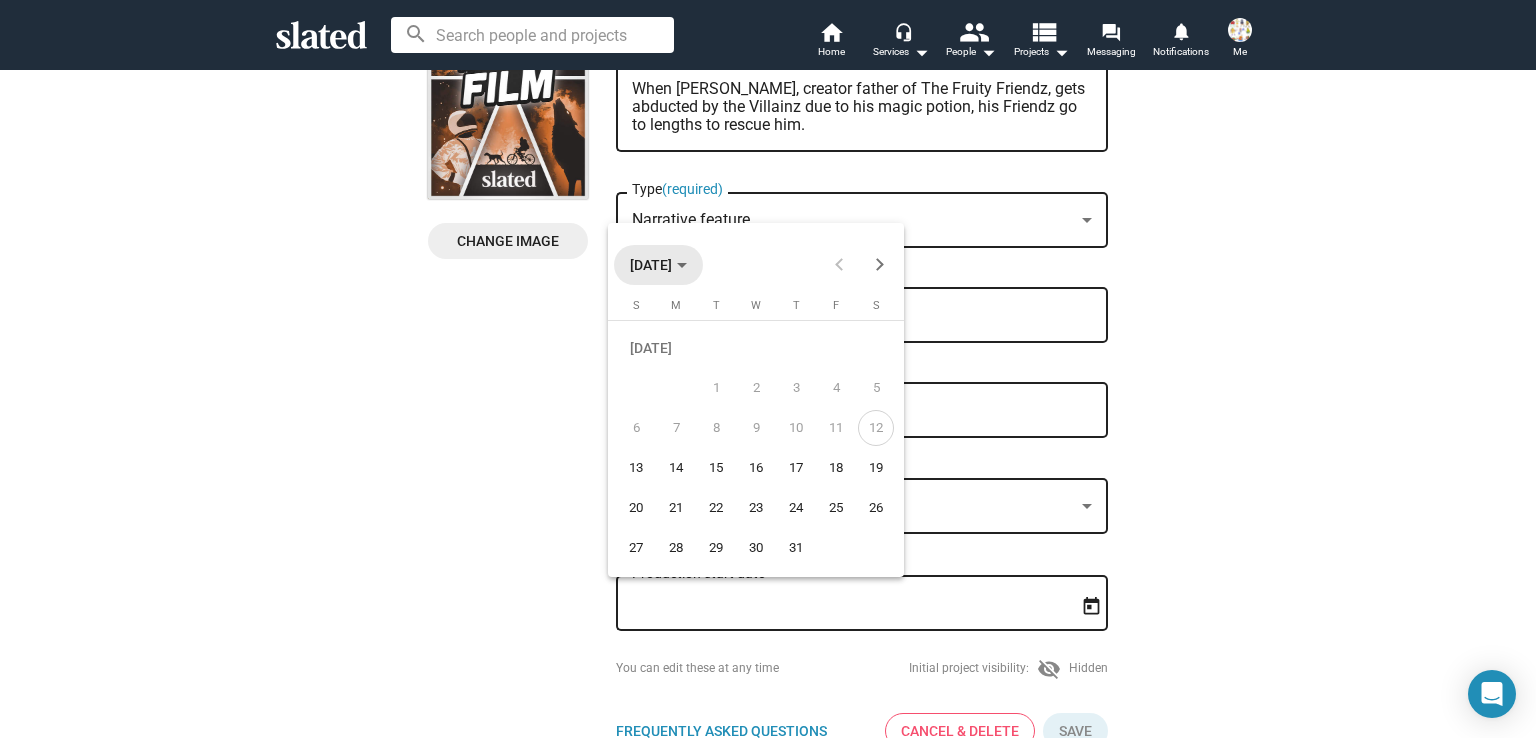 click on "JUL 2025" at bounding box center [658, 264] 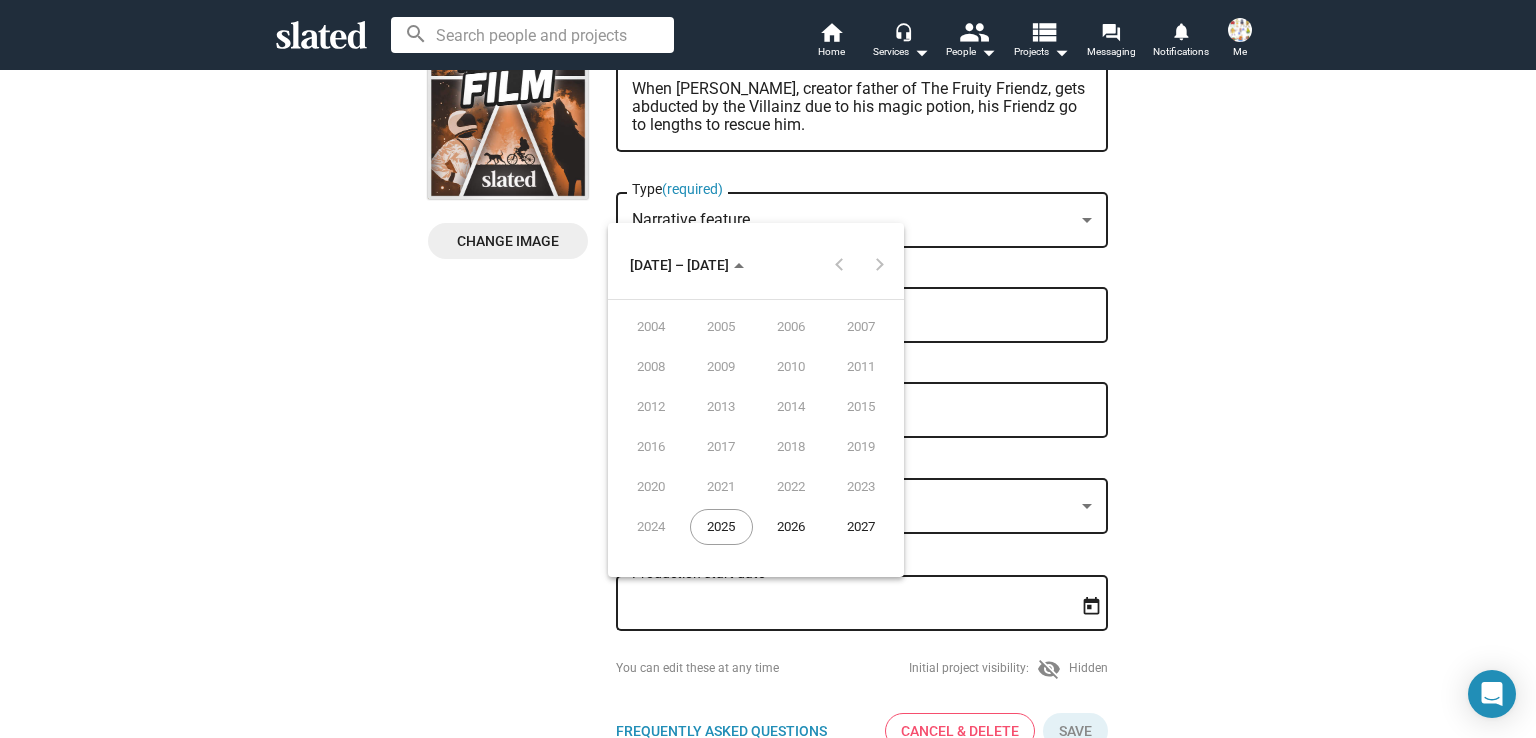 click on "2026" at bounding box center (791, 527) 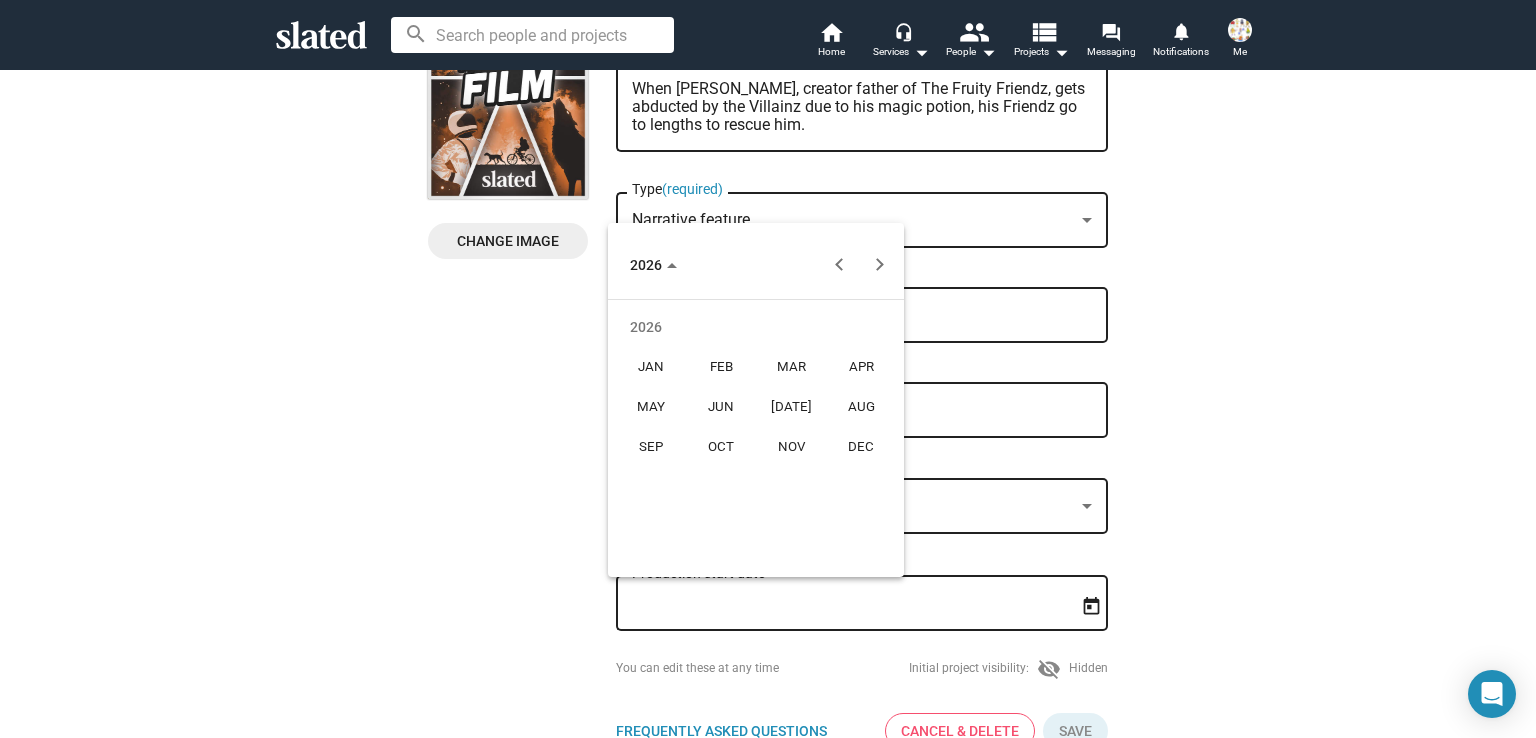click on "SEP" at bounding box center [651, 447] 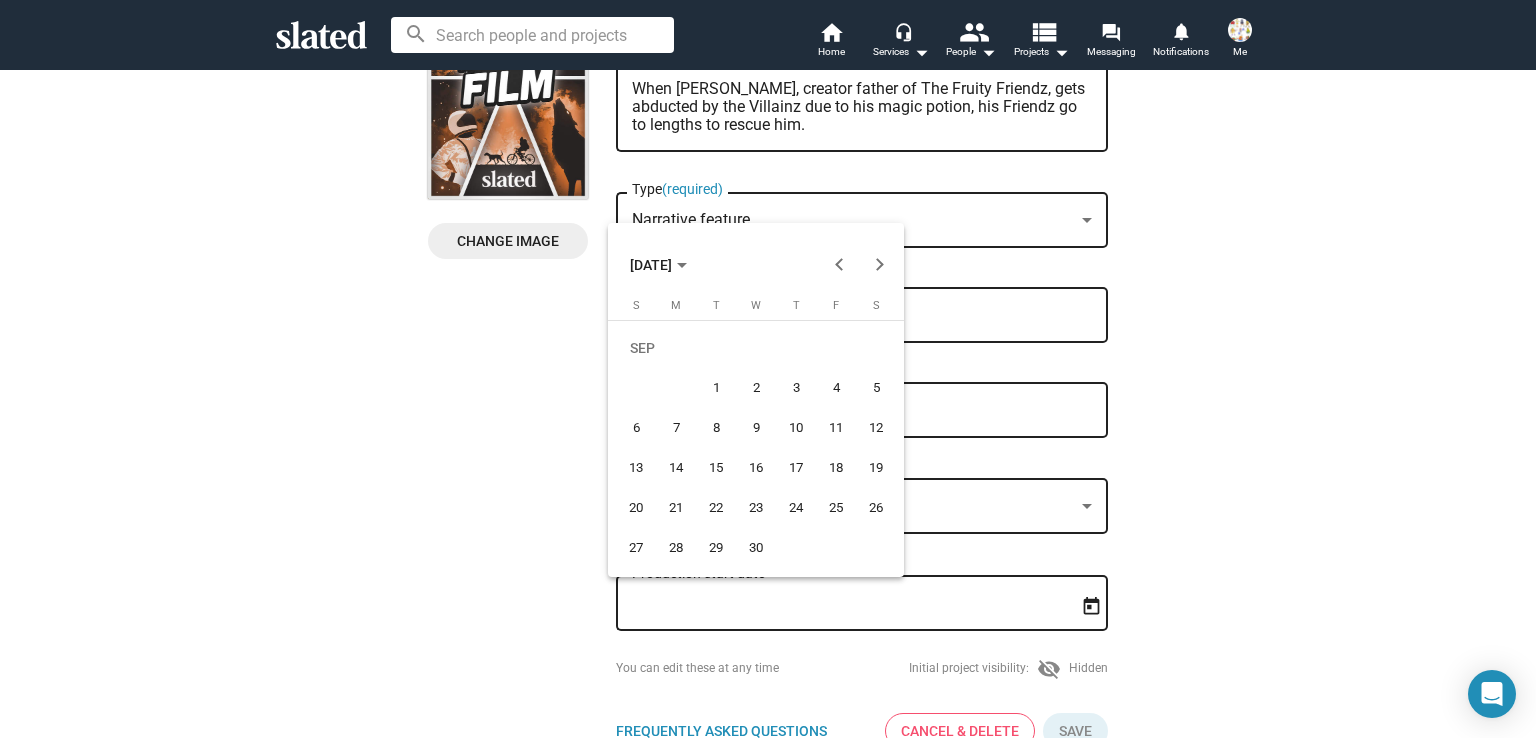 click on "1" at bounding box center (716, 388) 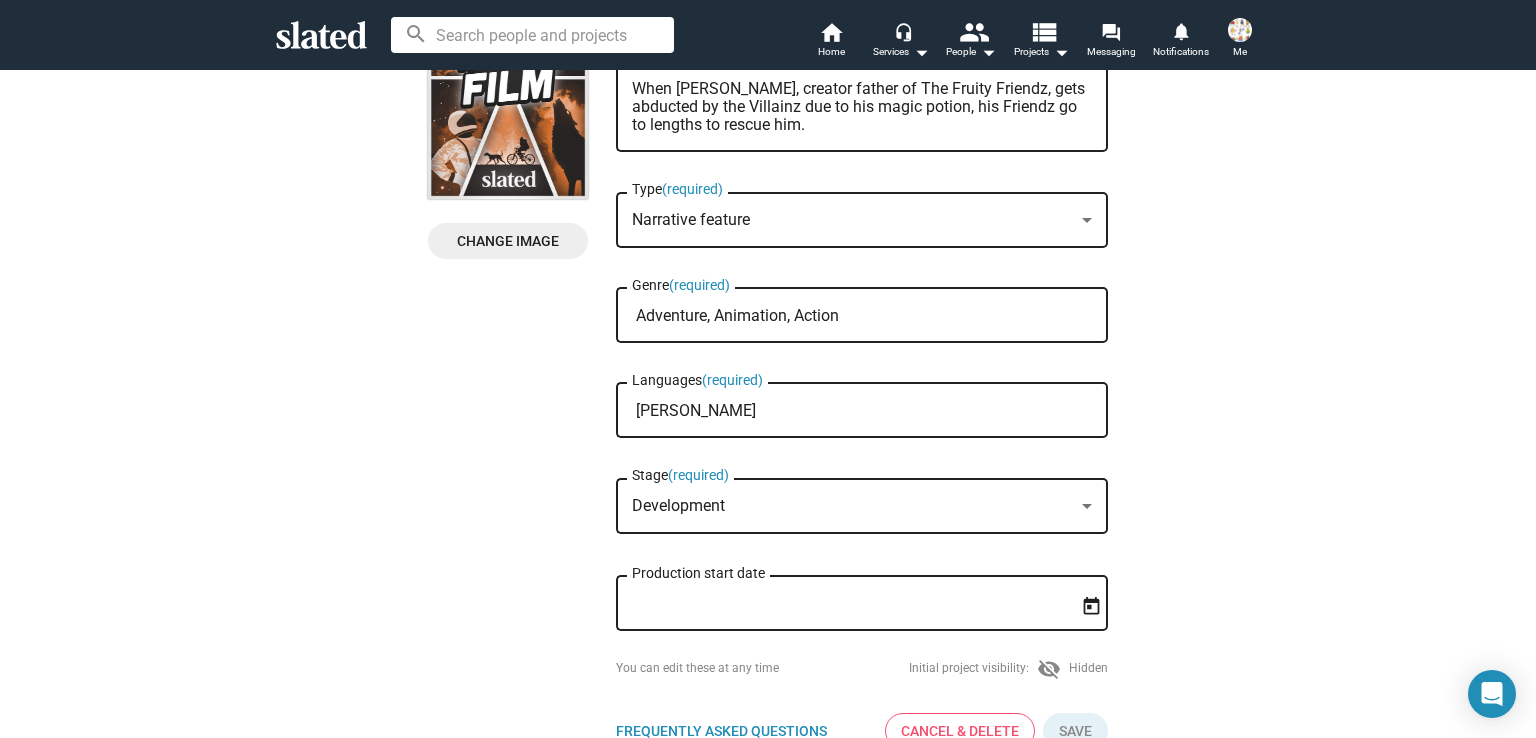 type on "[DATE]" 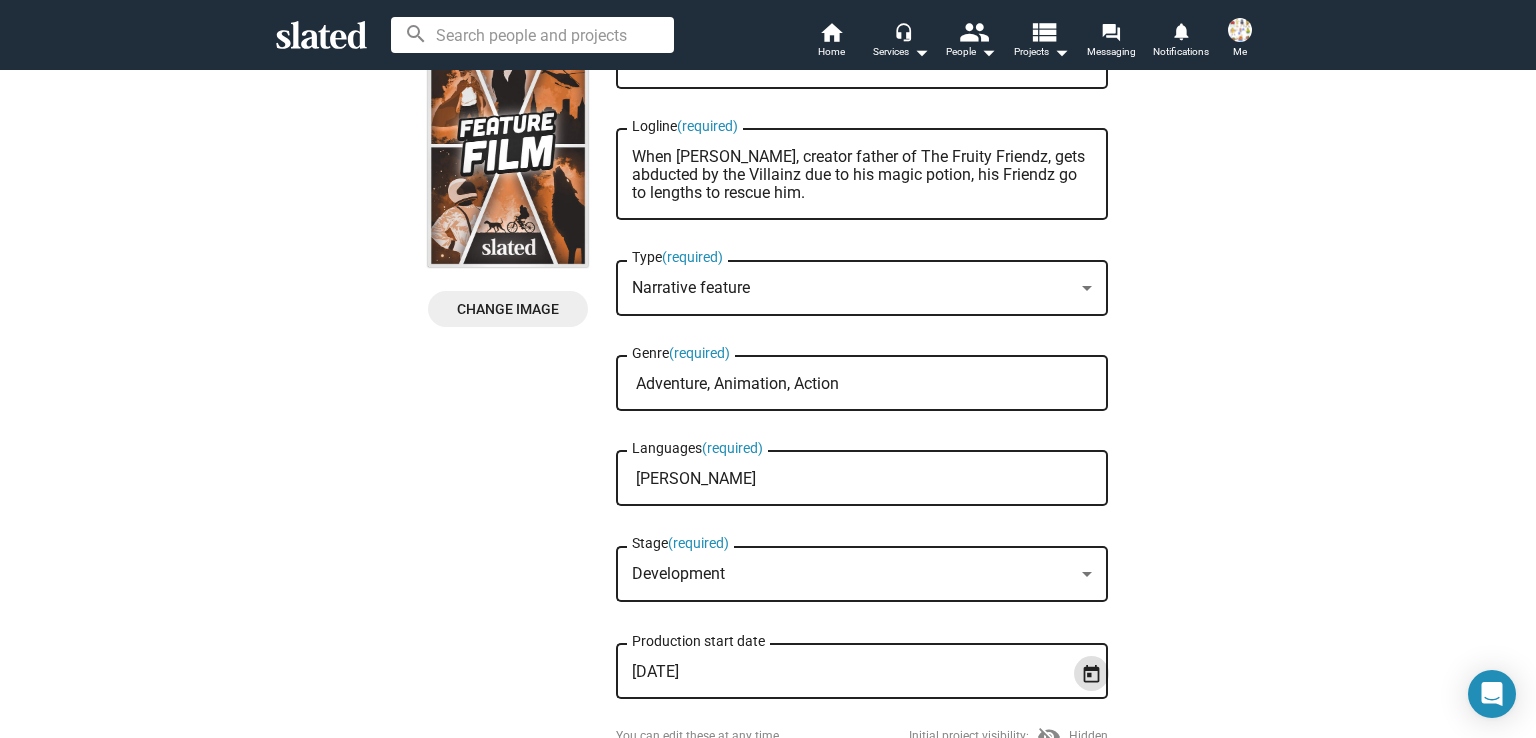 scroll, scrollTop: 128, scrollLeft: 0, axis: vertical 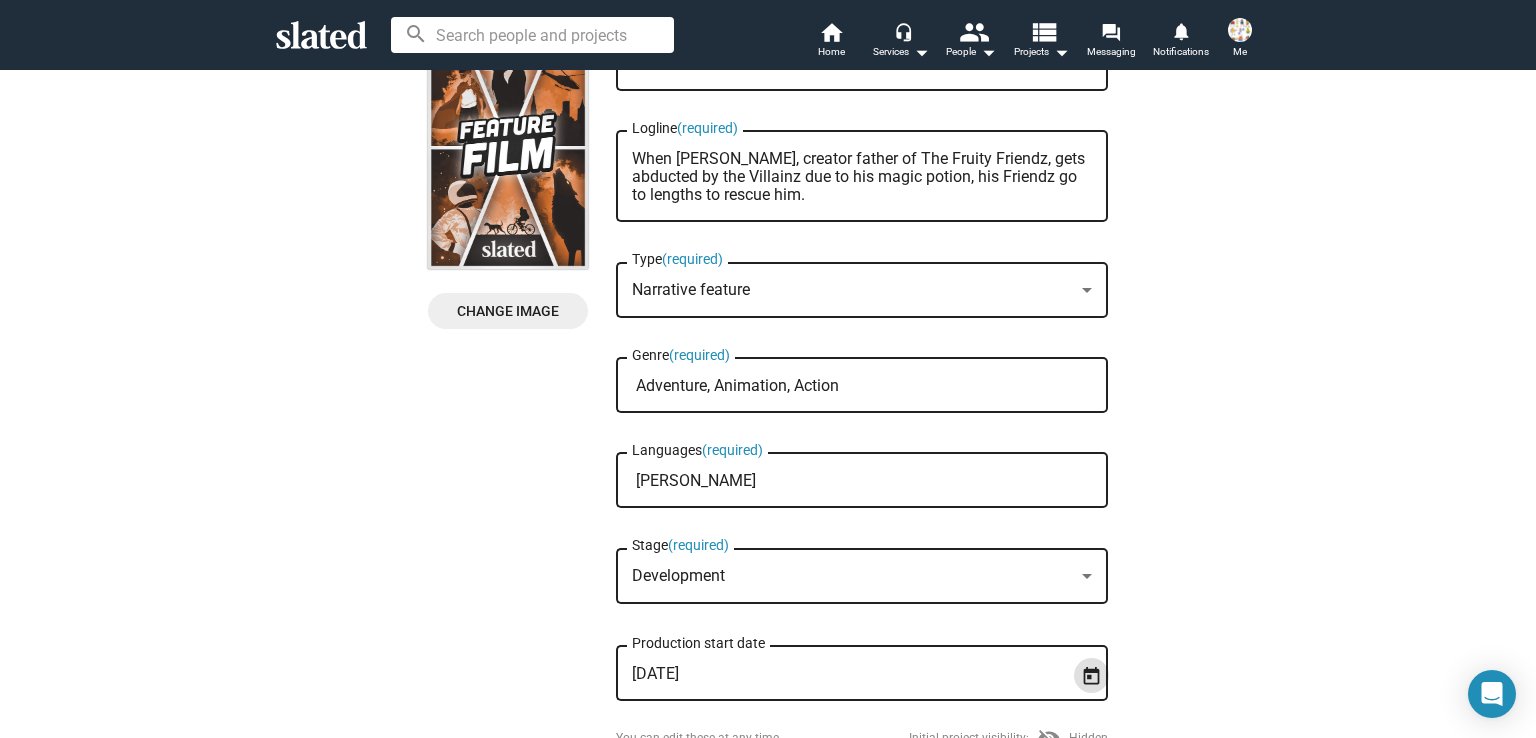 click on "Engels" at bounding box center [866, 481] 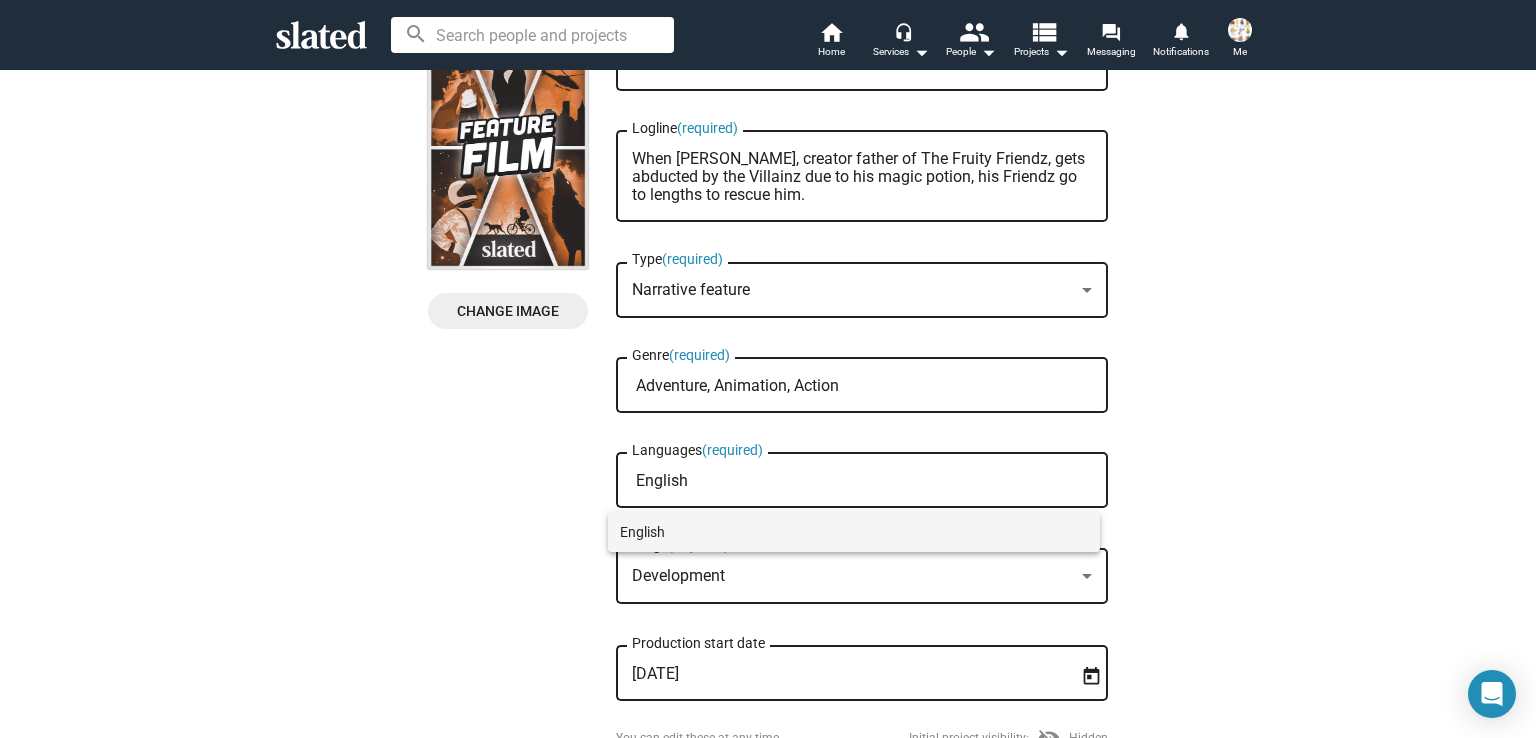 type on "English" 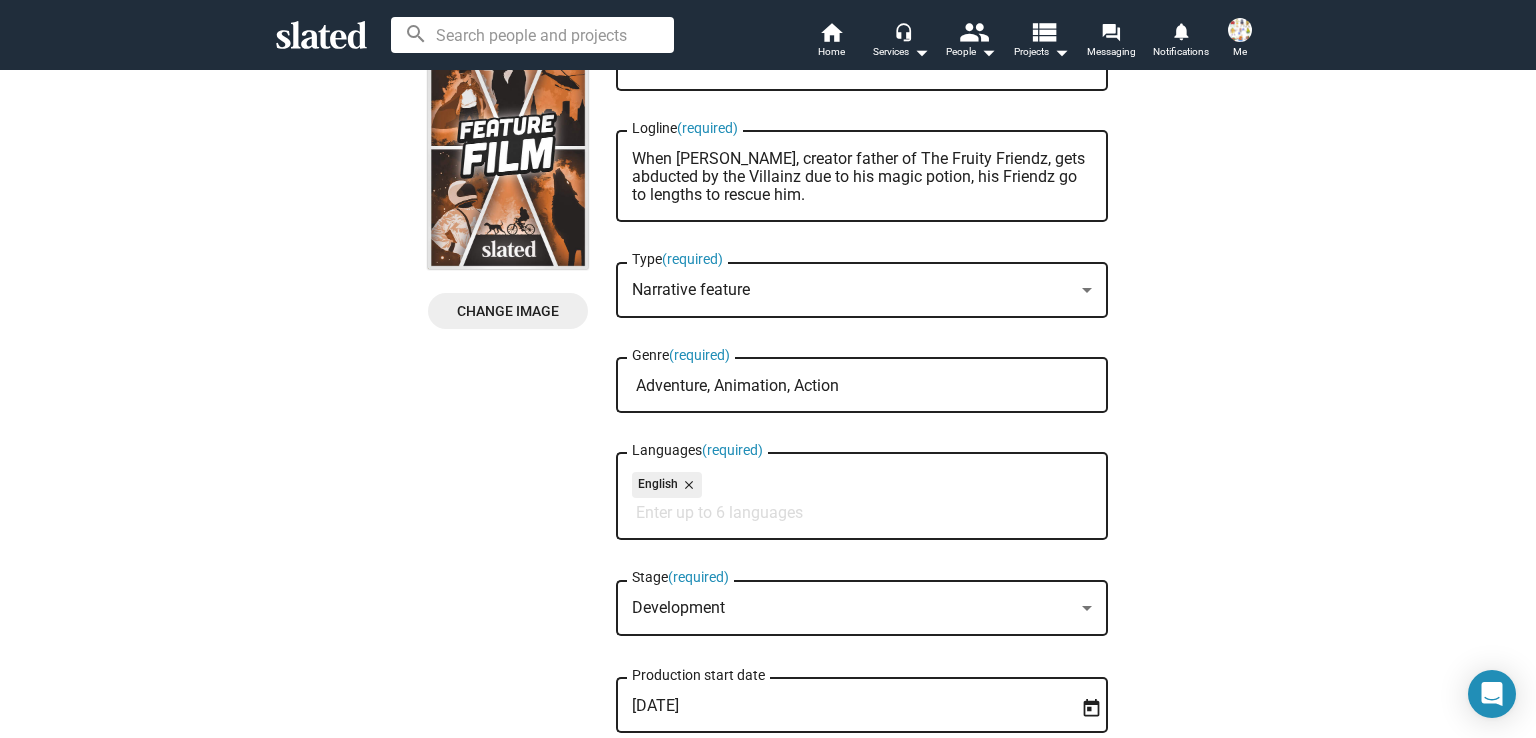click on "New Project Profile  Change Image   Change Image  Fruitiez Friendz Adventurez Title  (required) When Peter Pear, creator father of The Fruity Friendz, gets abducted by the Villainz due to his magic potion, his Friendz go to lengths to rescue him. Logline  (required) Narrative feature Type  (required) Adventure, Animation, Action Genre  (required) English close Languages  (required) Development Stage  (required) 9/1/2026 Production start date You can edit these at any time  Initial project visibility:  visibility_off  Hidden  Frequently Asked Questions FAQ Cancel & Delete Save" 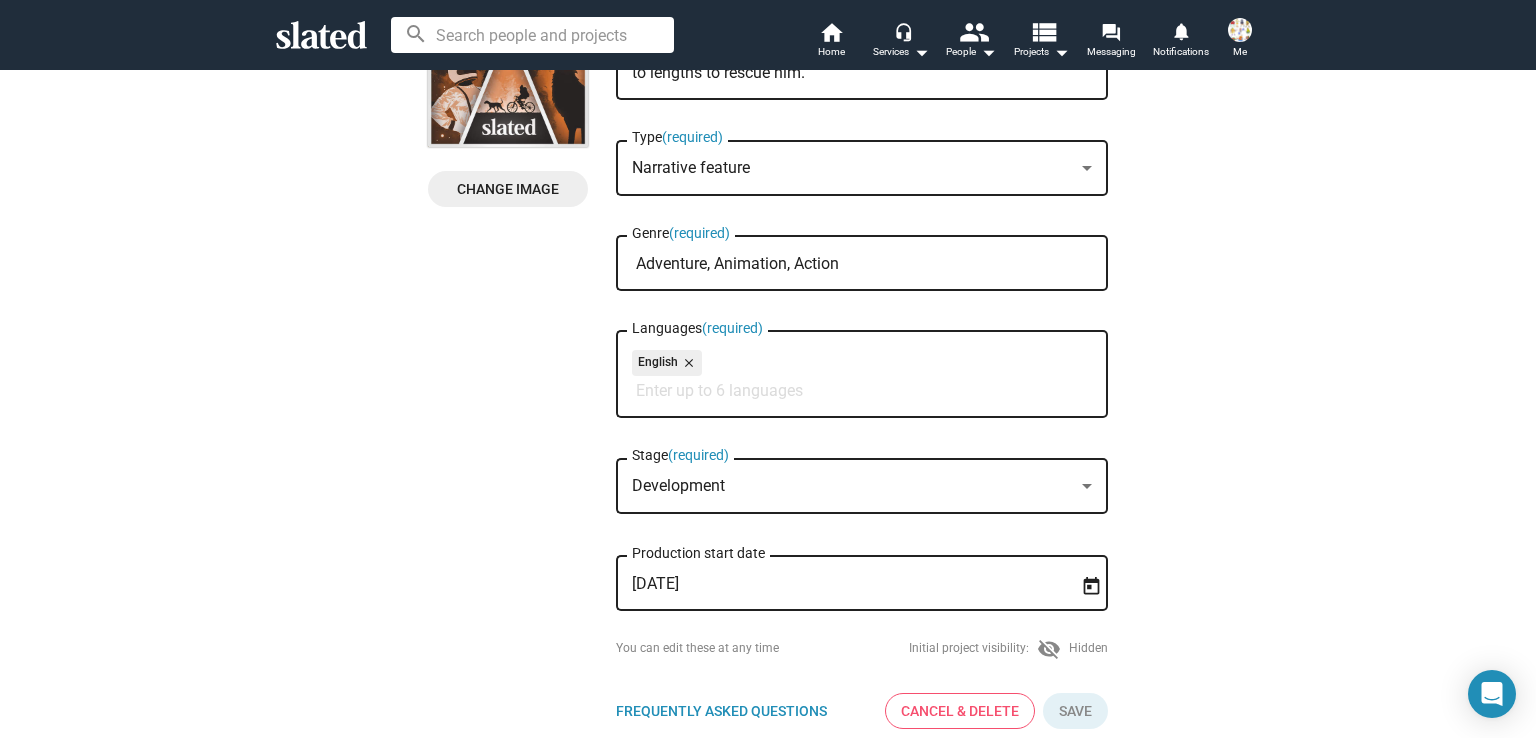 scroll, scrollTop: 248, scrollLeft: 0, axis: vertical 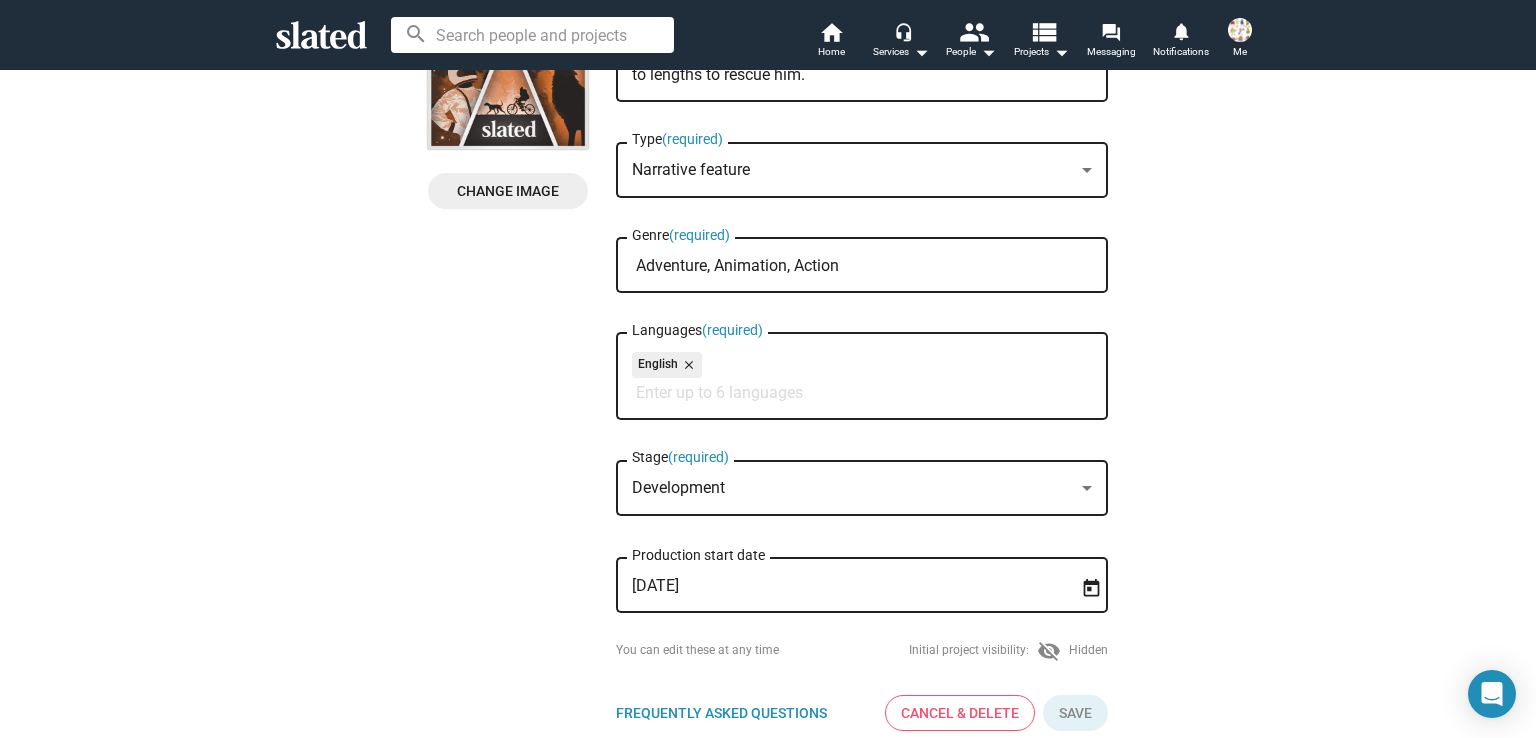 click on "Languages  (required)" at bounding box center [866, 393] 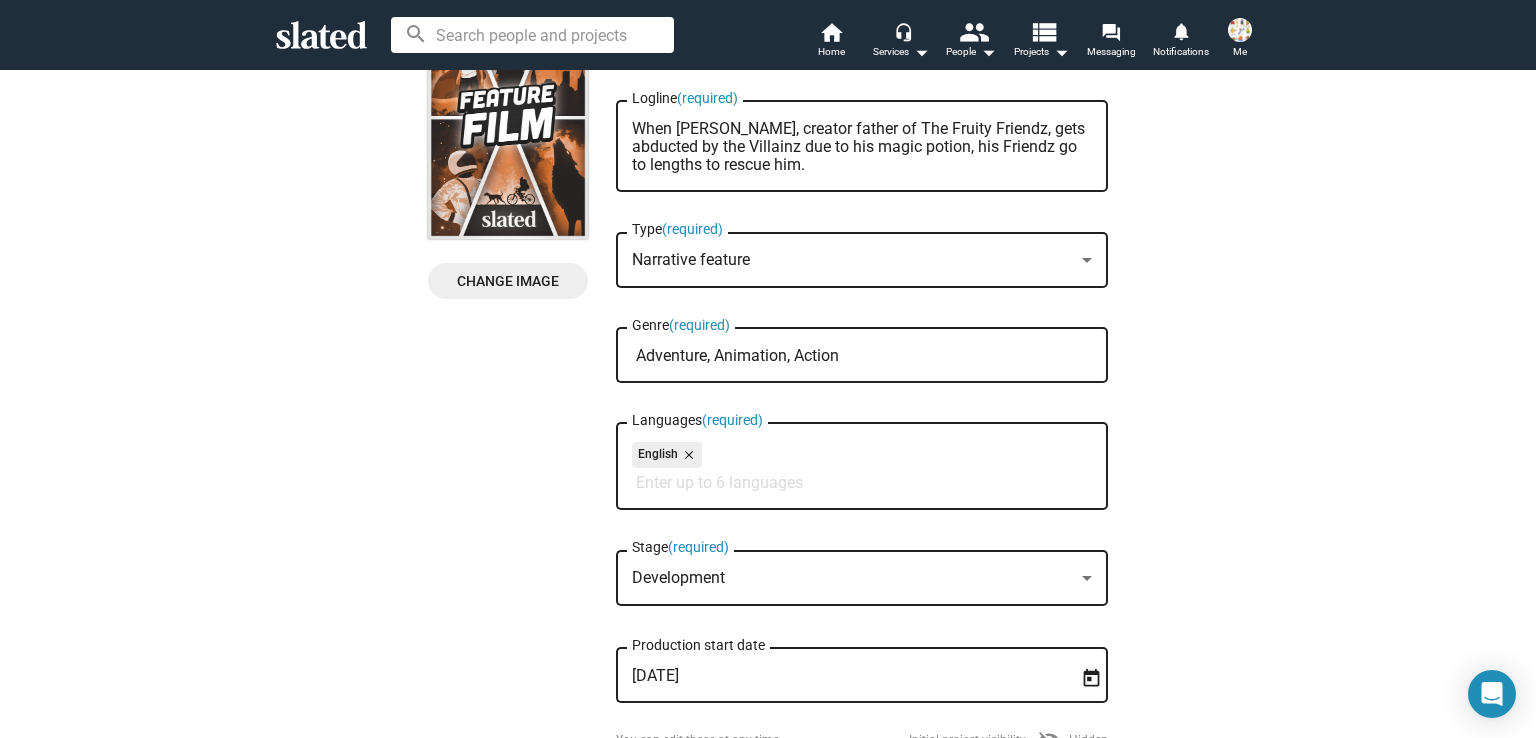 click on "Adventure, Animation, Action" at bounding box center [866, 356] 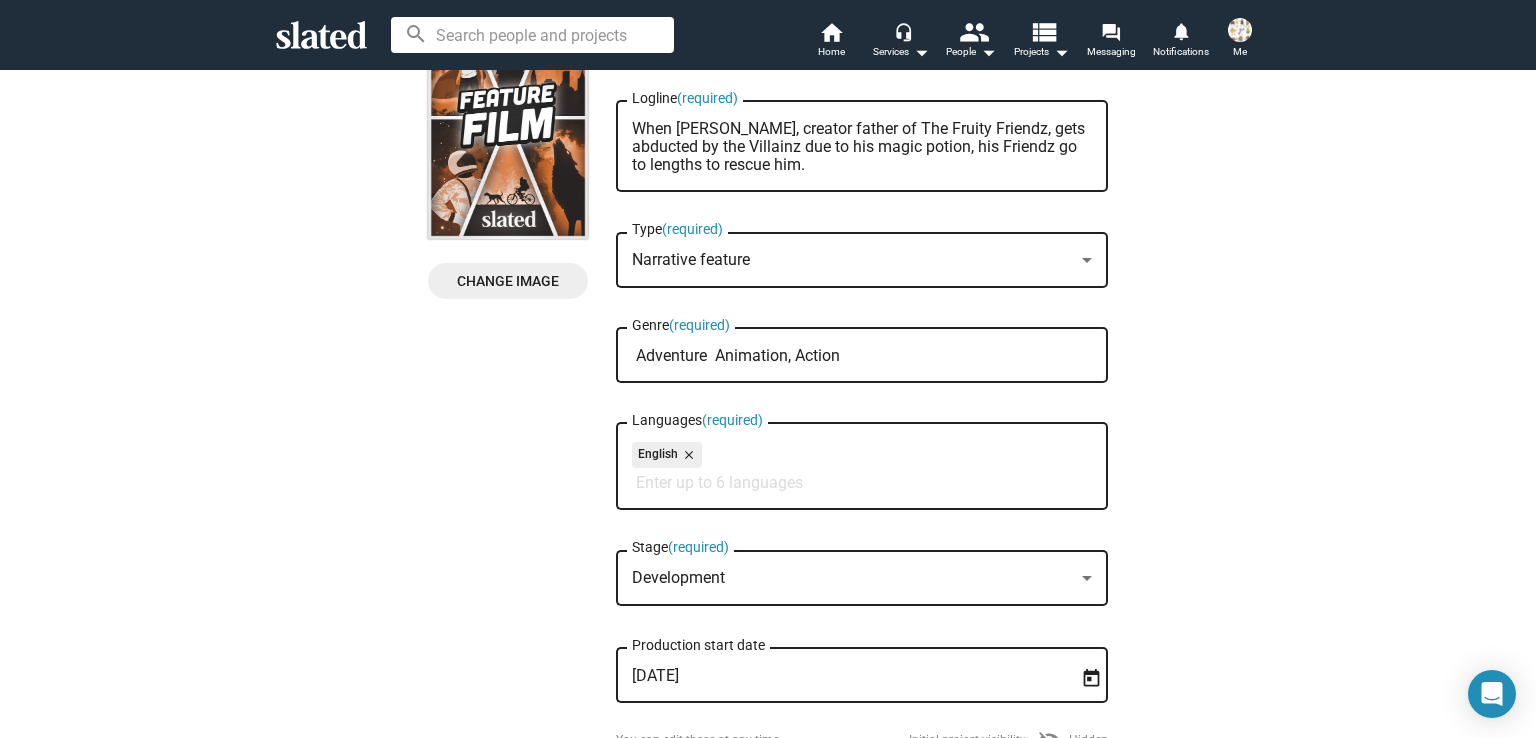 drag, startPoint x: 833, startPoint y: 354, endPoint x: 643, endPoint y: 363, distance: 190.21304 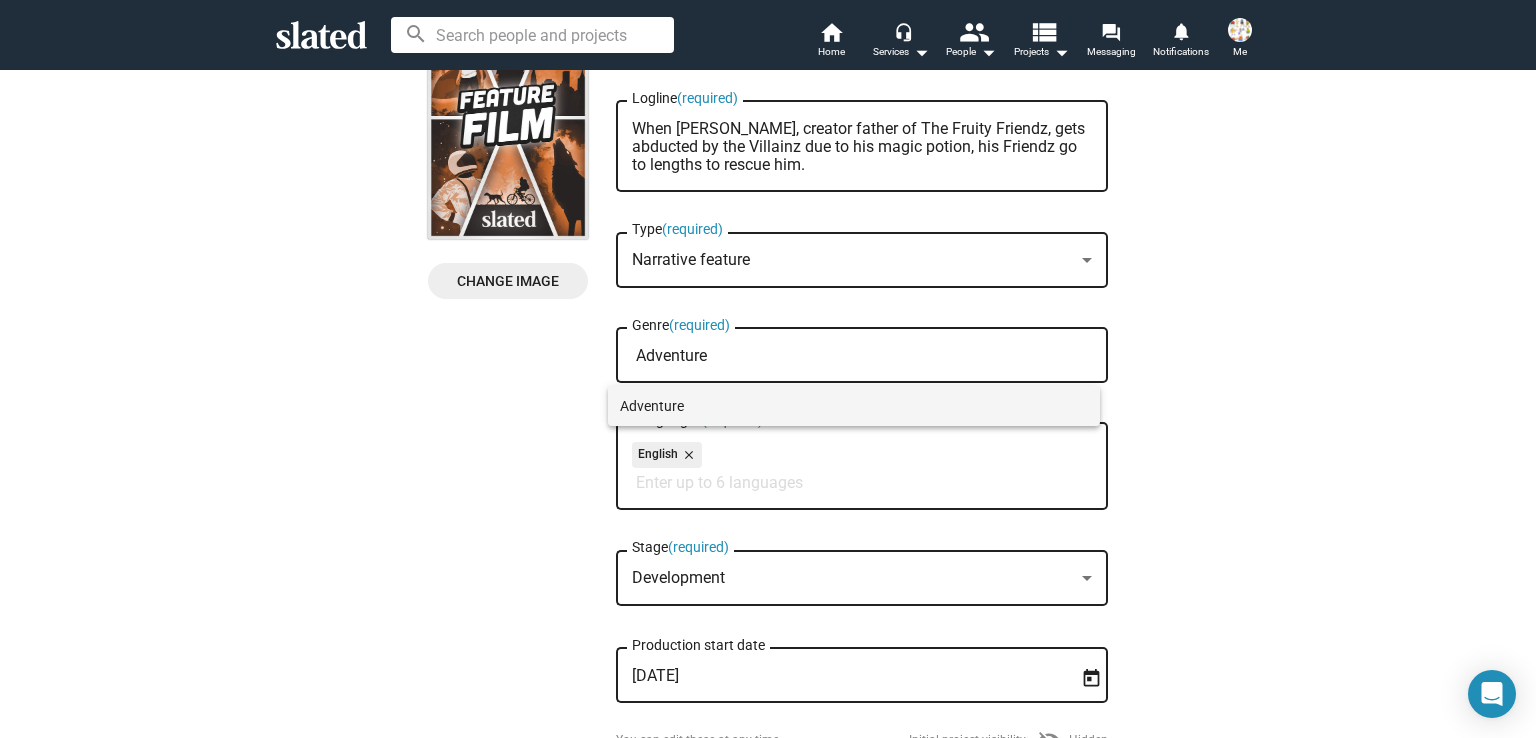 type on "Adventure" 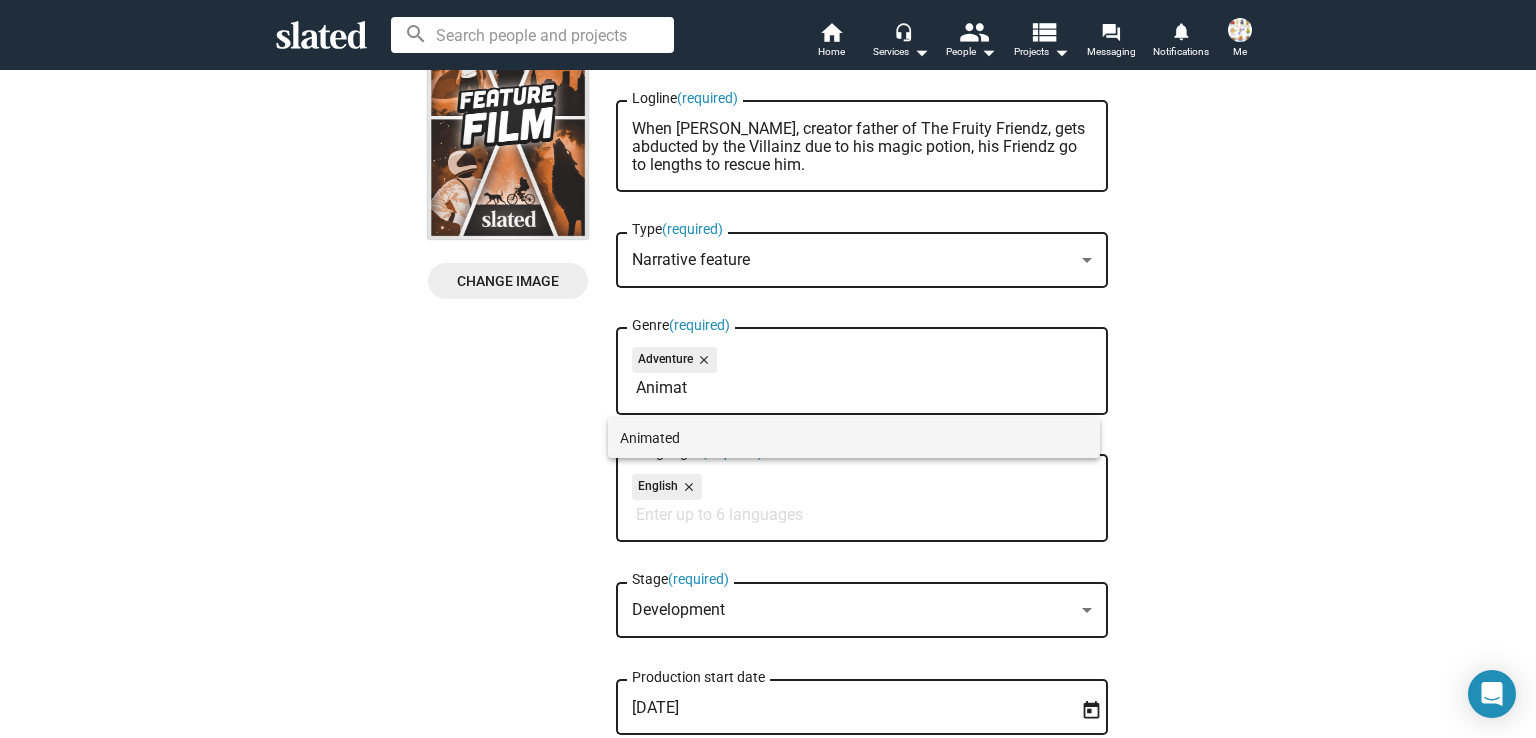 type on "Animat" 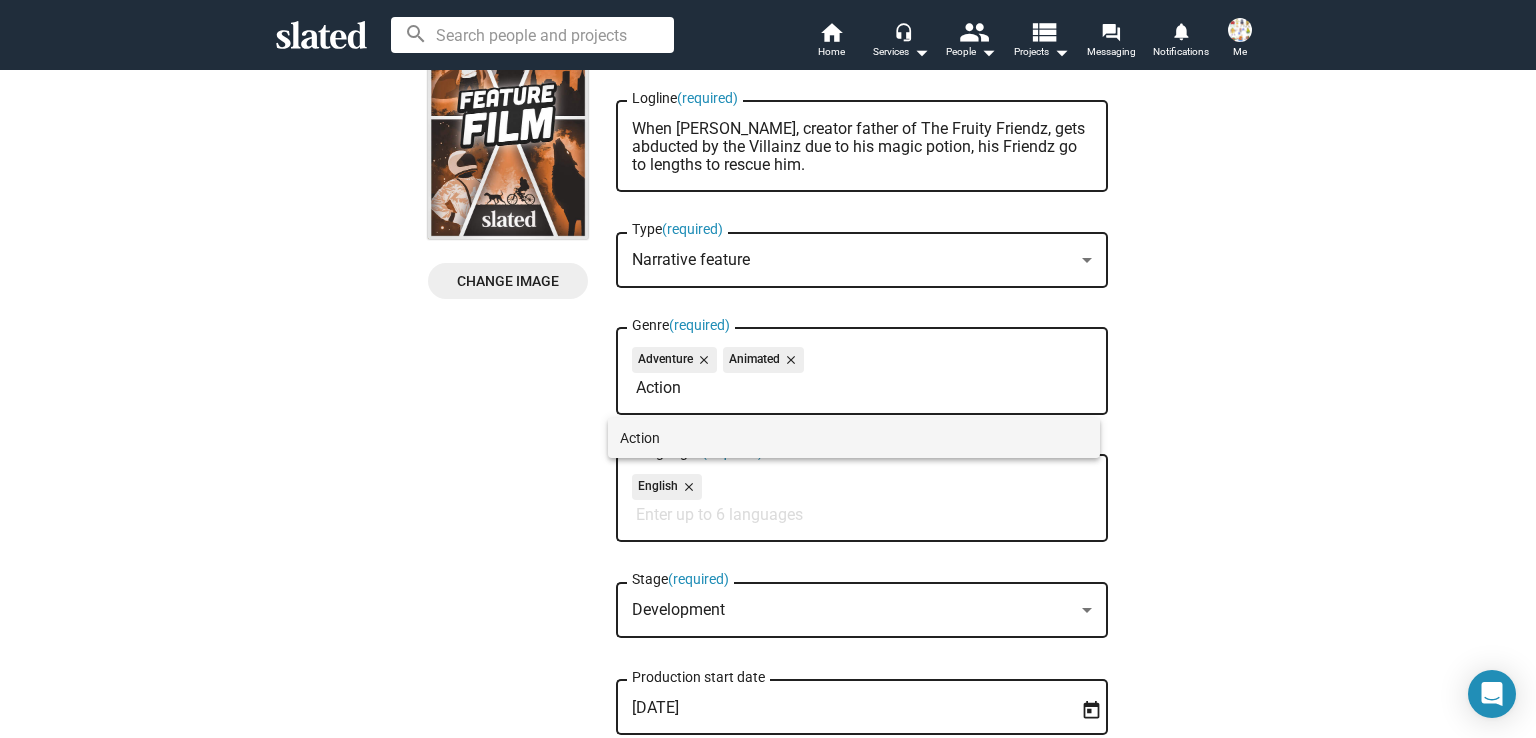 type on "Action" 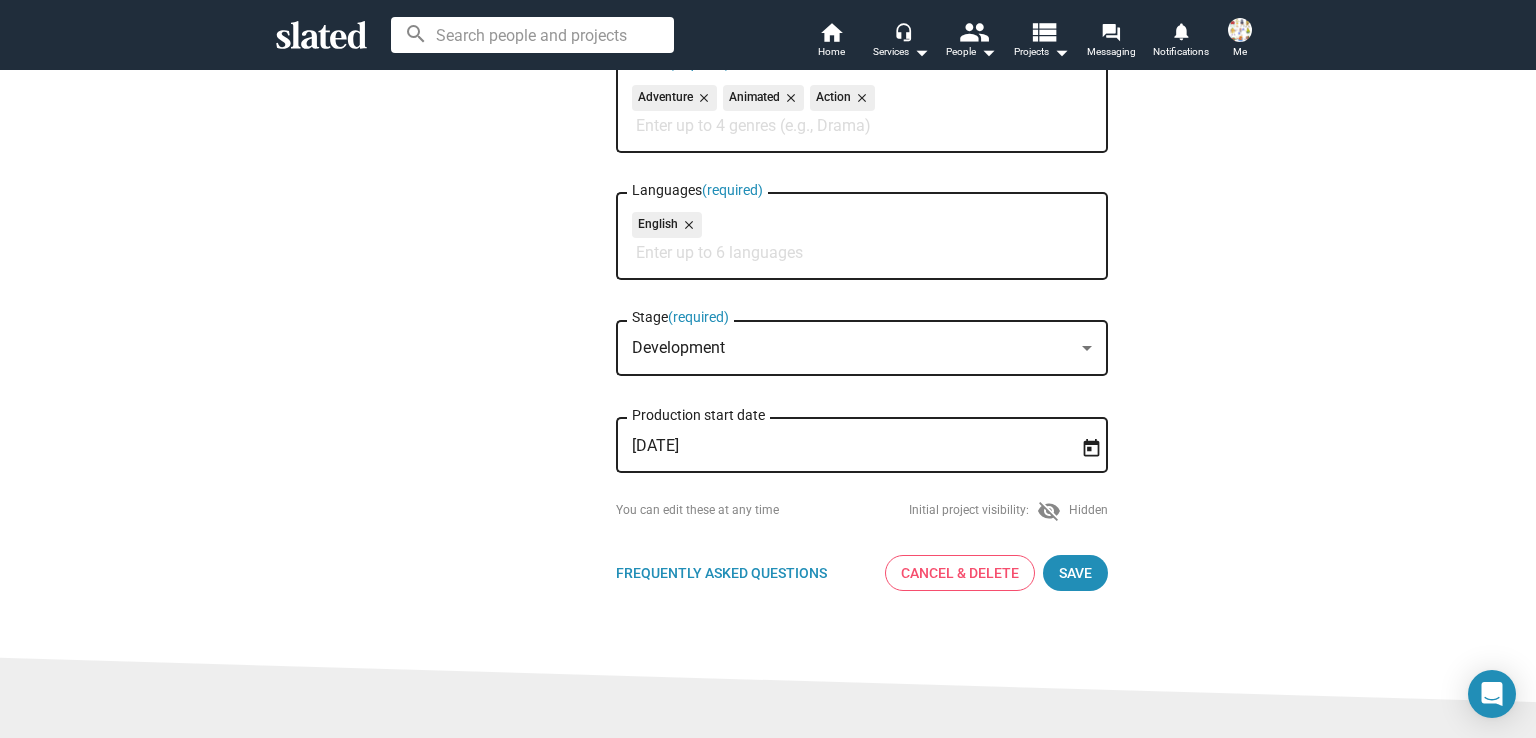 scroll, scrollTop: 423, scrollLeft: 0, axis: vertical 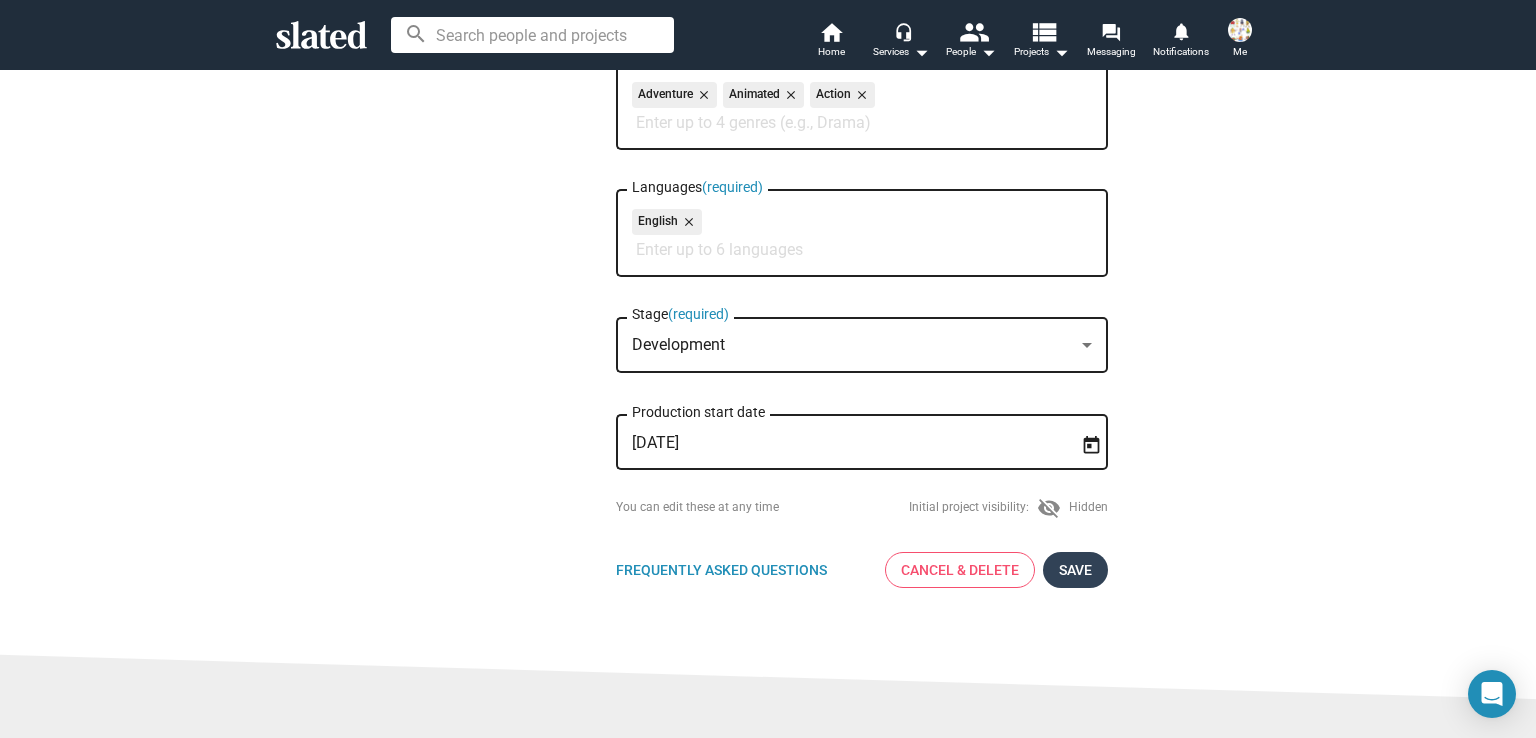 click on "Save" 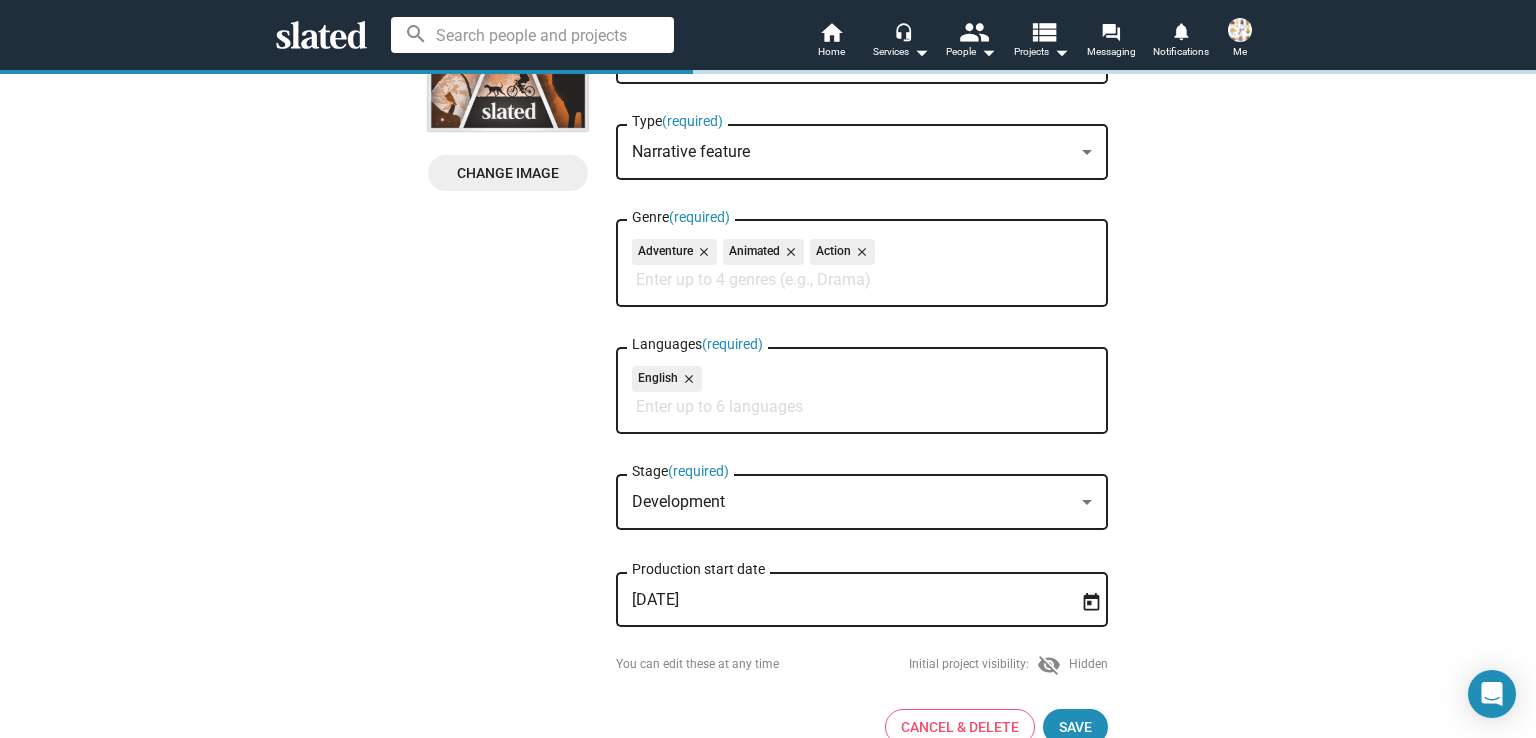 scroll, scrollTop: 584, scrollLeft: 0, axis: vertical 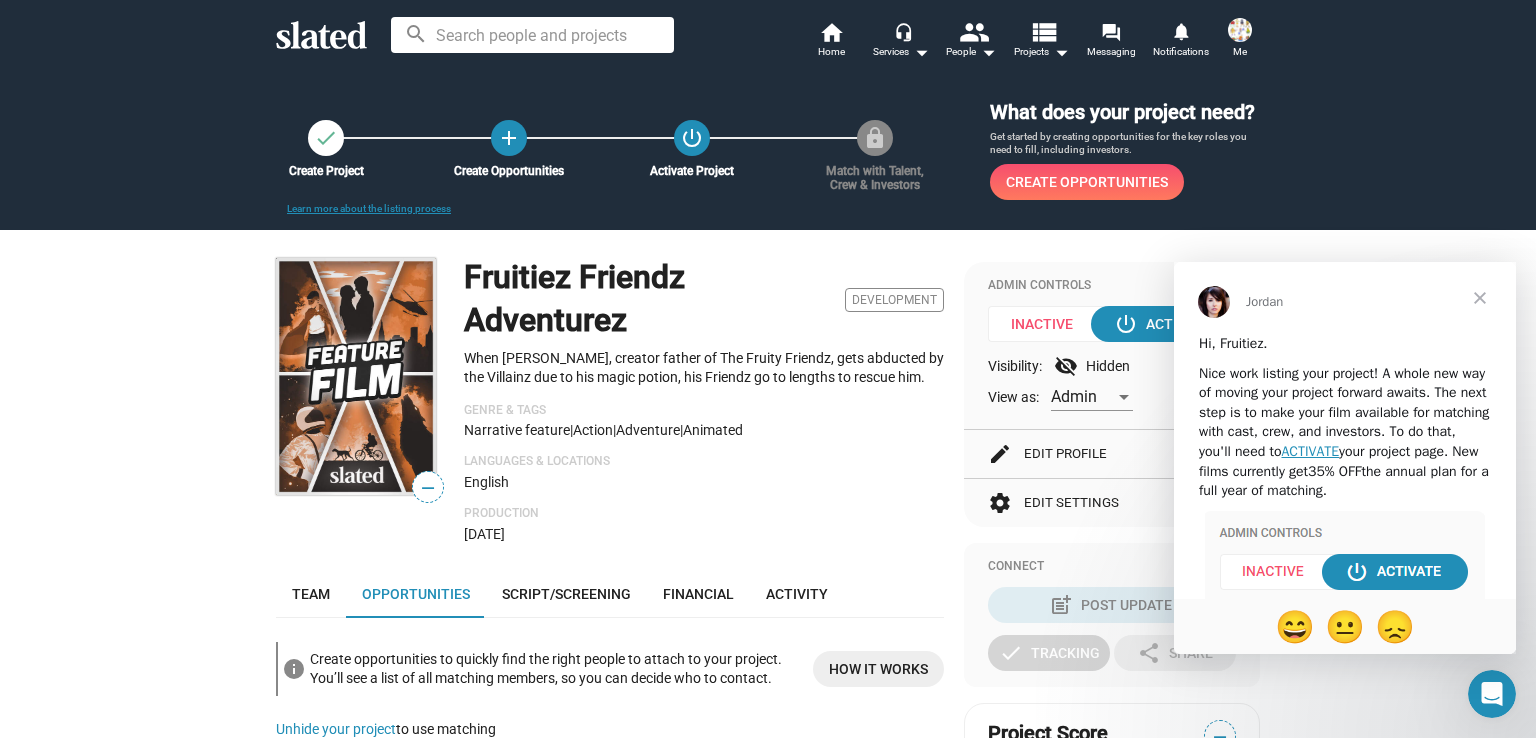 click at bounding box center [1345, 556] 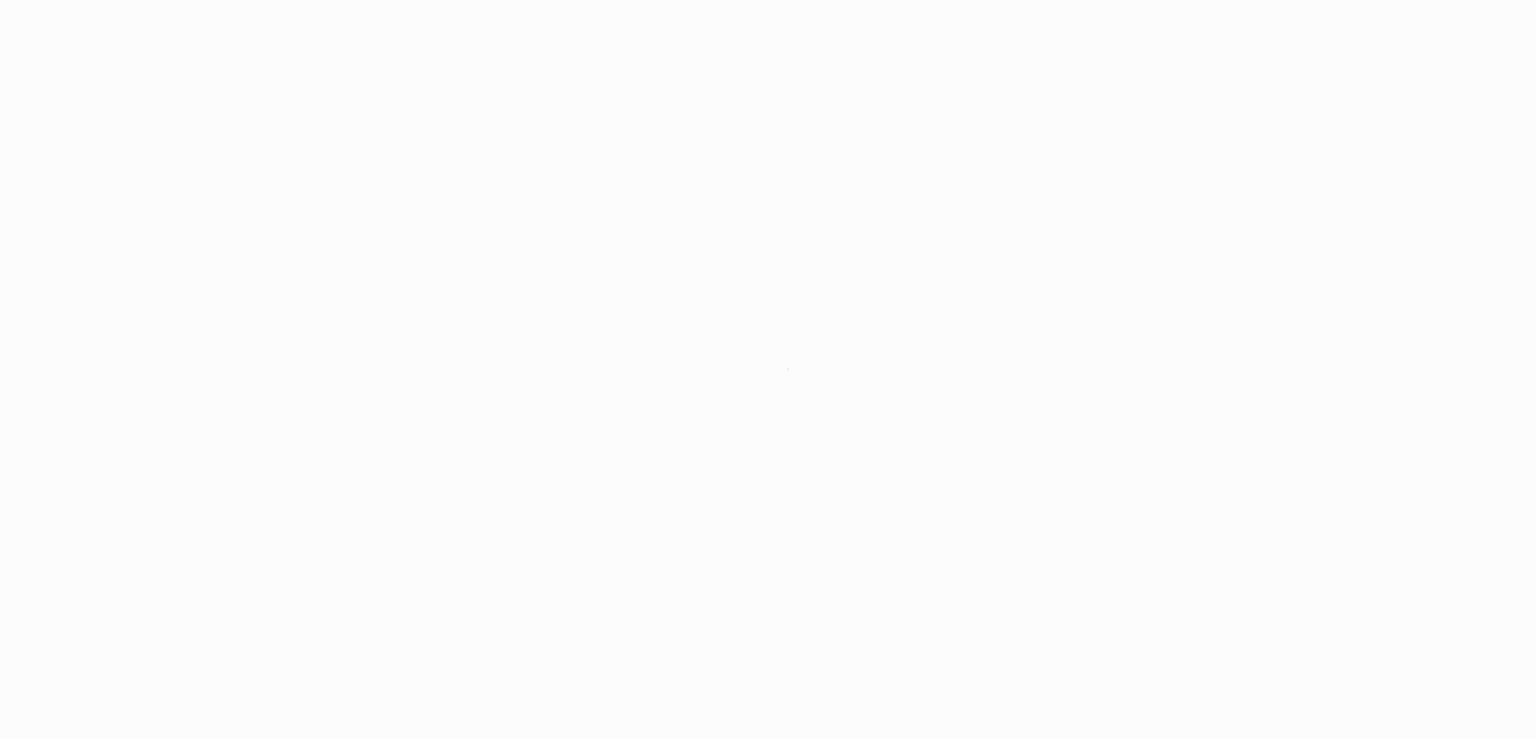 scroll, scrollTop: 0, scrollLeft: 0, axis: both 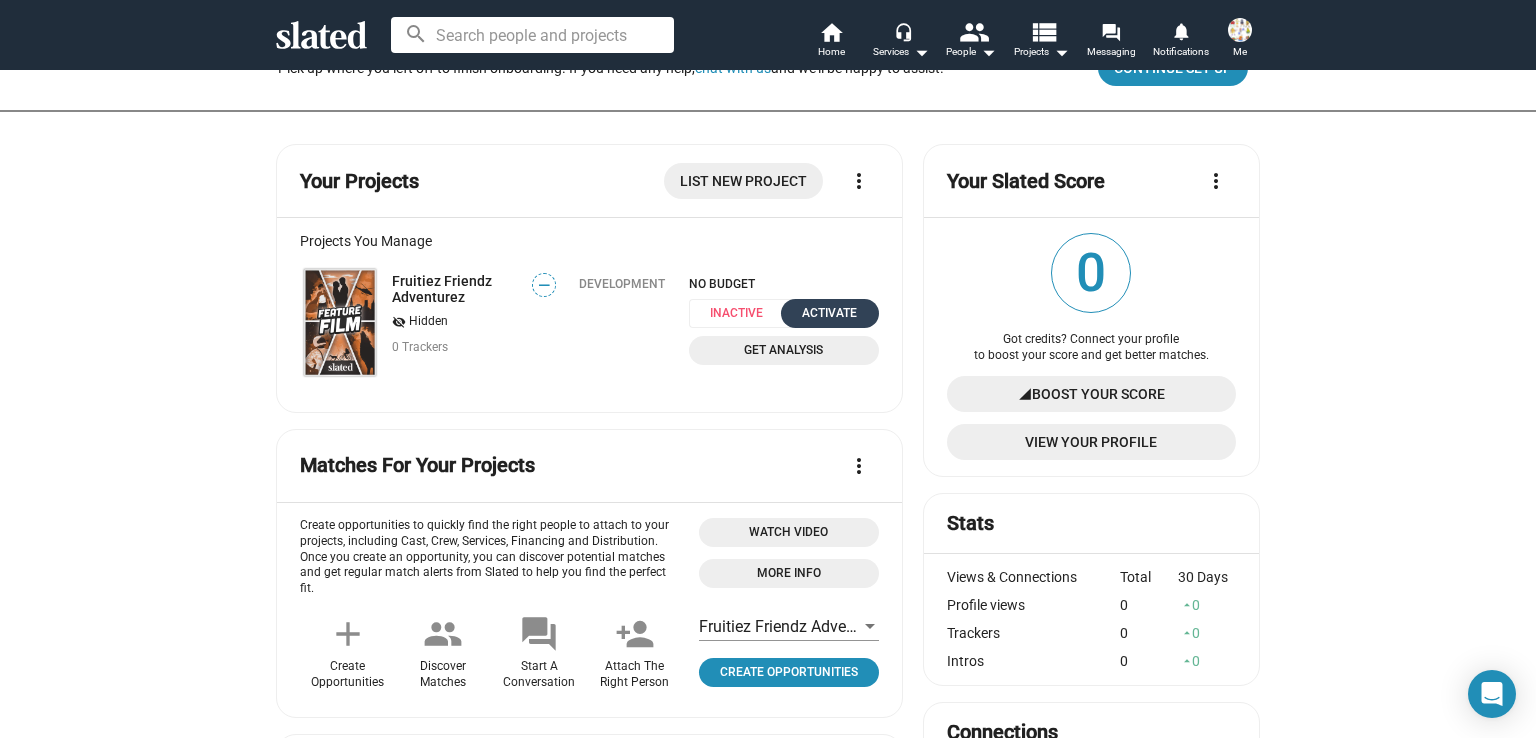 click on "Activate" 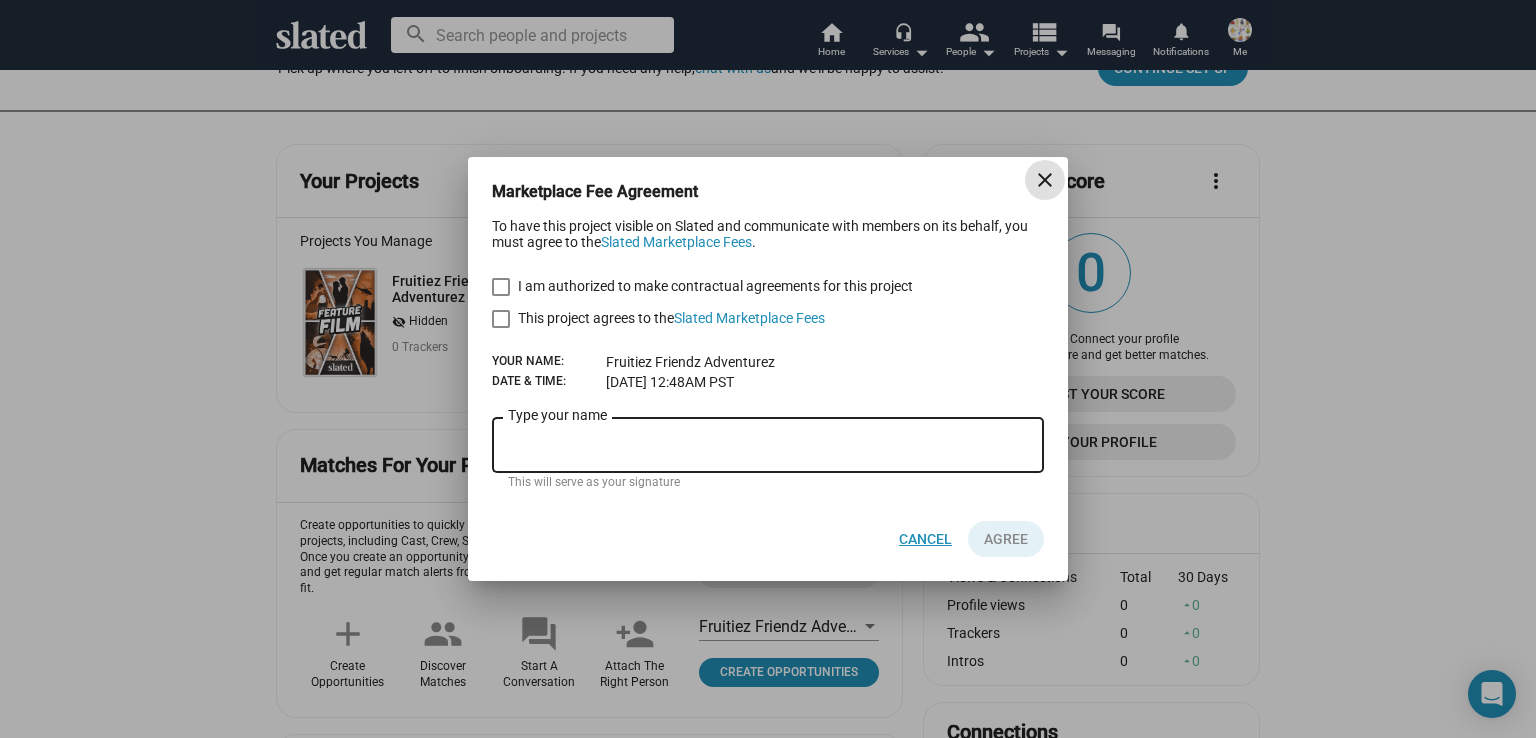 click on "Cancel" at bounding box center [925, 539] 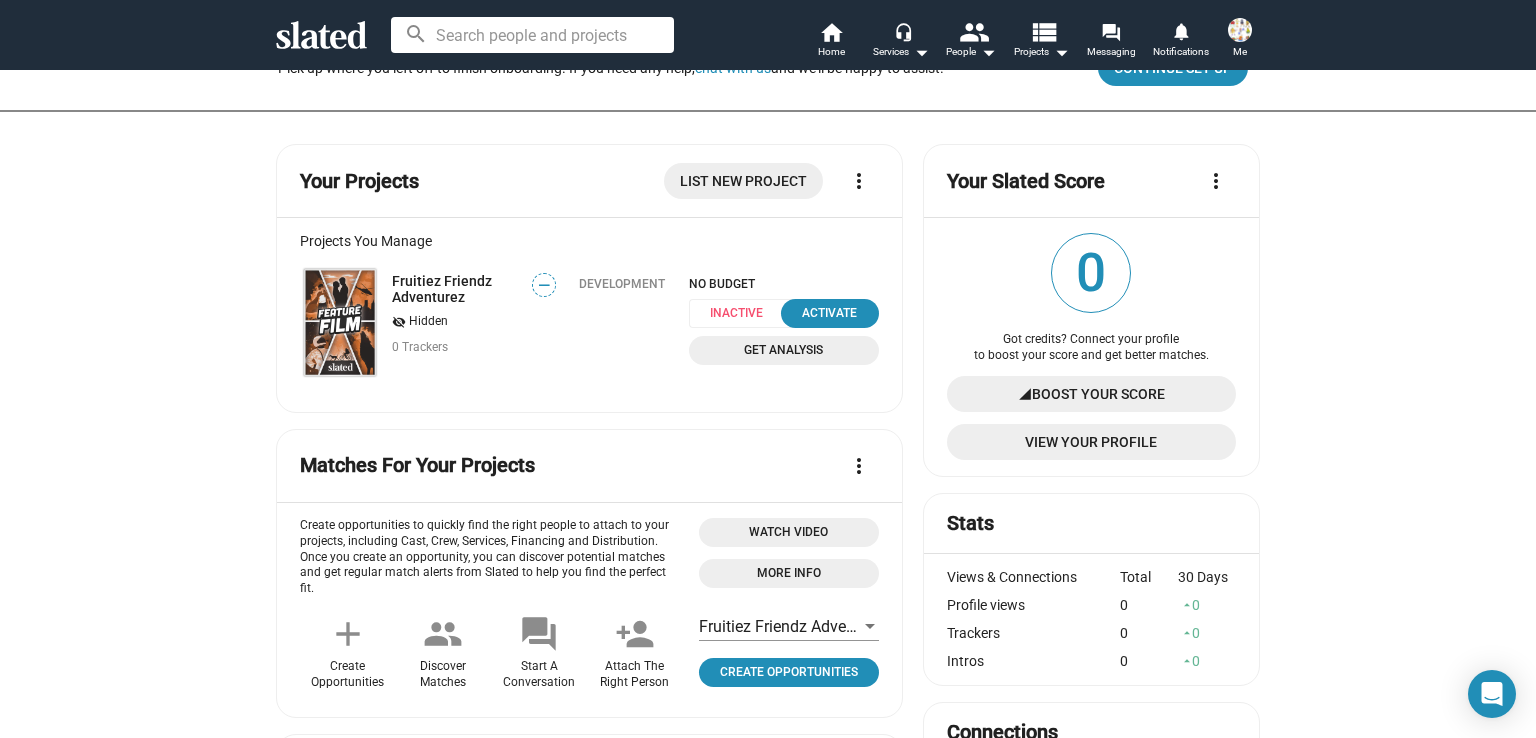 click 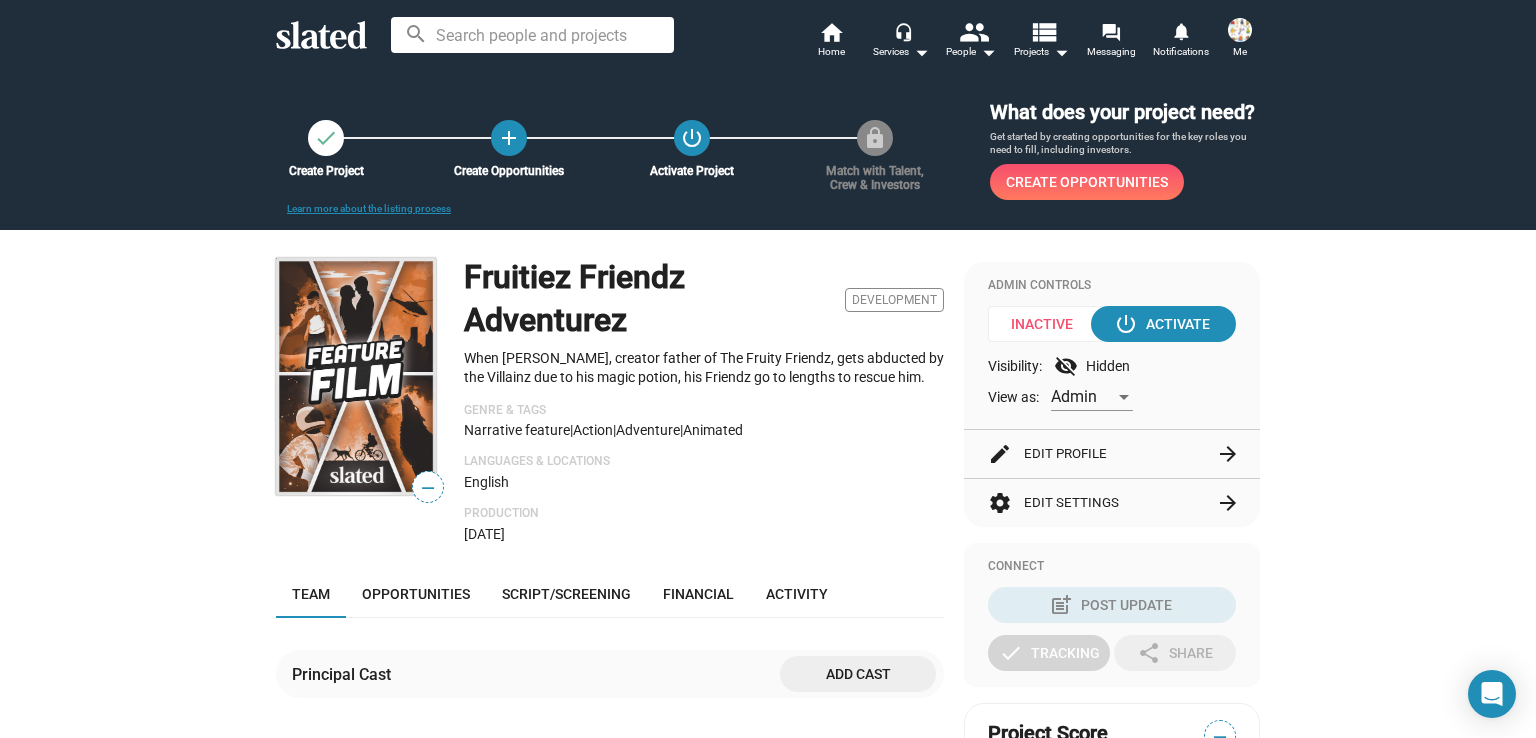 click 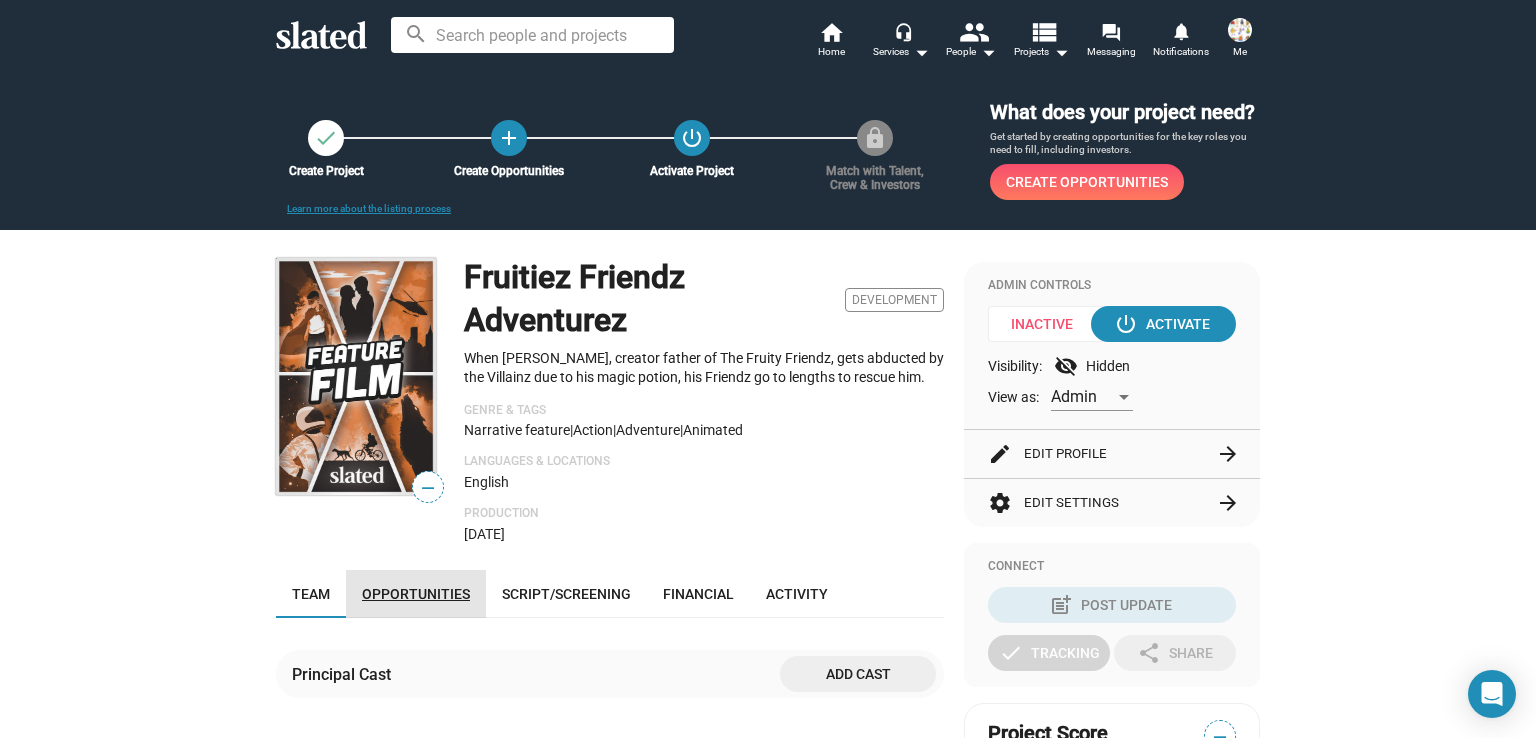 click on "Opportunities" at bounding box center [416, 594] 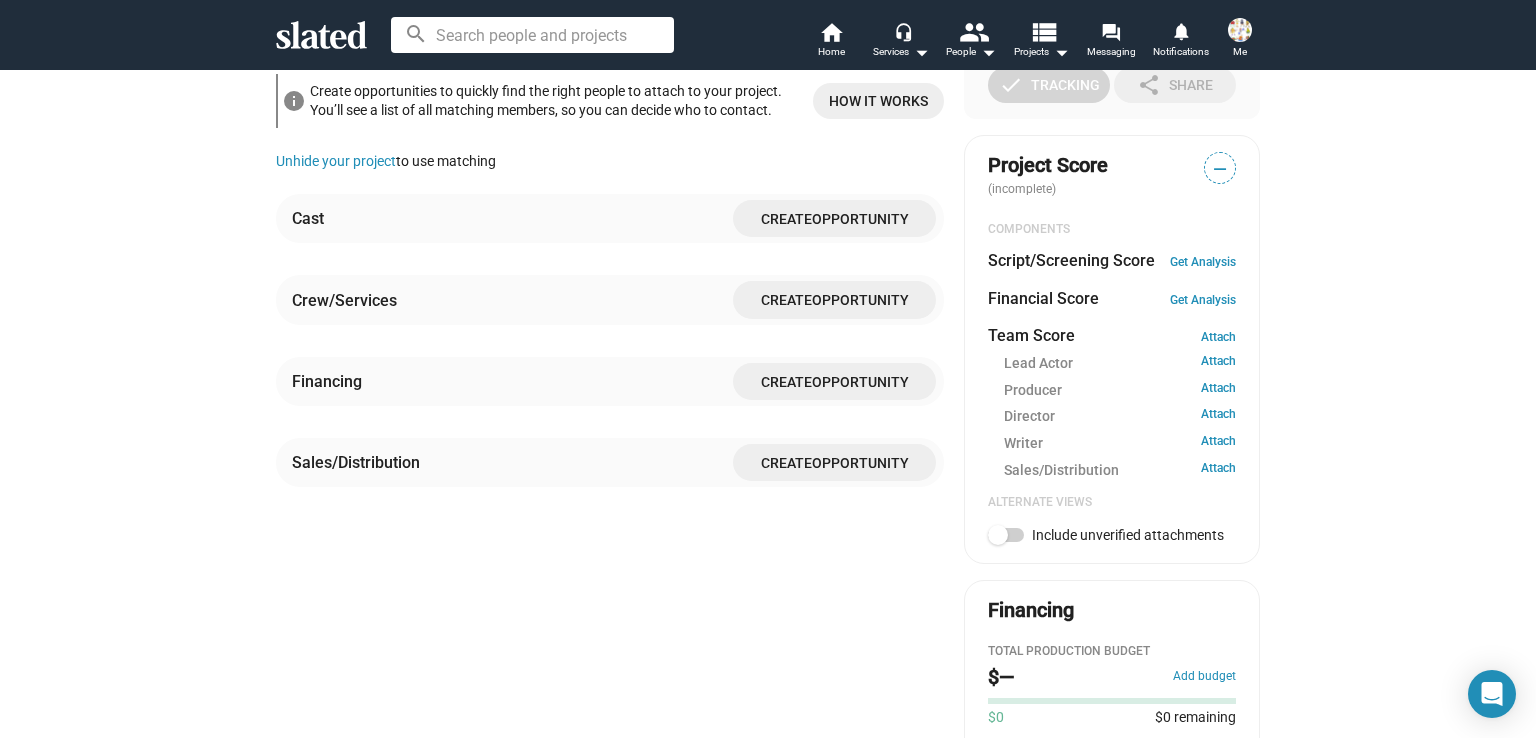 scroll, scrollTop: 570, scrollLeft: 0, axis: vertical 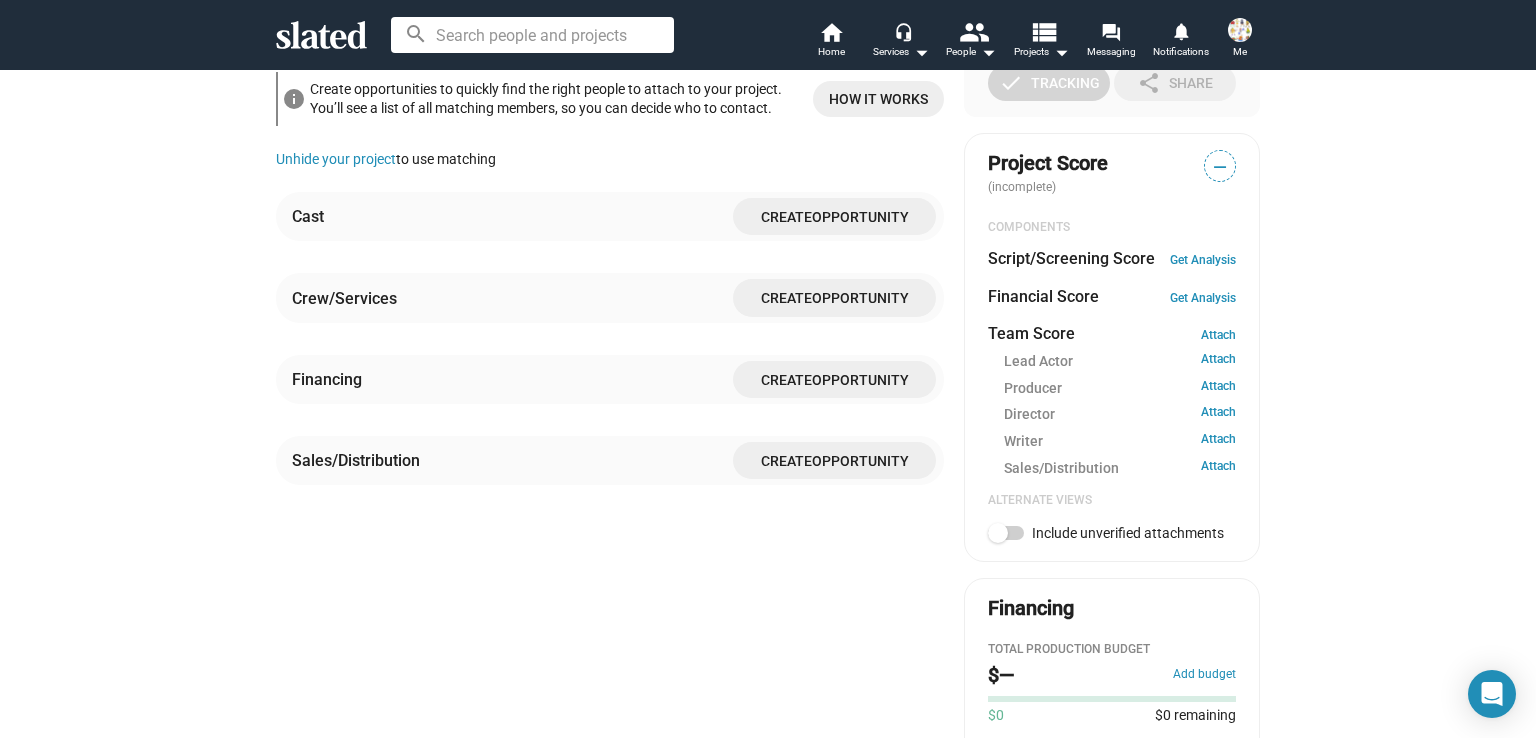 click on "Create  Opportunity" 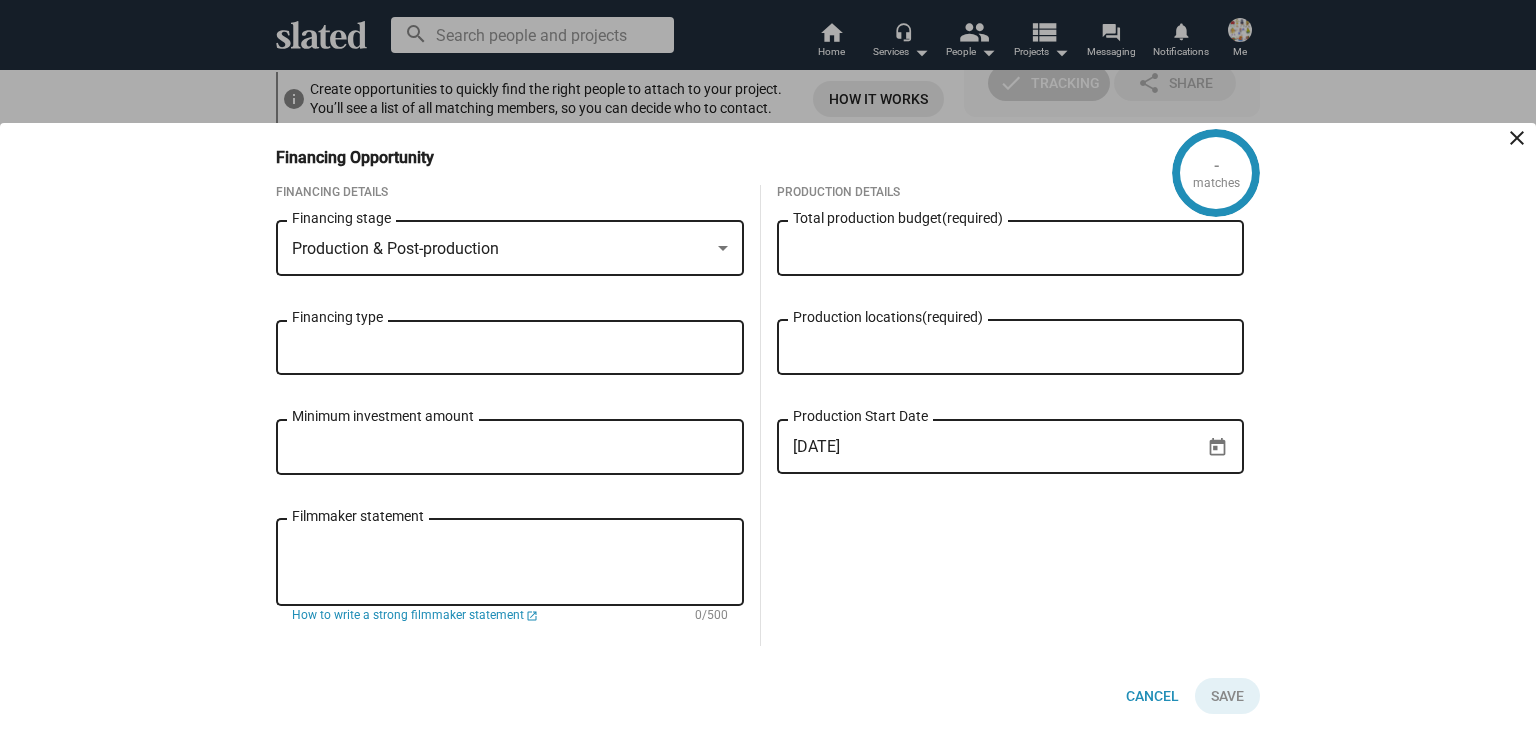 click on "Production & Post-production Financing stage" at bounding box center (510, 246) 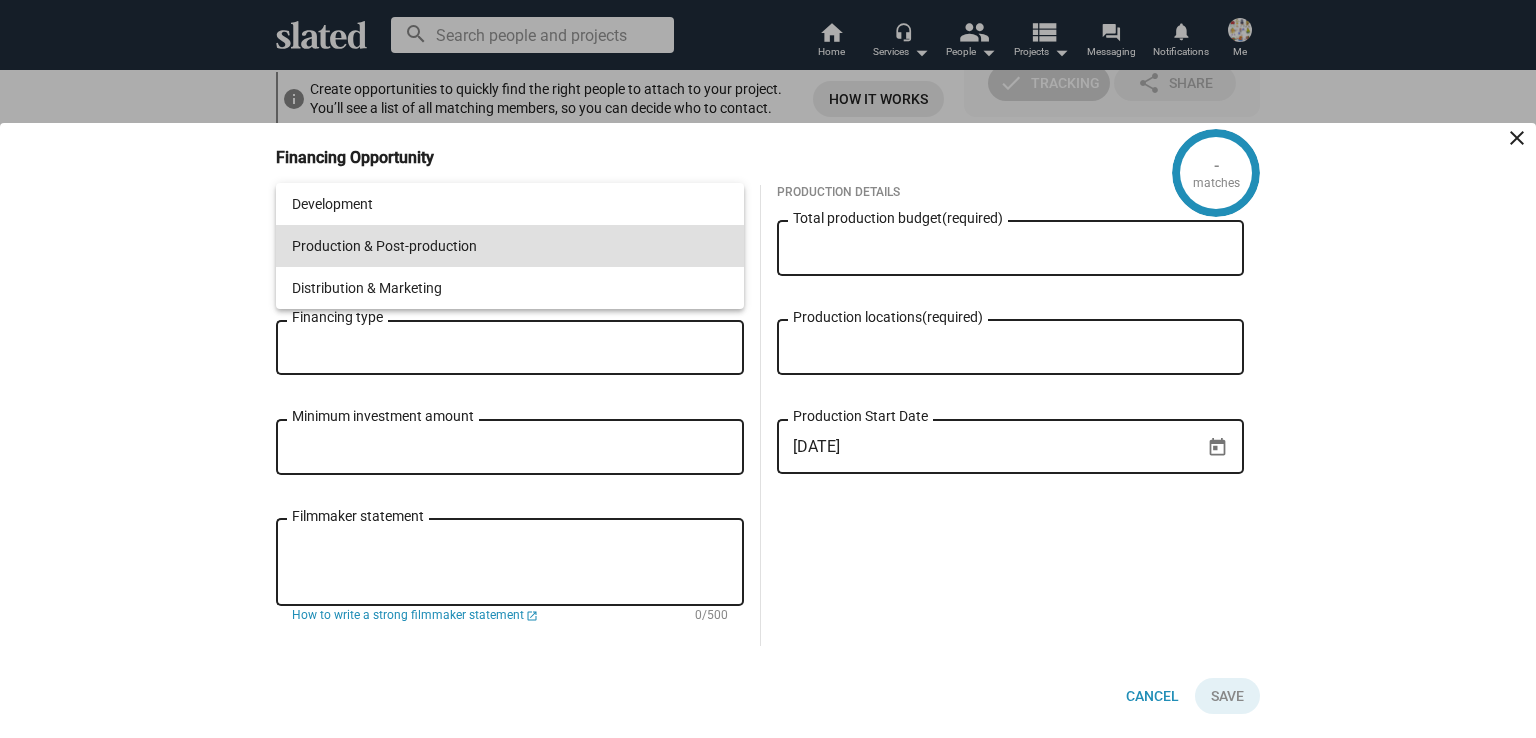 click at bounding box center (768, 369) 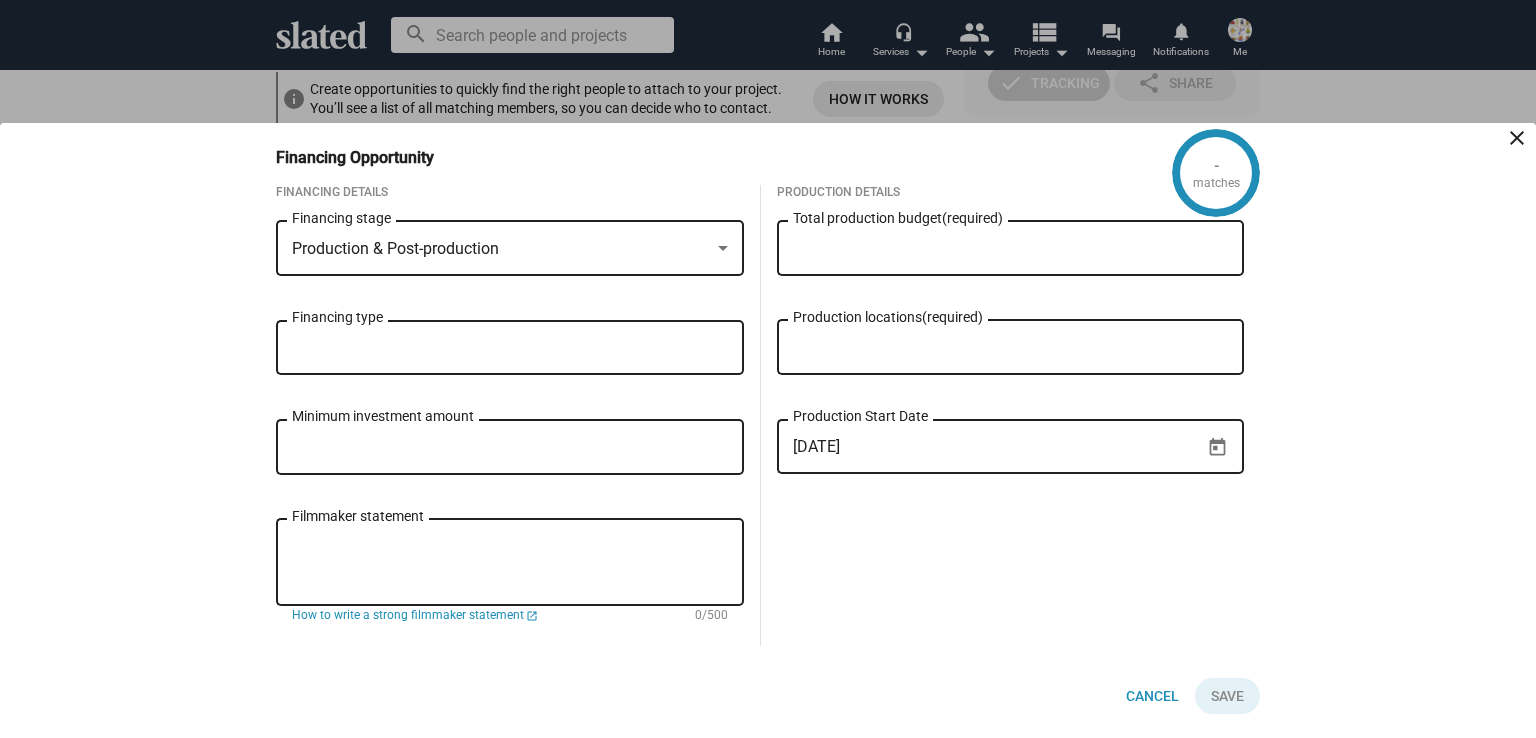 click on "Total production budget  (required)" at bounding box center (1011, 249) 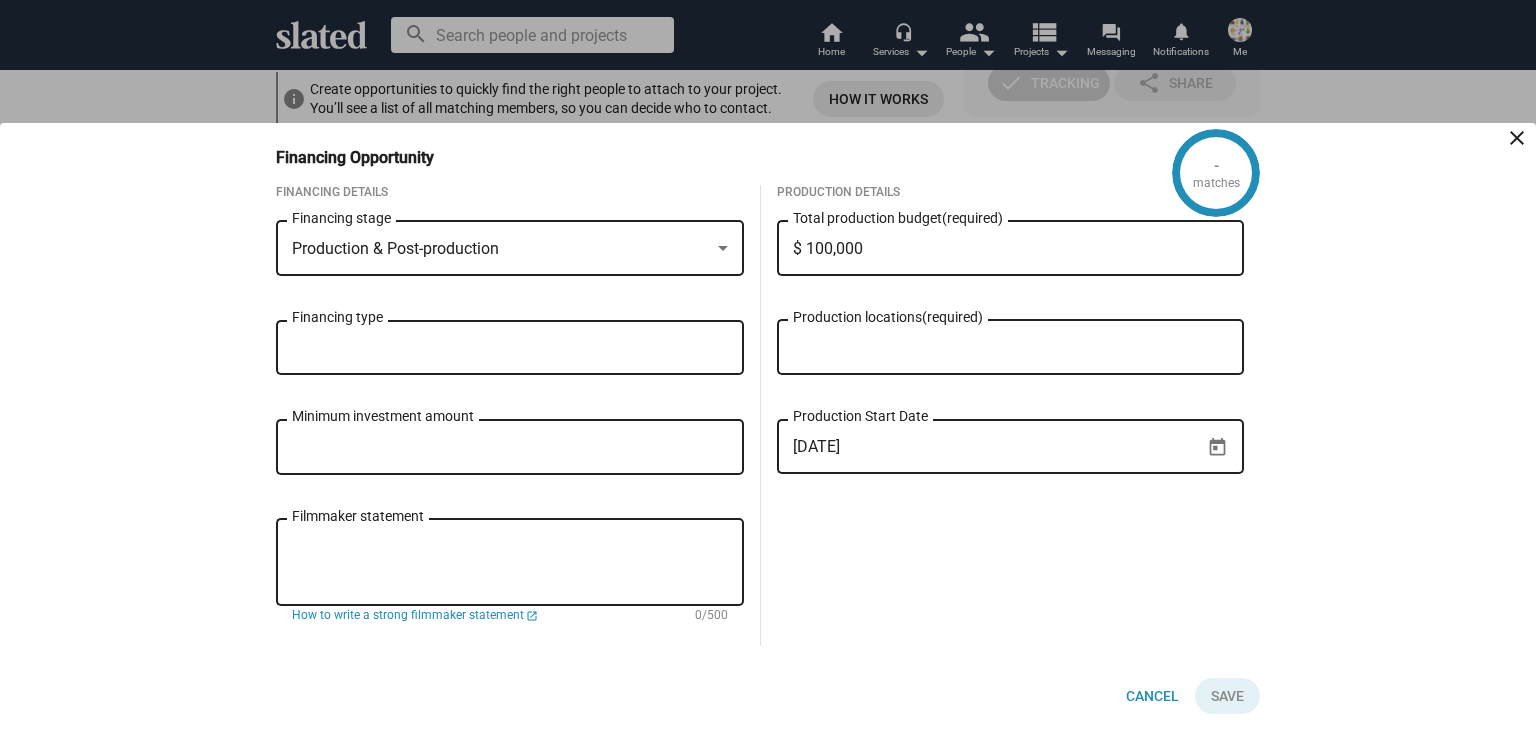 type on "$ 1,000,000" 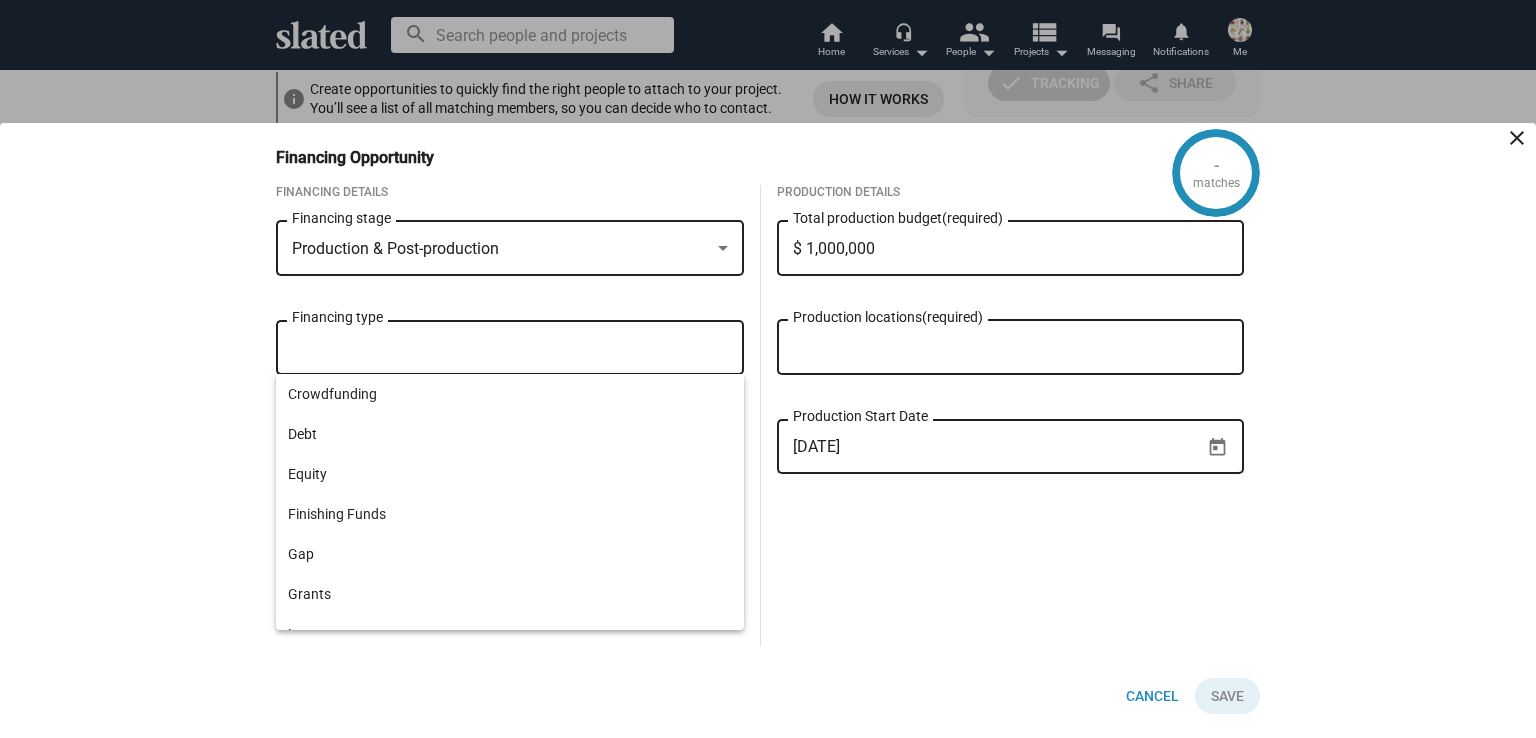 click on "Financing type" at bounding box center (514, 348) 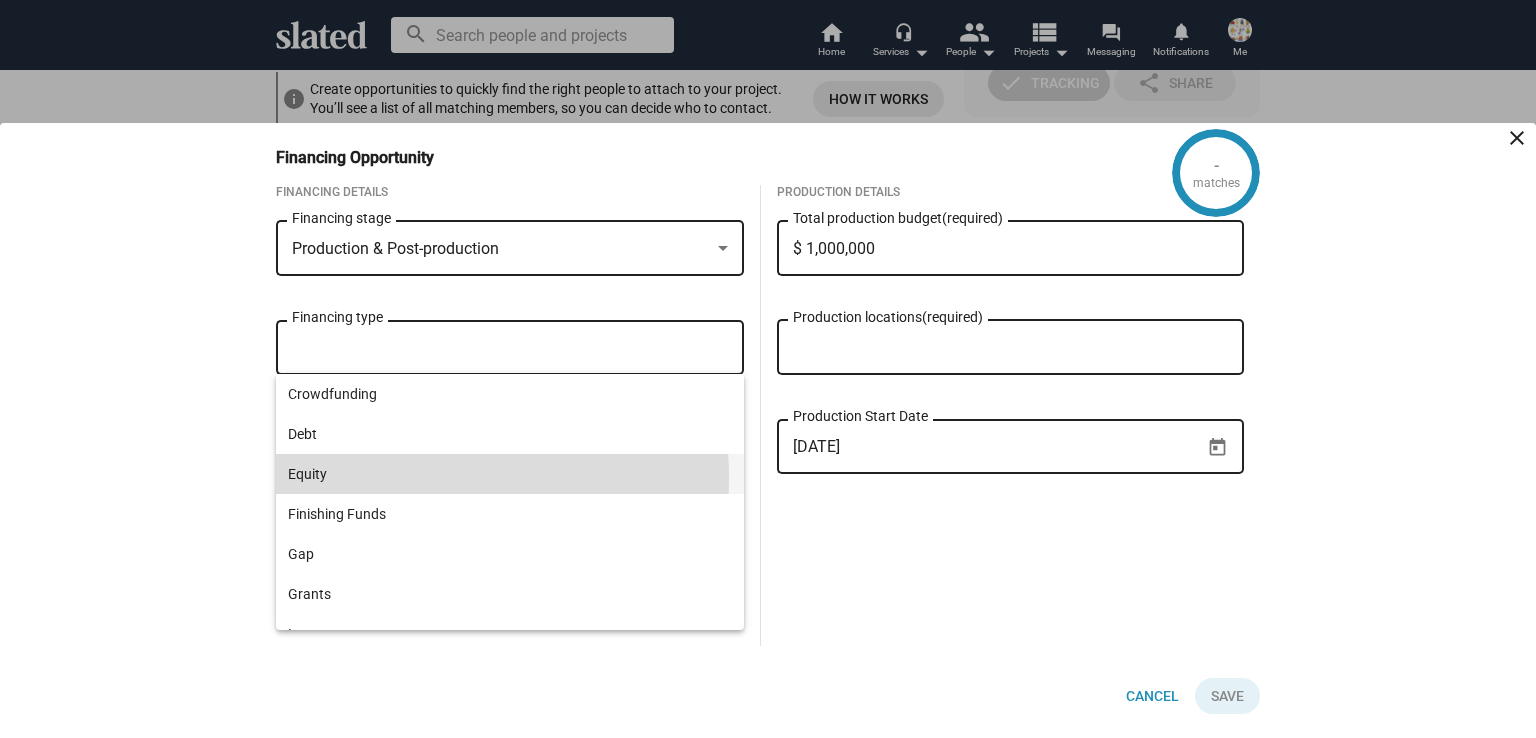 click on "Equity" at bounding box center [510, 474] 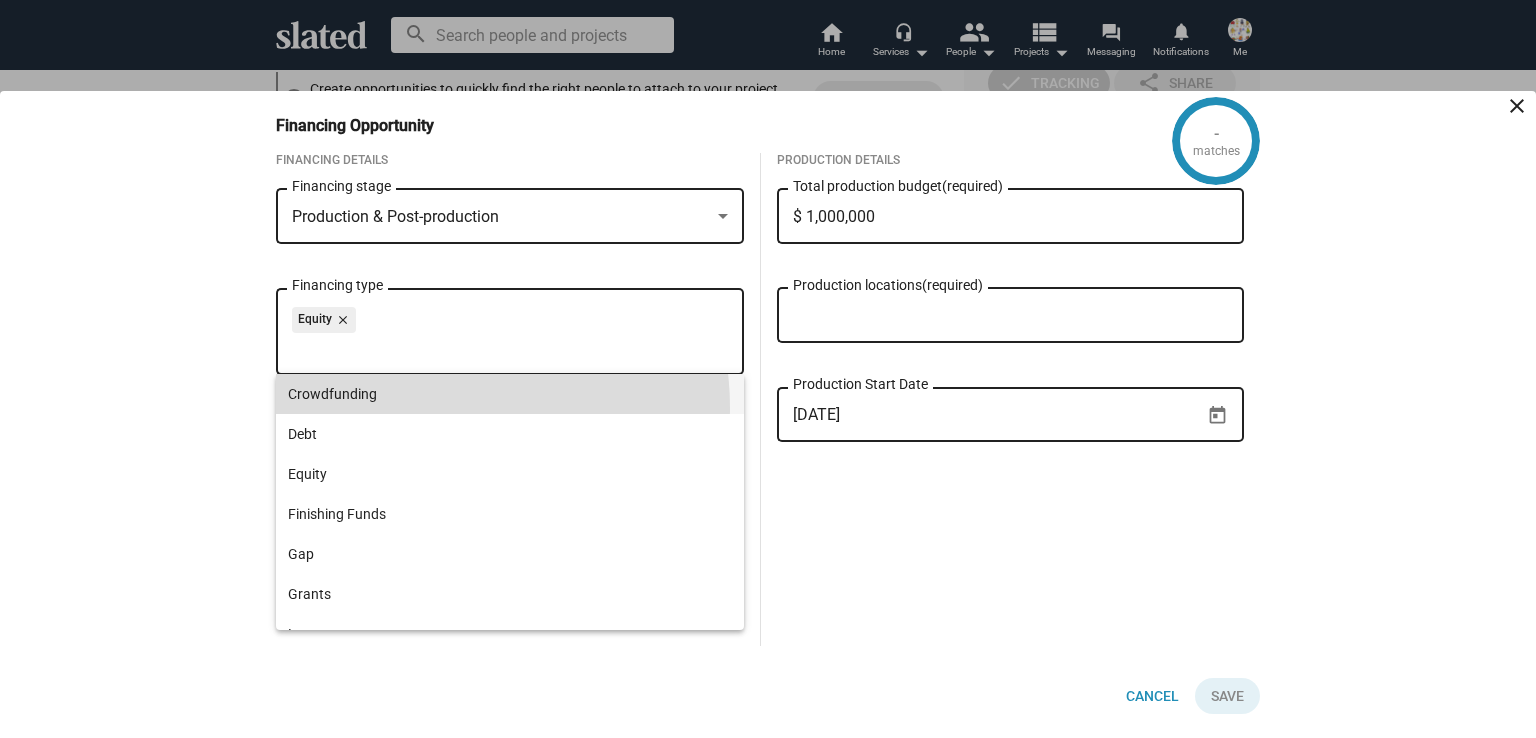 click on "Crowdfunding" at bounding box center [510, 394] 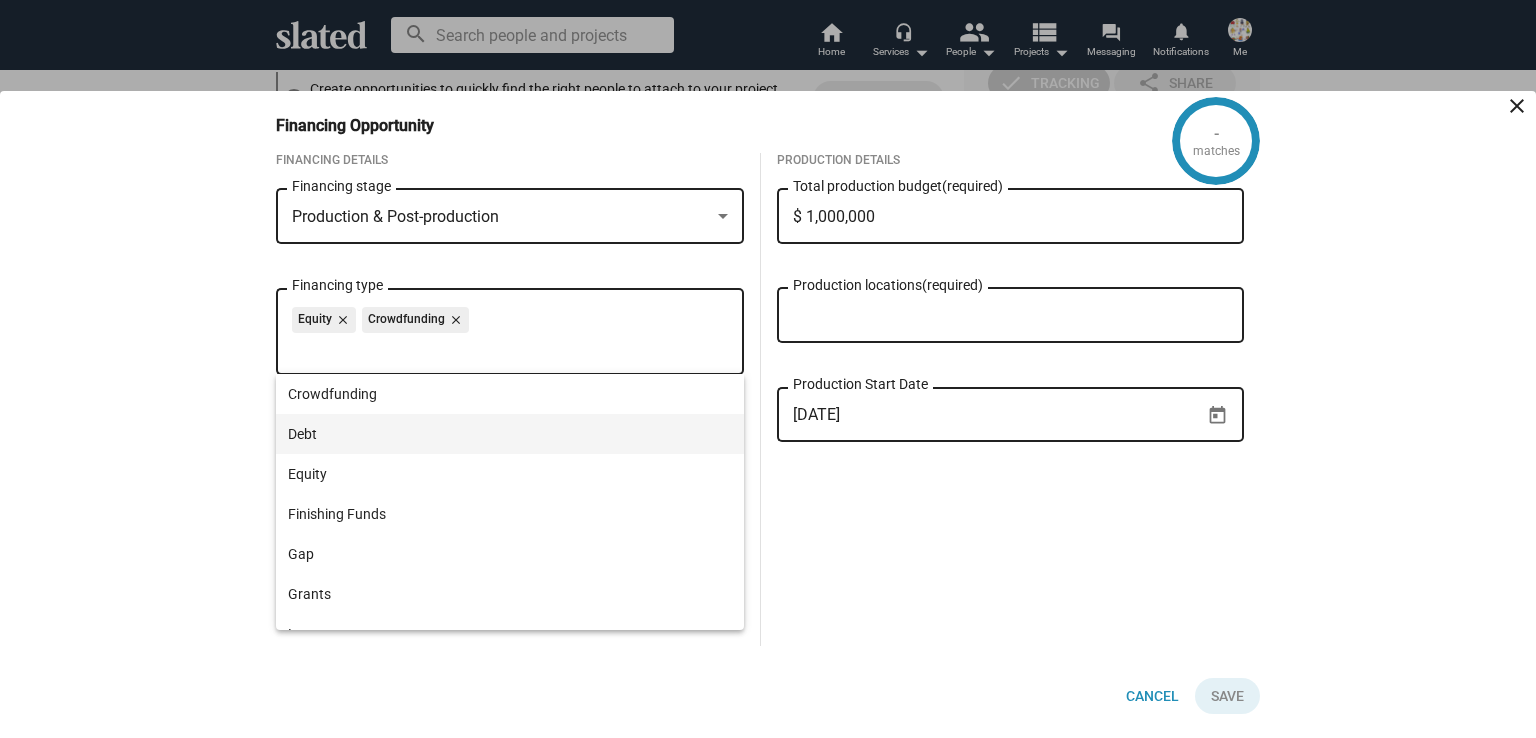 click on "Debt" at bounding box center (510, 434) 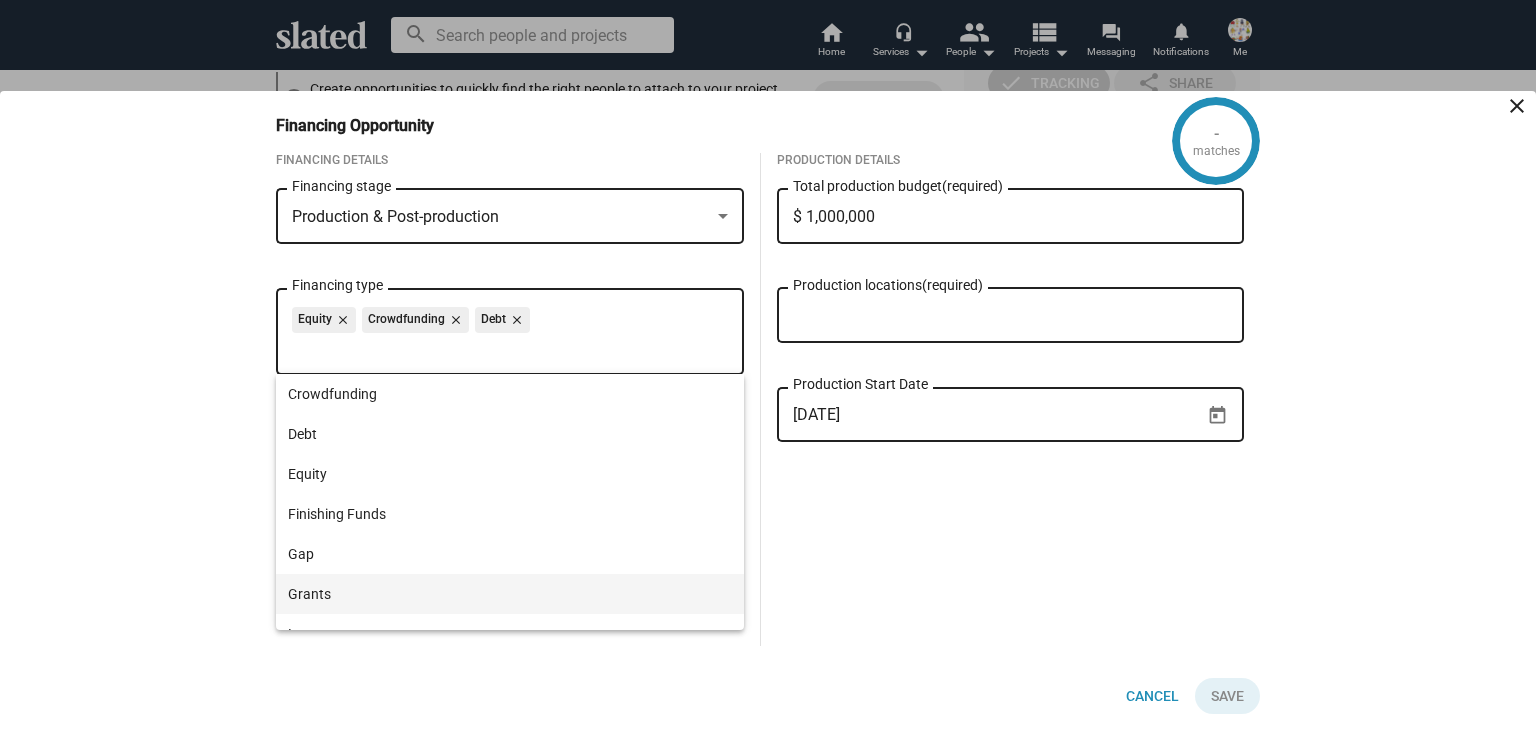 click on "Grants" at bounding box center (510, 594) 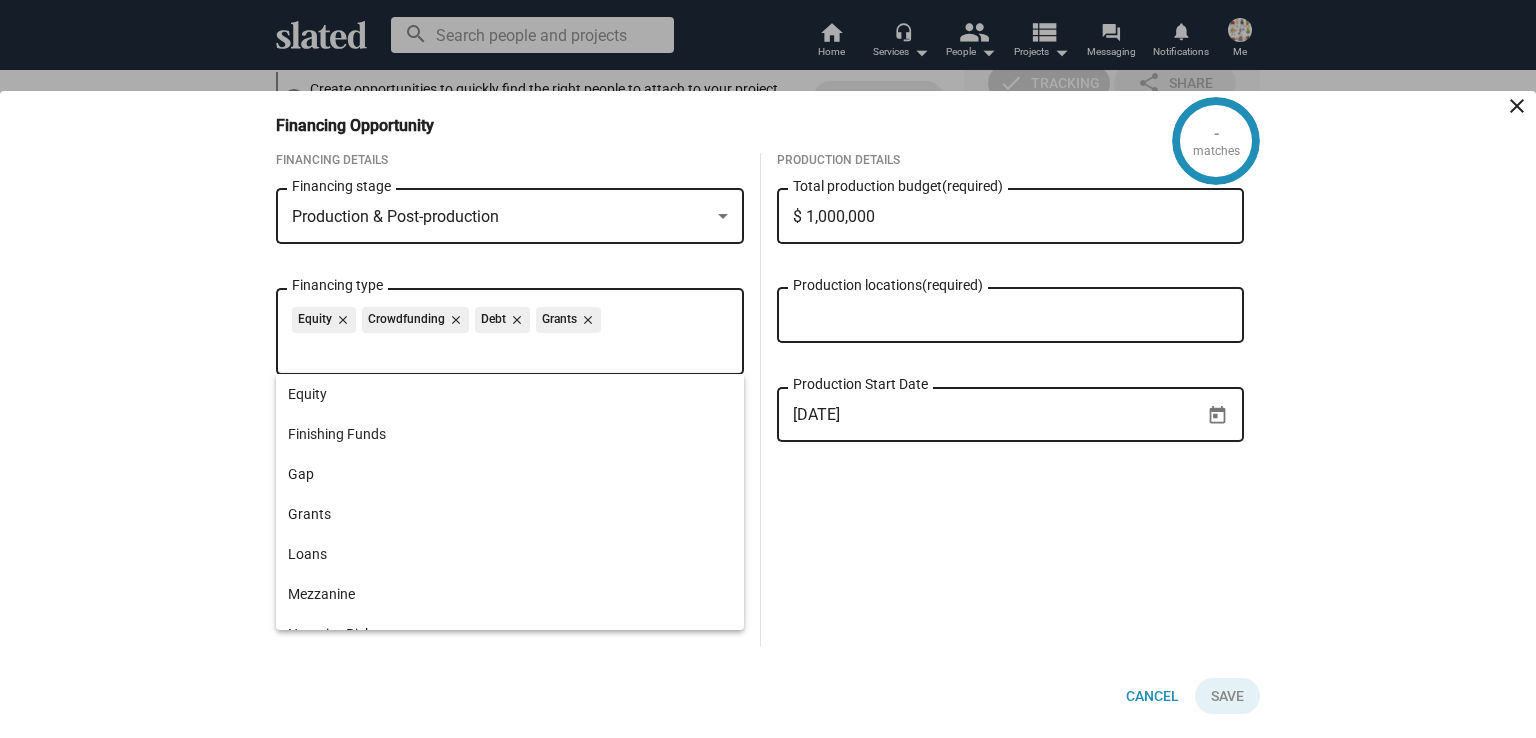 scroll, scrollTop: 120, scrollLeft: 0, axis: vertical 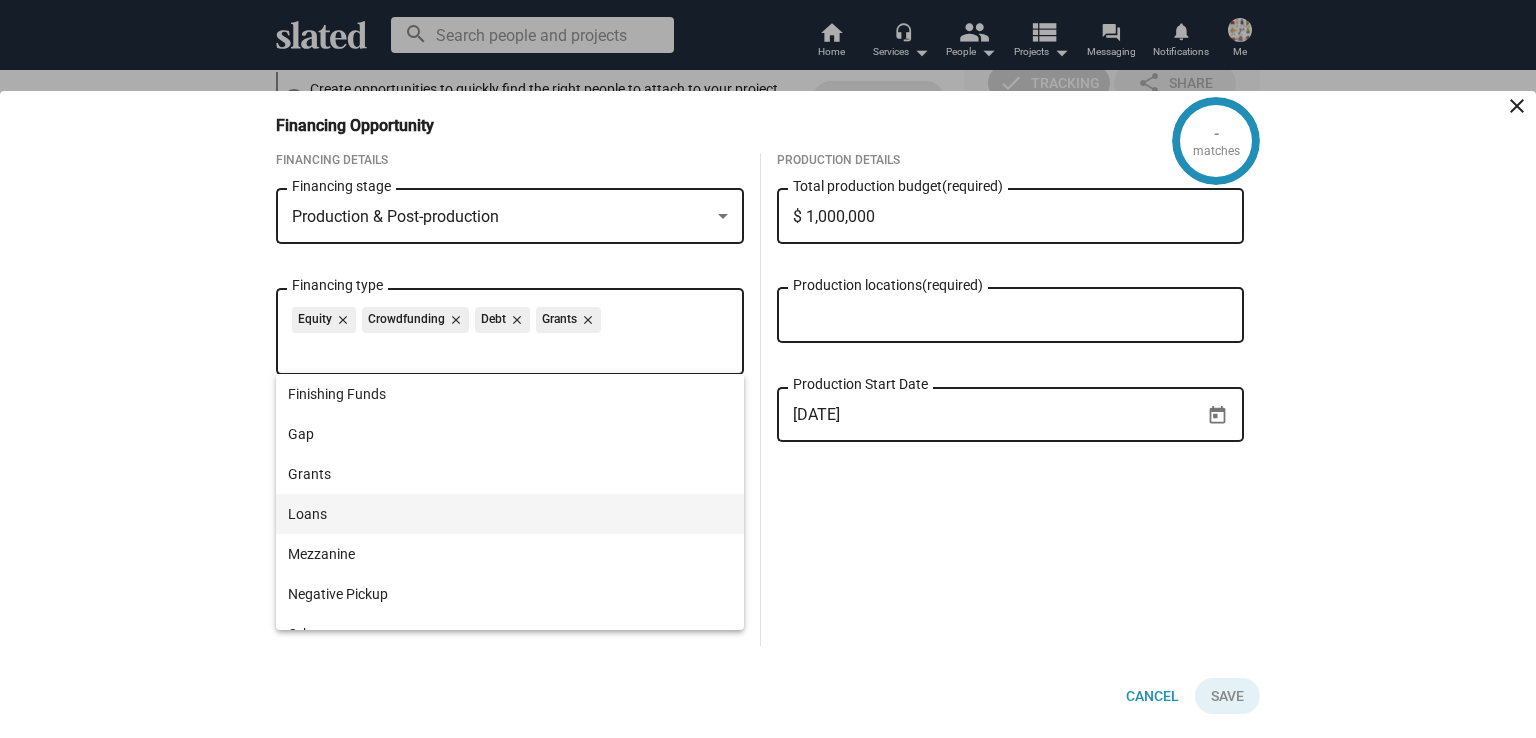 click on "Loans" at bounding box center [510, 514] 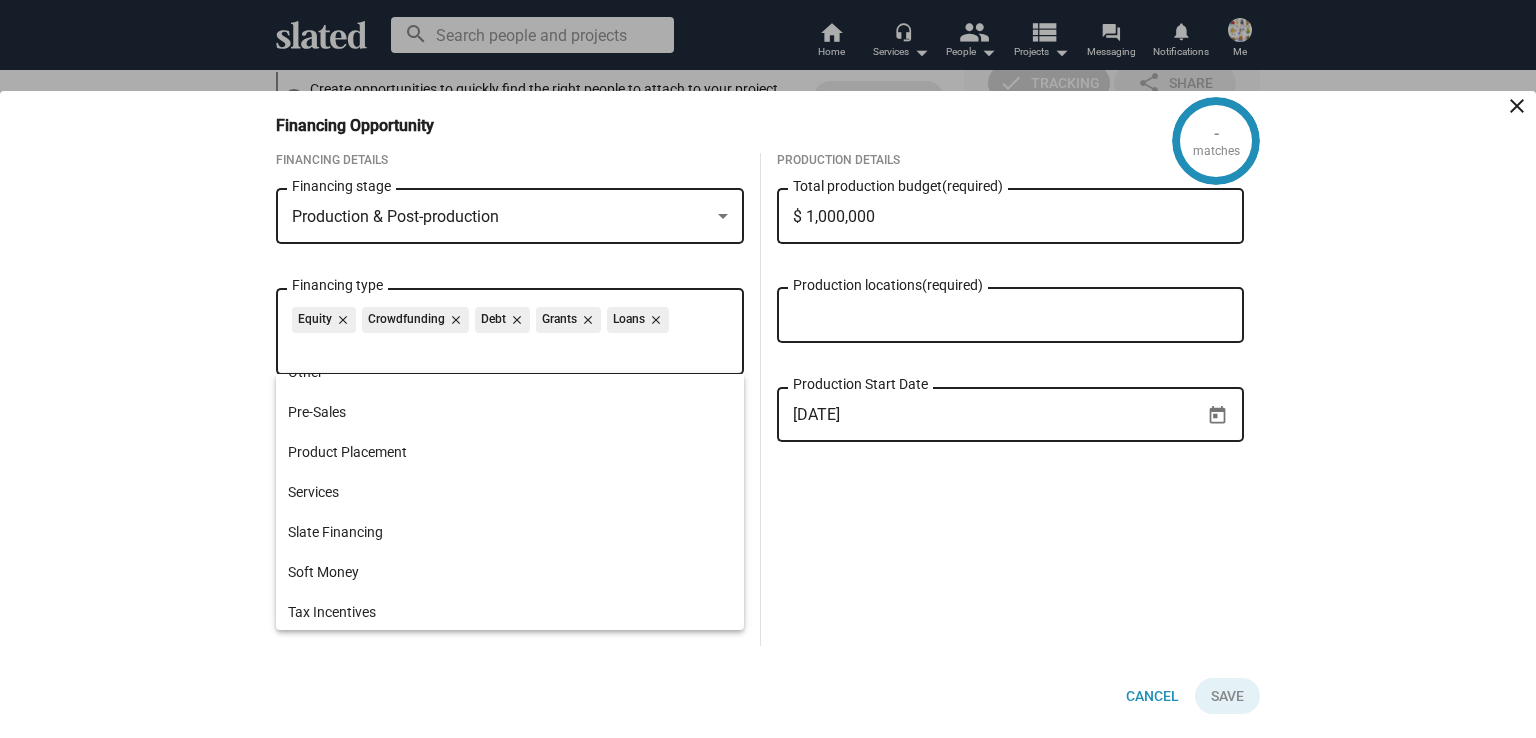 scroll, scrollTop: 384, scrollLeft: 0, axis: vertical 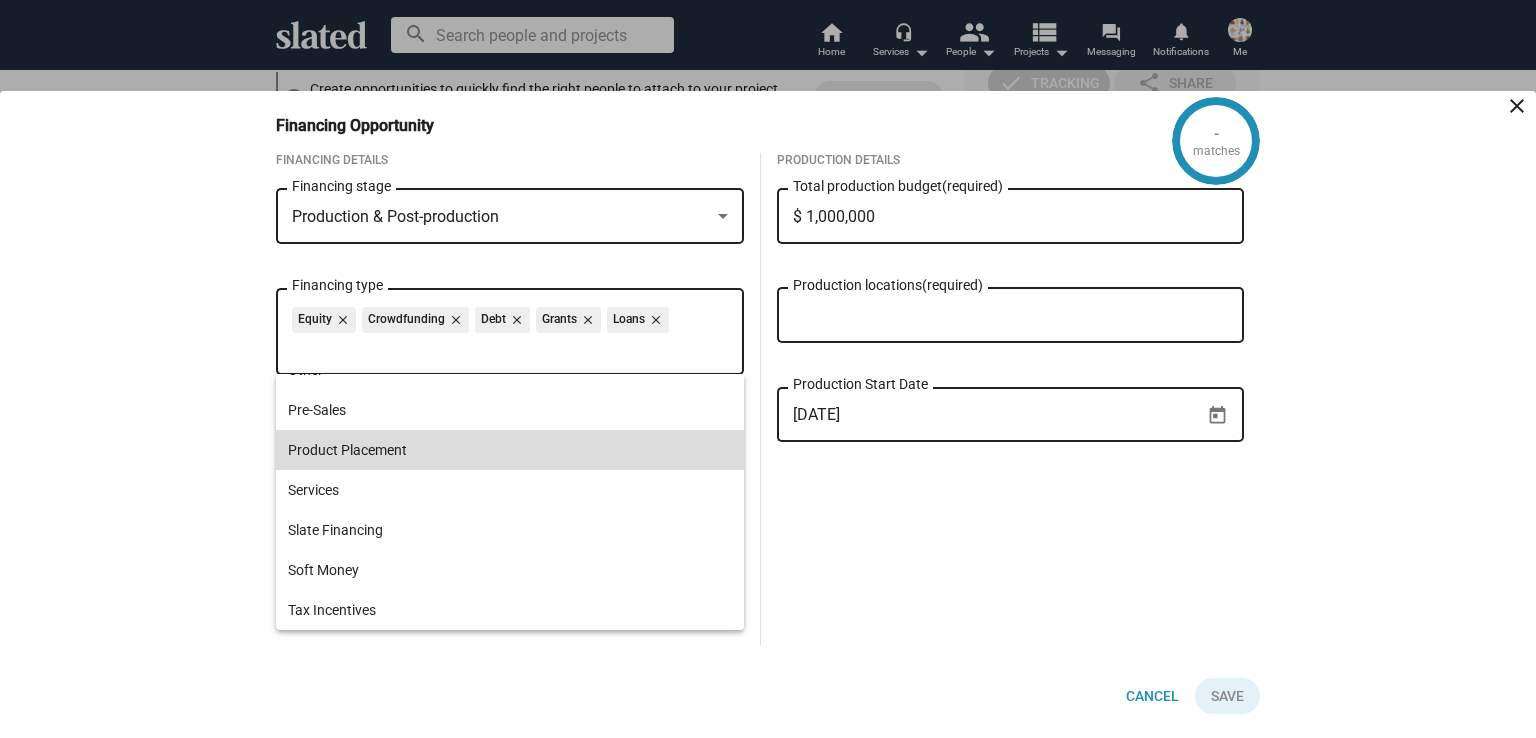 click on "Product Placement" at bounding box center (510, 450) 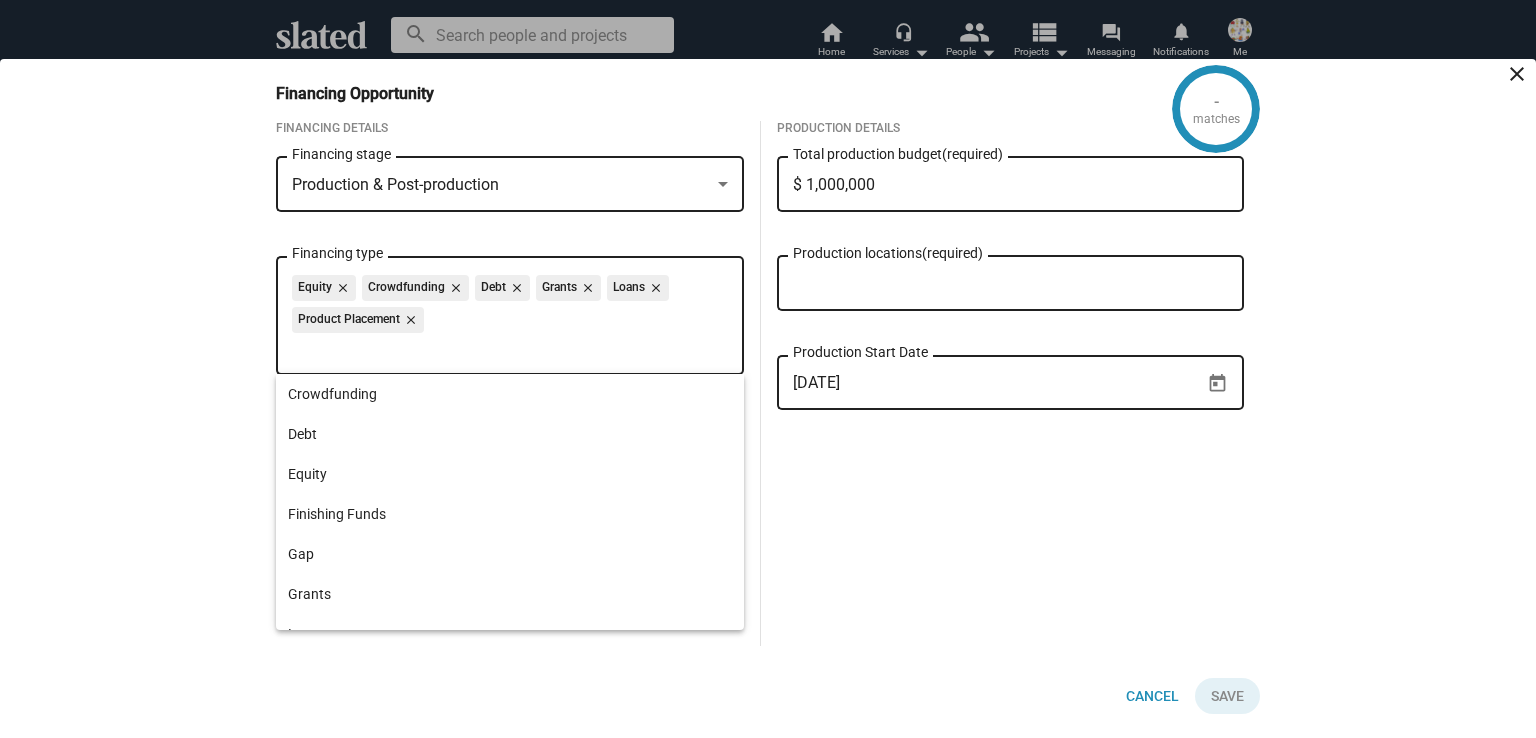 click on "Production Details $ 1,000,000 Total production budget  (required) Production locations (required) [DATE] Production Start Date" at bounding box center (1011, 383) 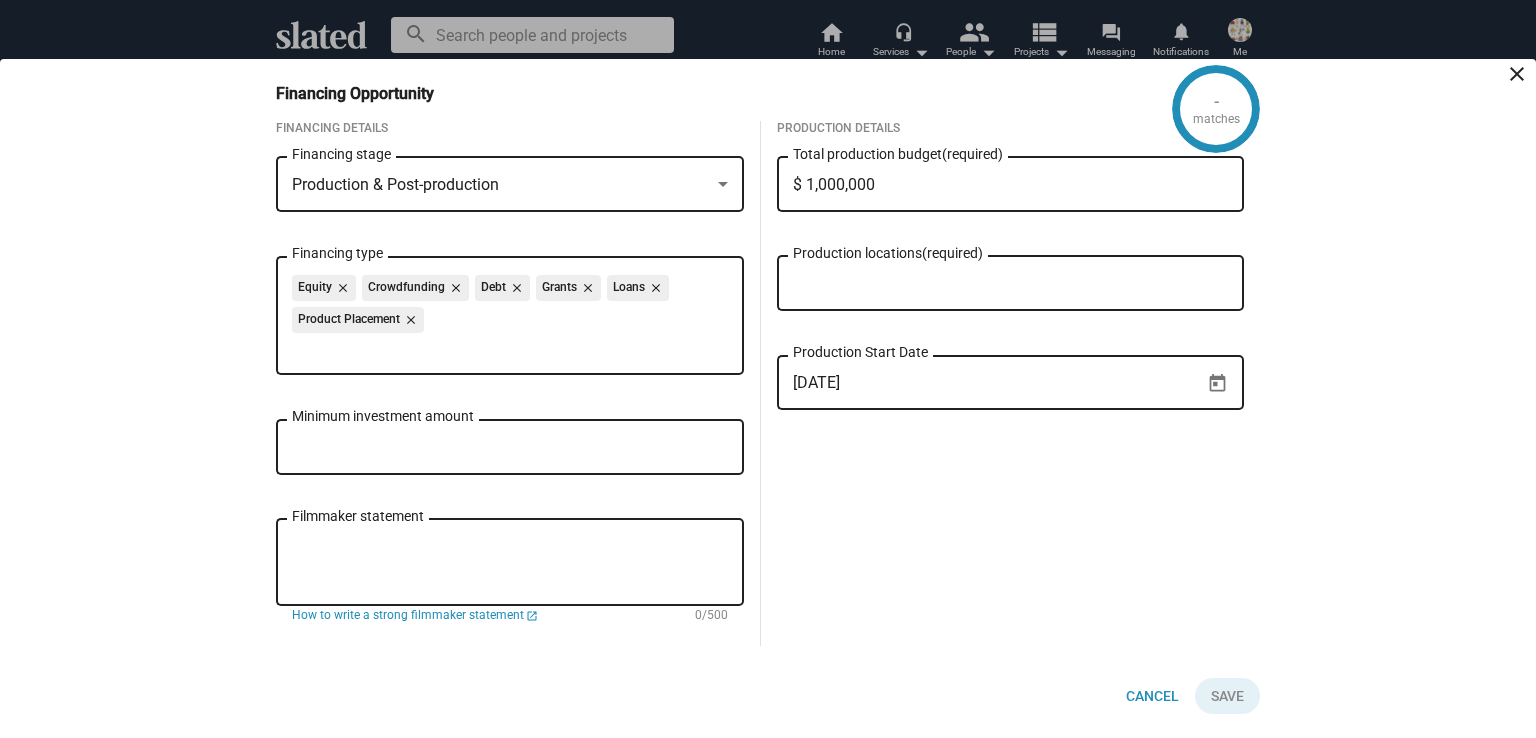 click on "Minimum investment amount" at bounding box center (510, 448) 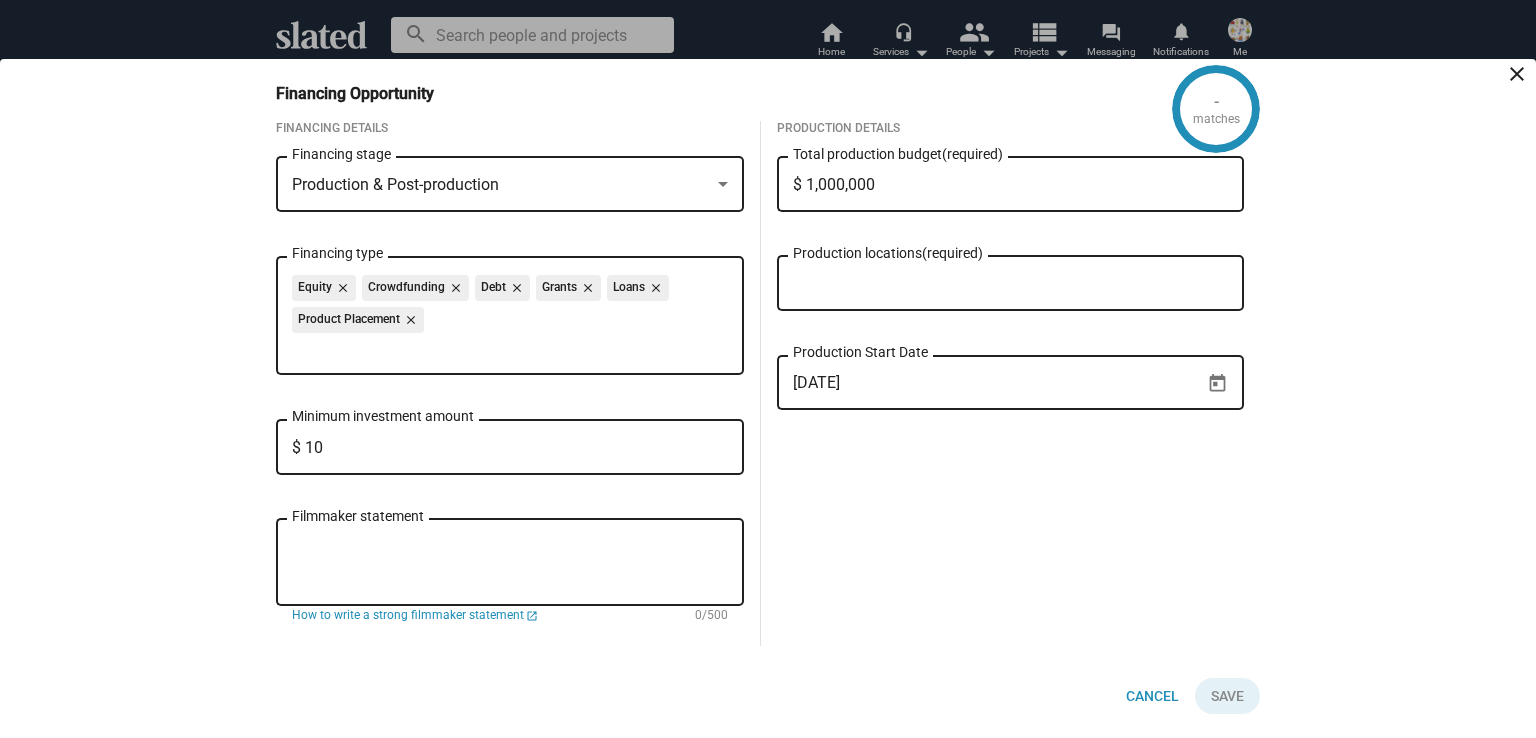 type on "$ 1" 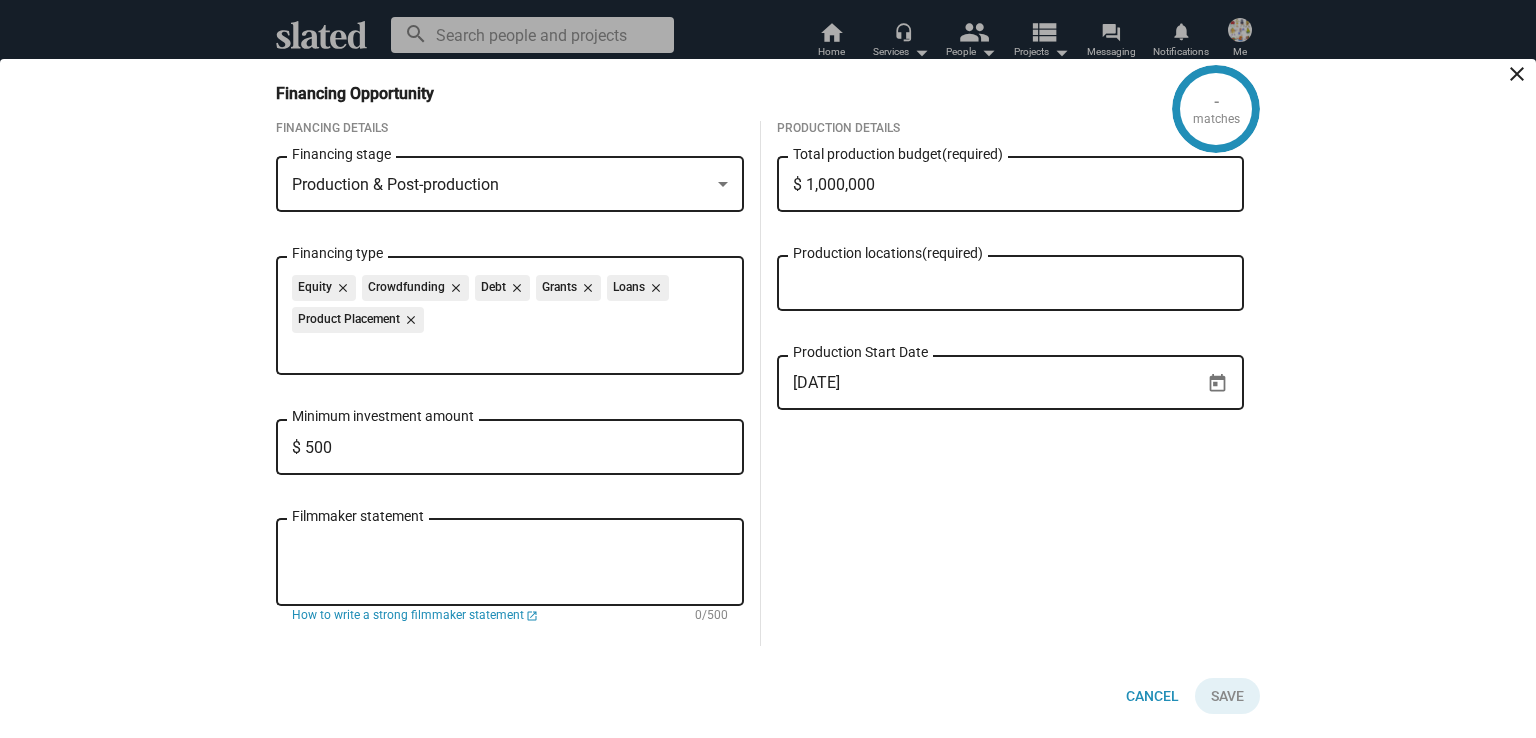 type on "$ 5,000" 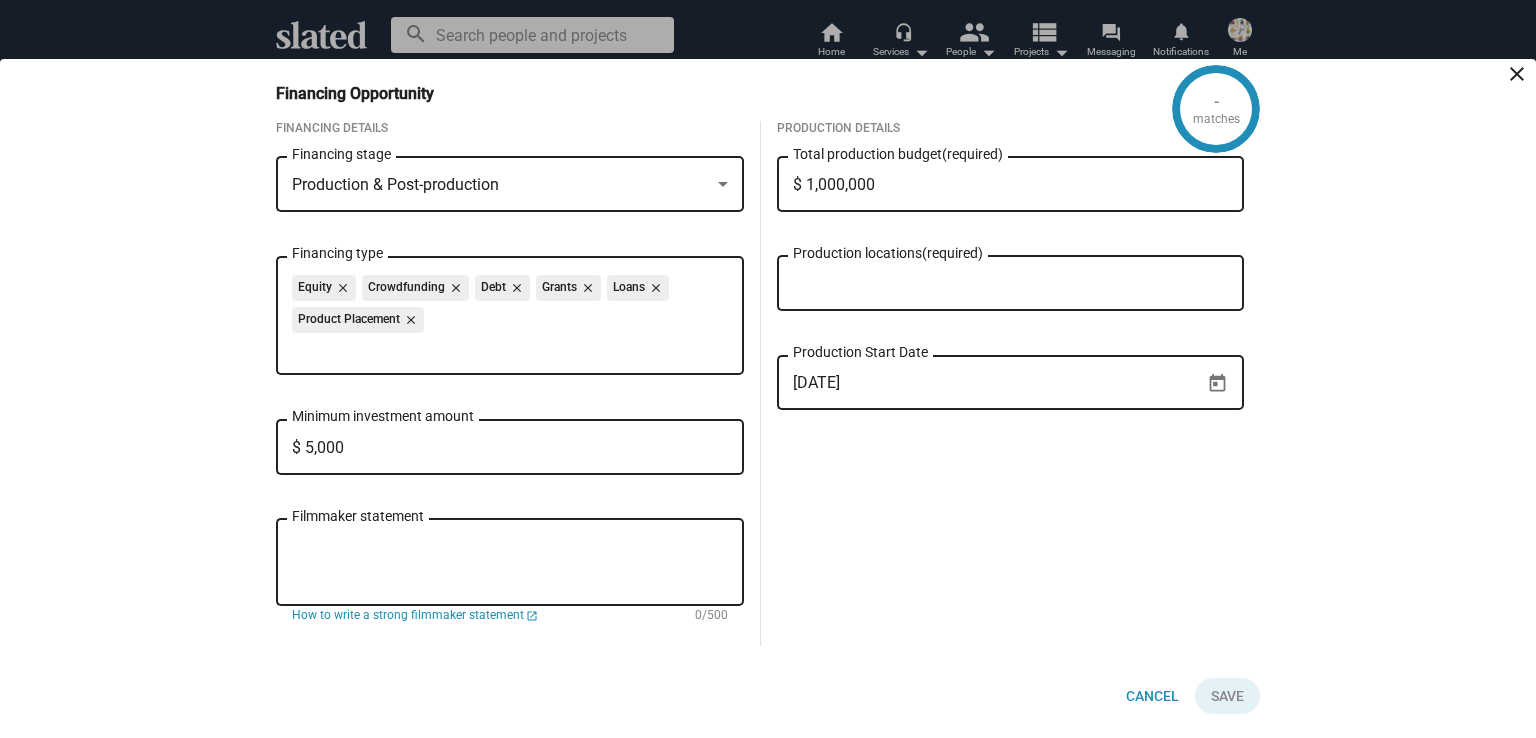 click on "Production Details $ 1,000,000 Total production budget  (required) Production locations (required) [DATE] Production Start Date" at bounding box center (1011, 383) 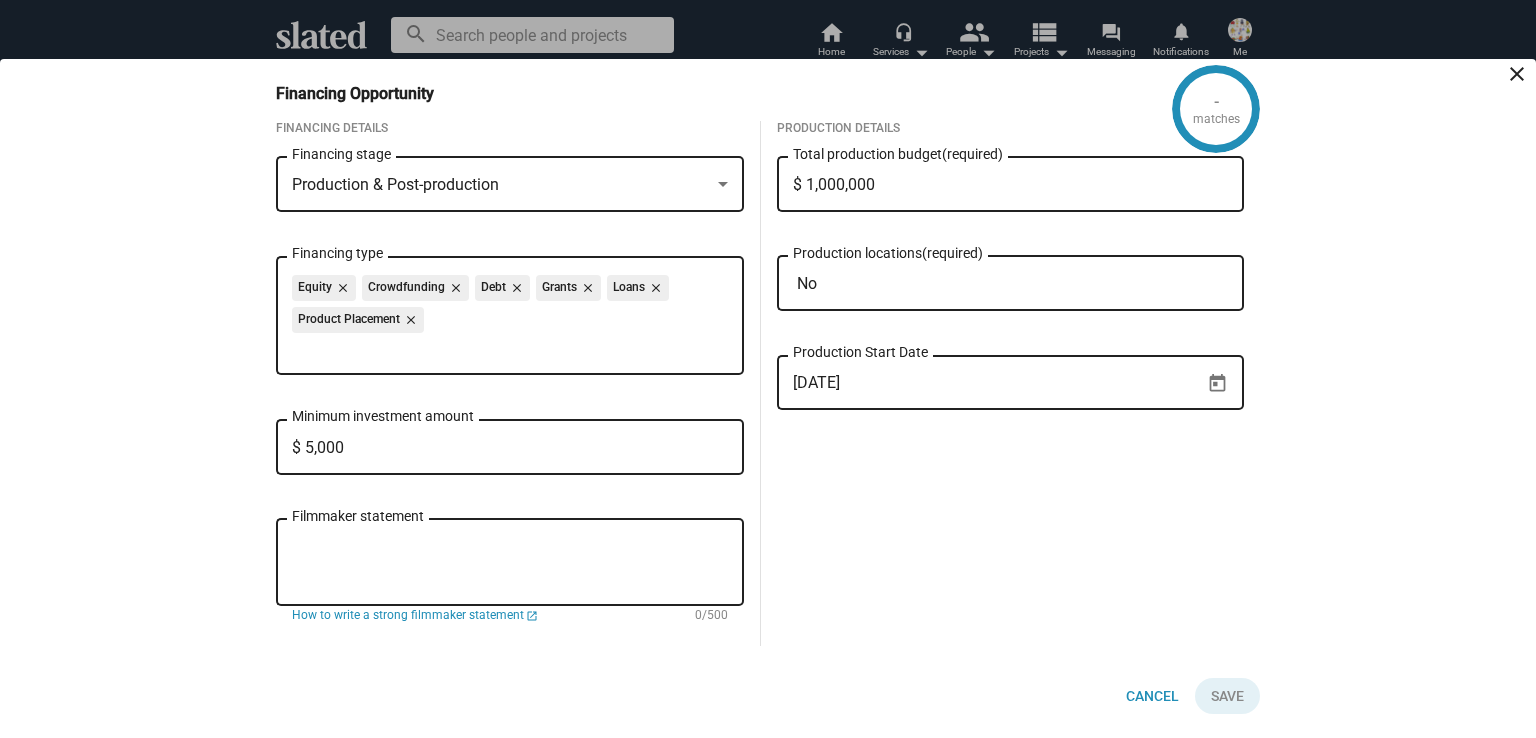 type on "N" 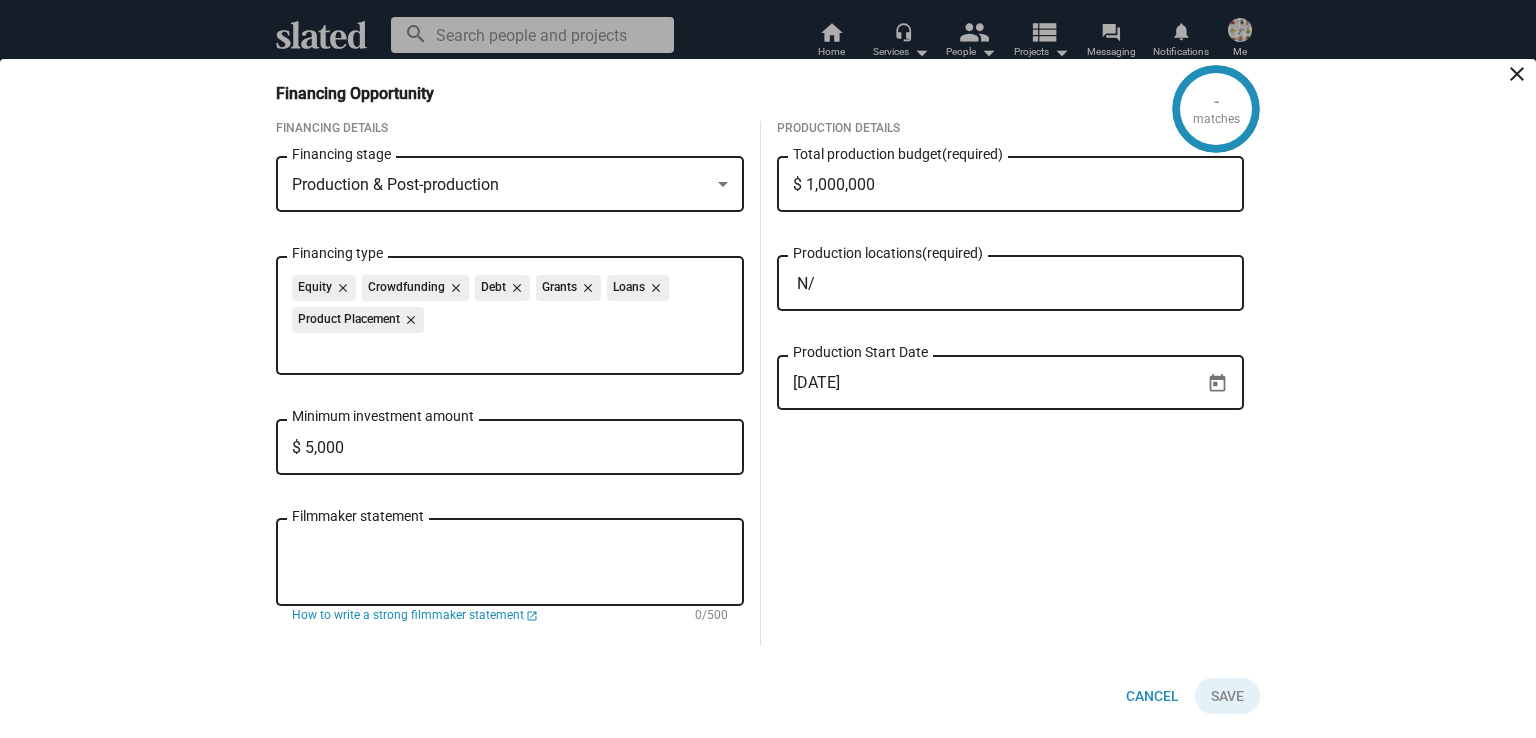 type on "N" 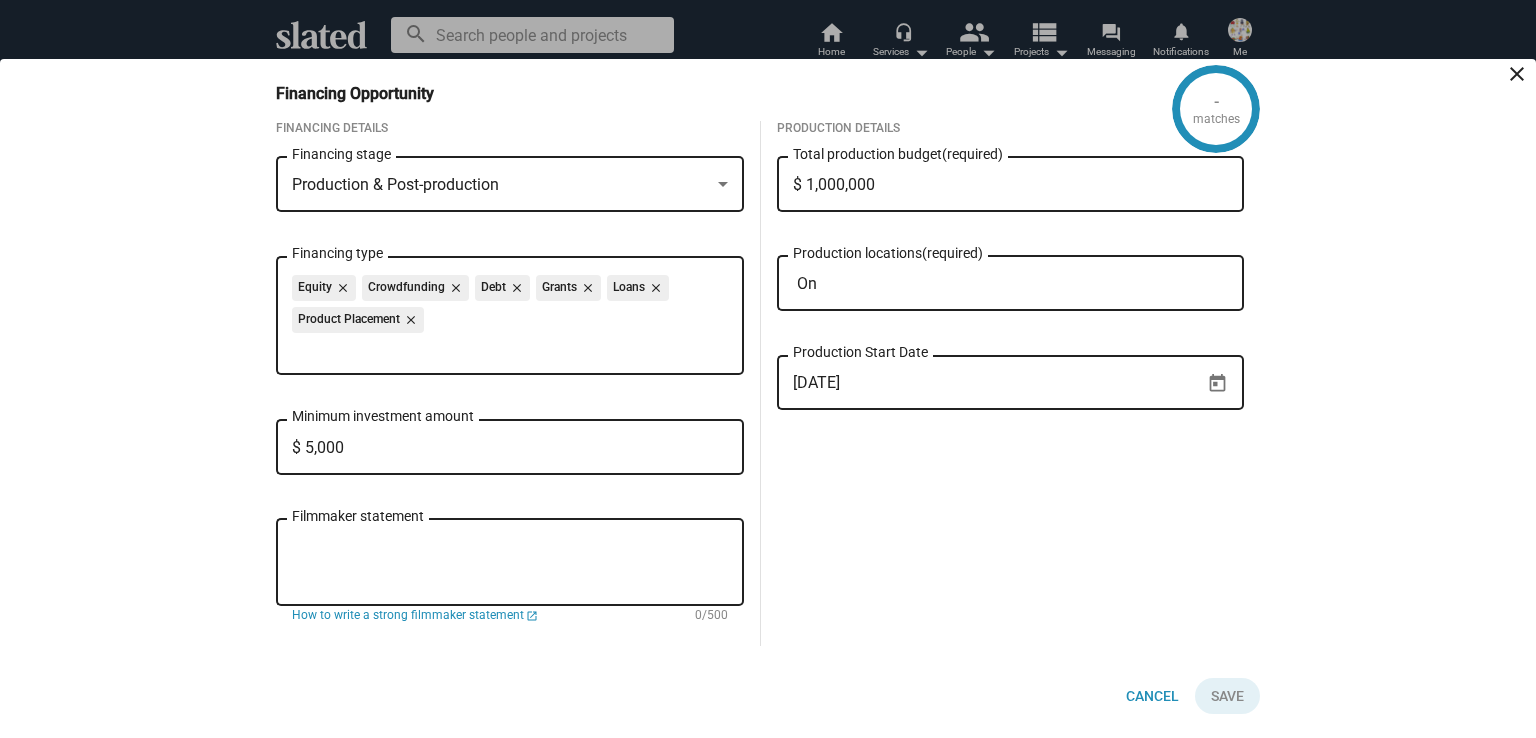 type on "O" 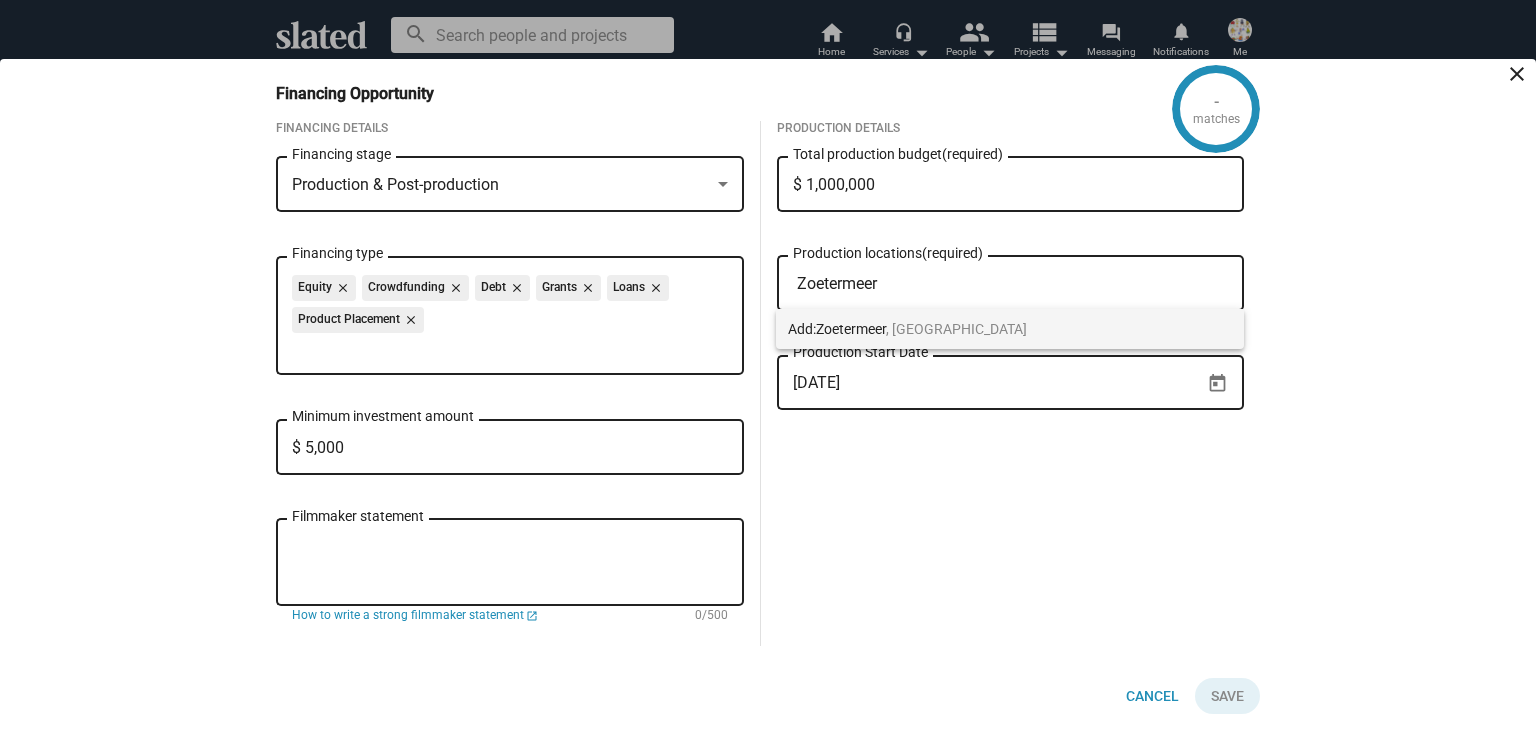 type on "Zoetermeer" 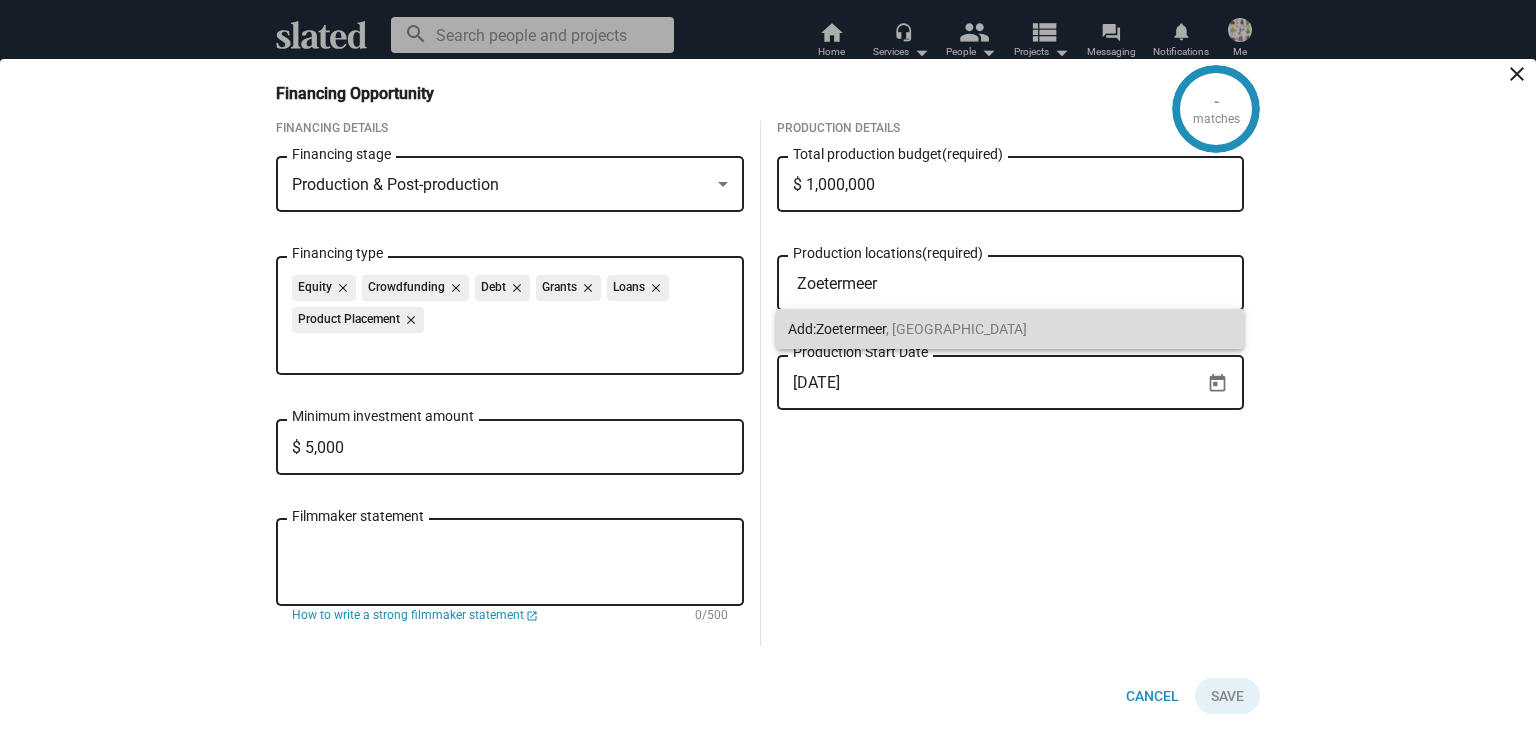 click on "Add:  [GEOGRAPHIC_DATA] , [GEOGRAPHIC_DATA]" at bounding box center (1010, 329) 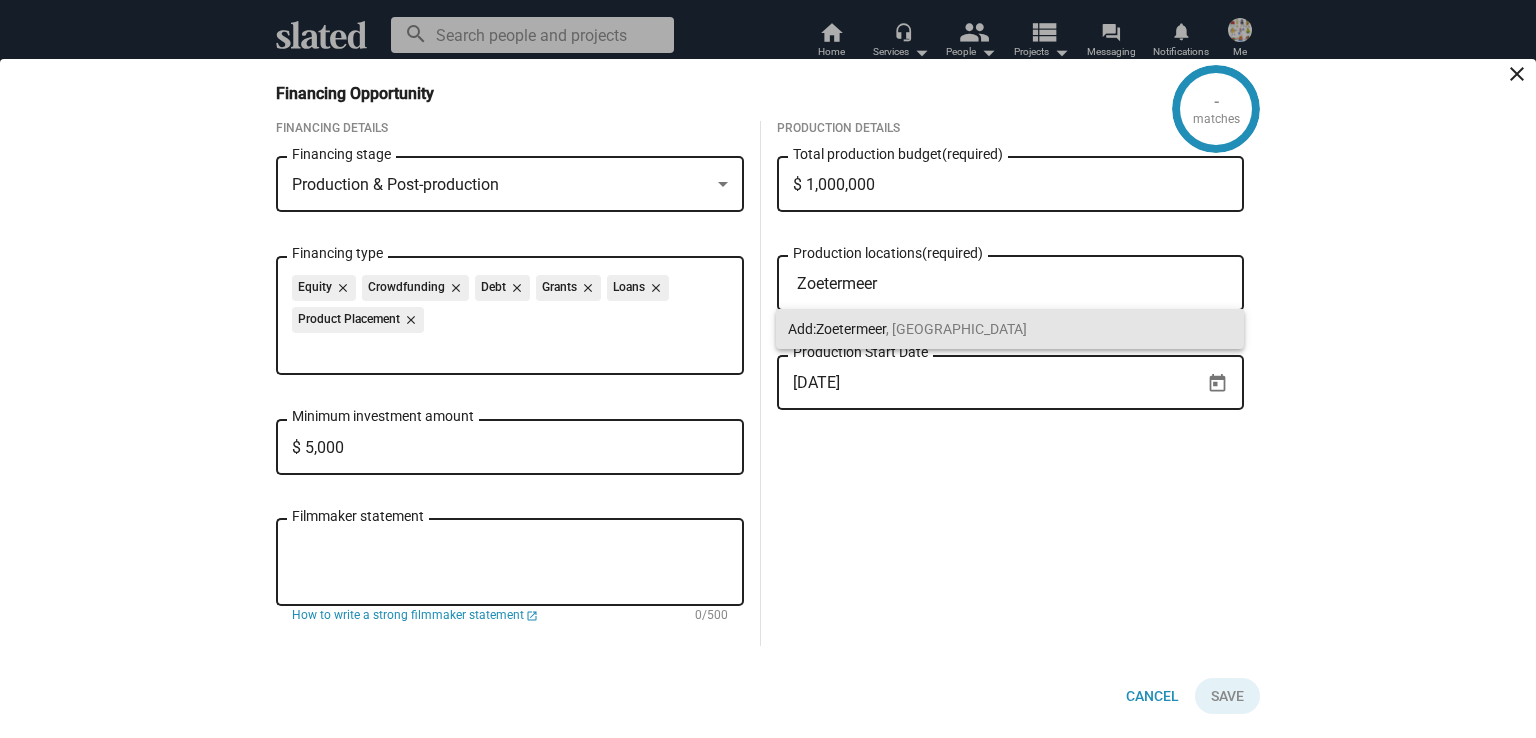type 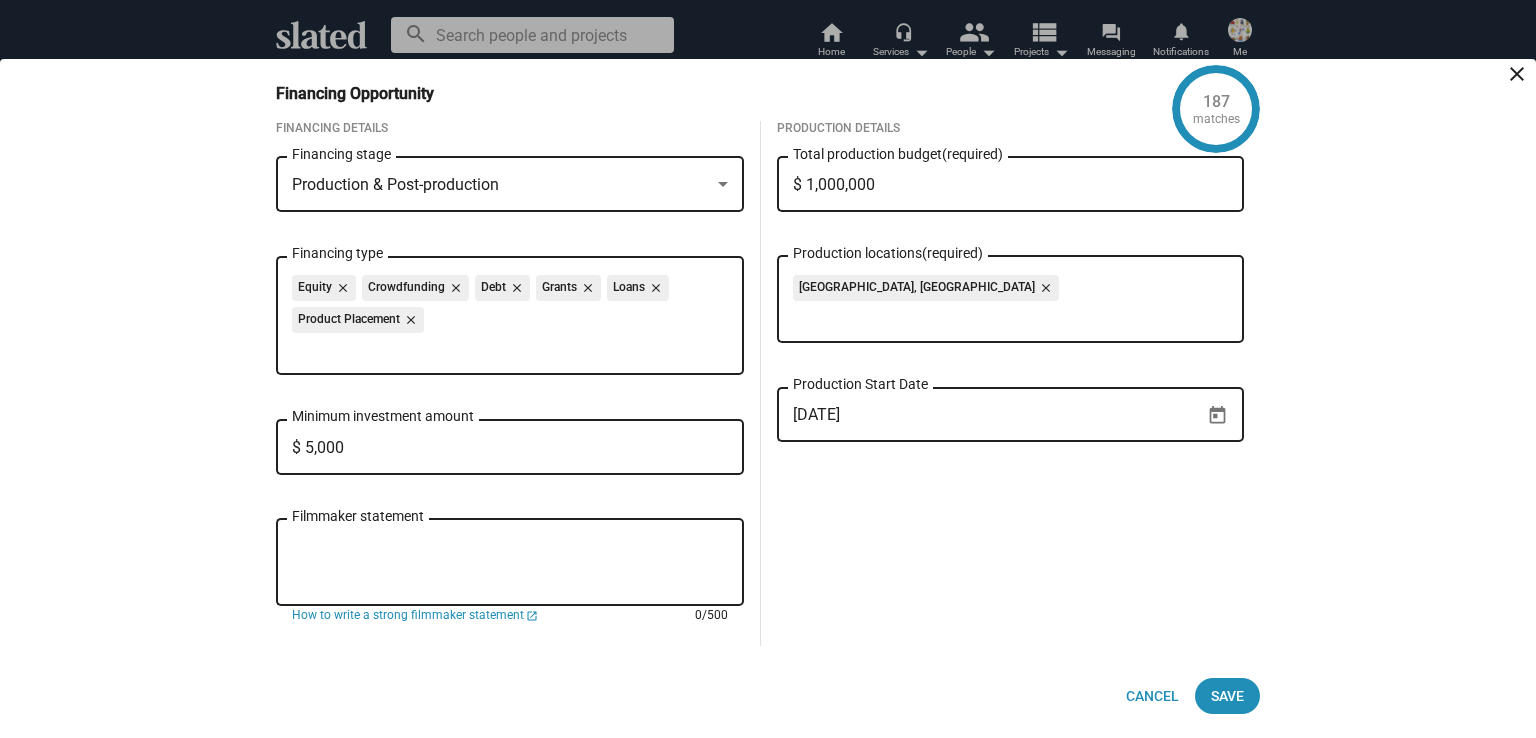 click on "Filmmaker statement" at bounding box center (510, 563) 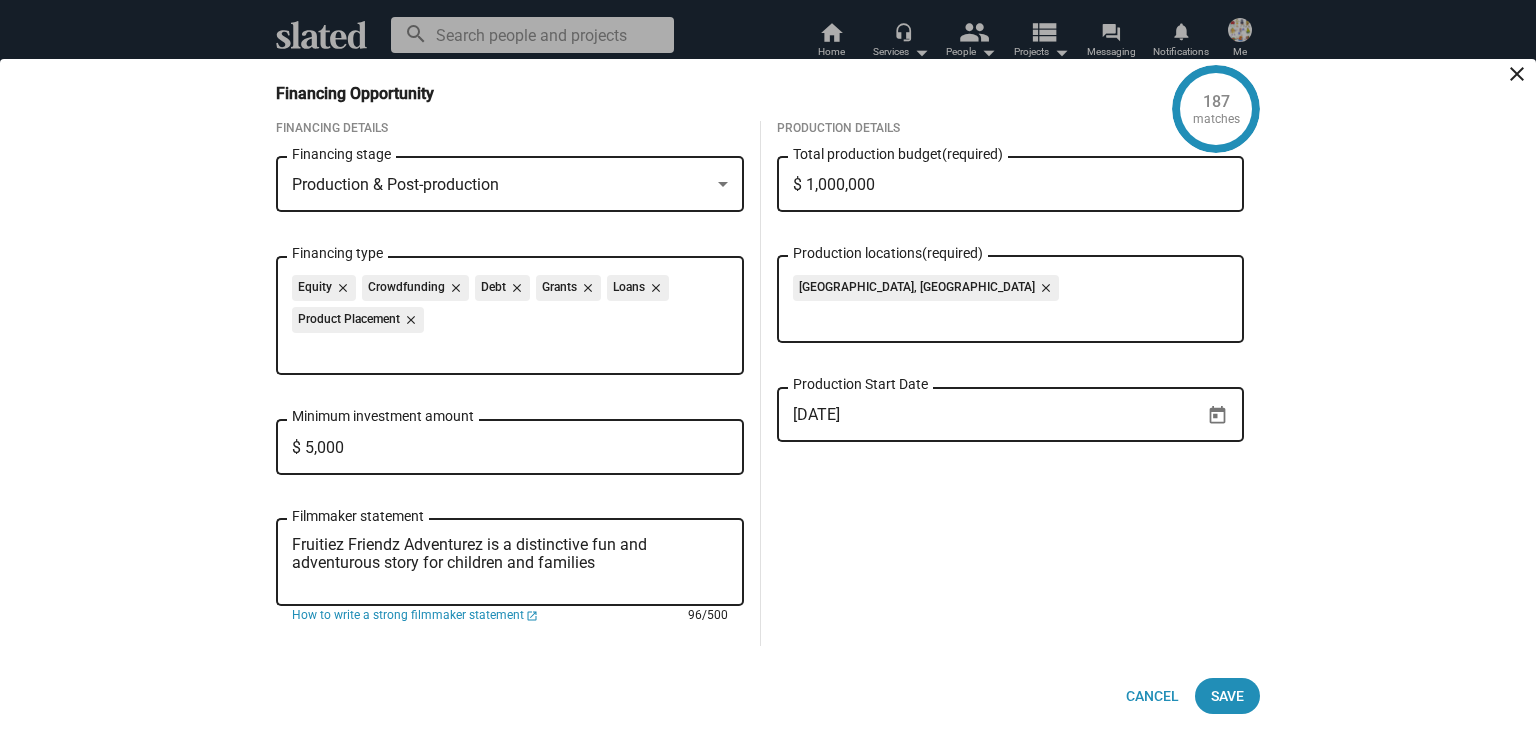 type on "Fruitiez Friendz Adventurez is a distinctive fun and adventurous story for children and families" 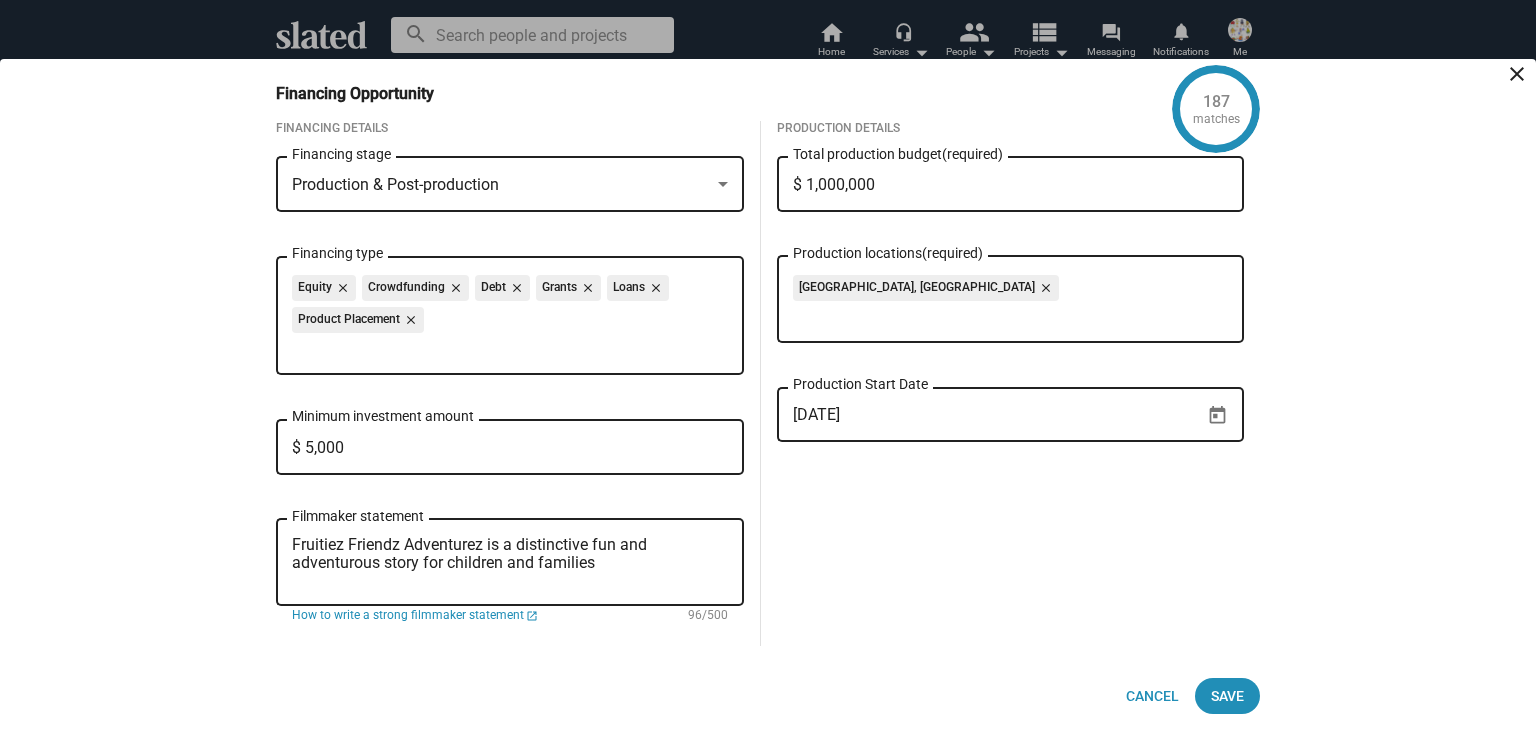 click on "$ 5,000" at bounding box center [510, 448] 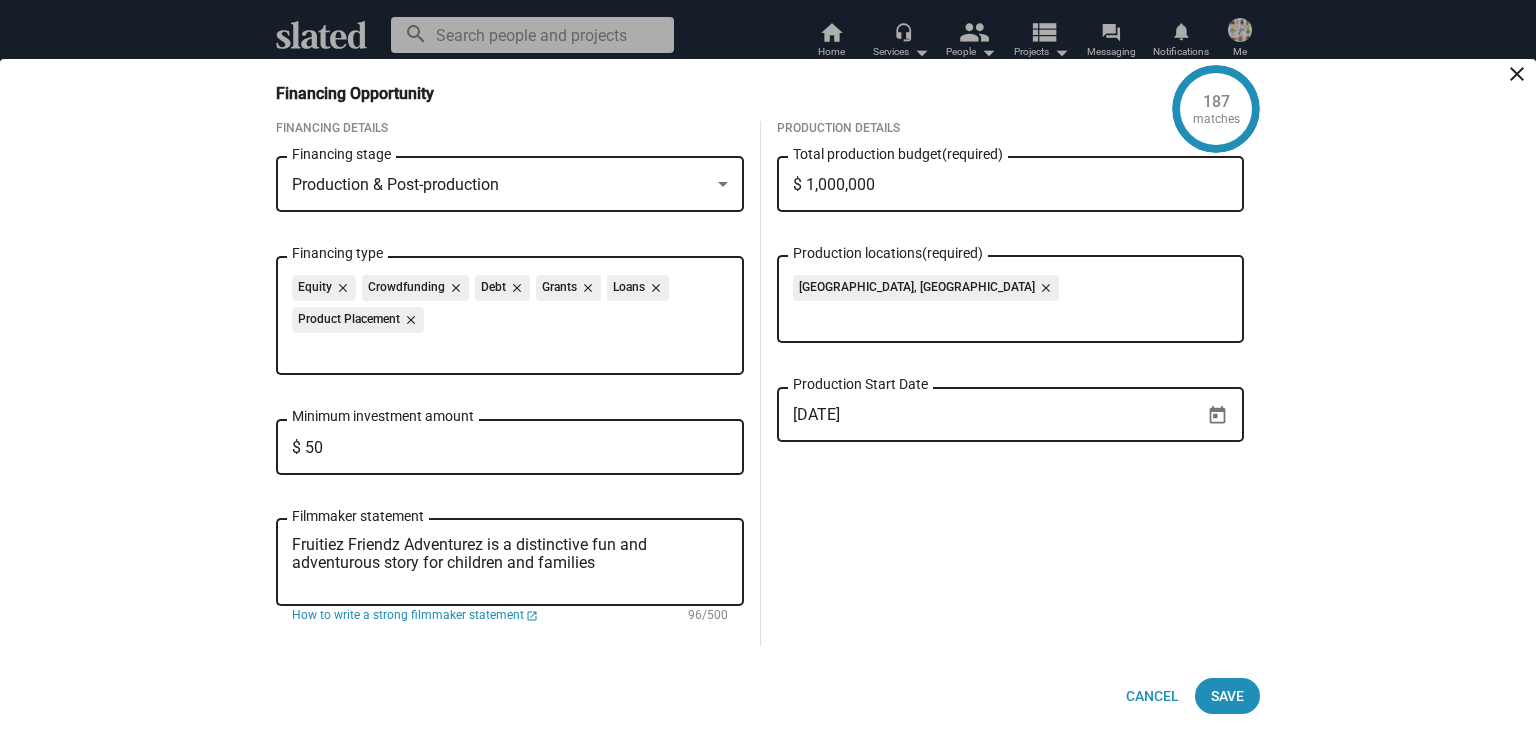 type on "$ 5" 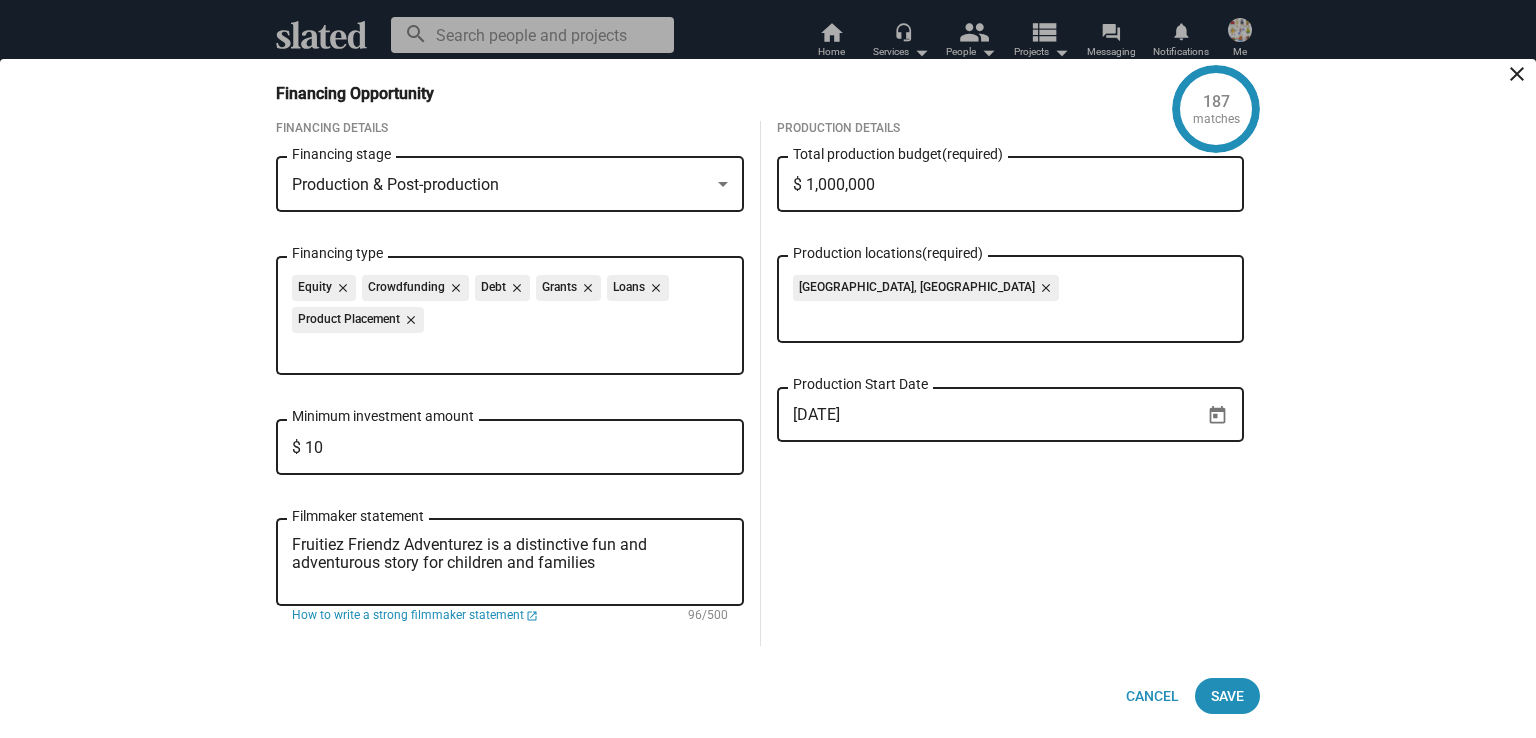 type on "$ 1" 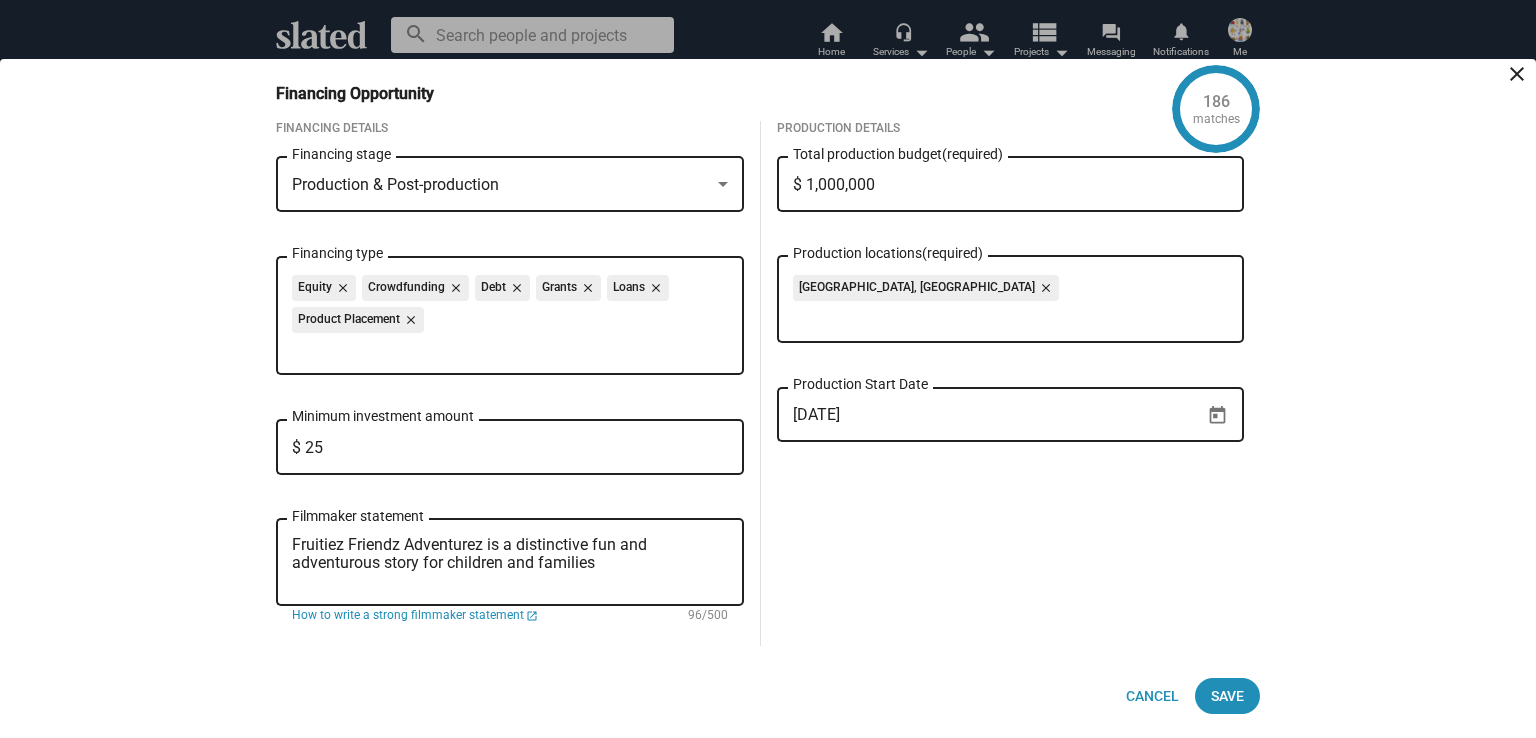 type on "$ 2" 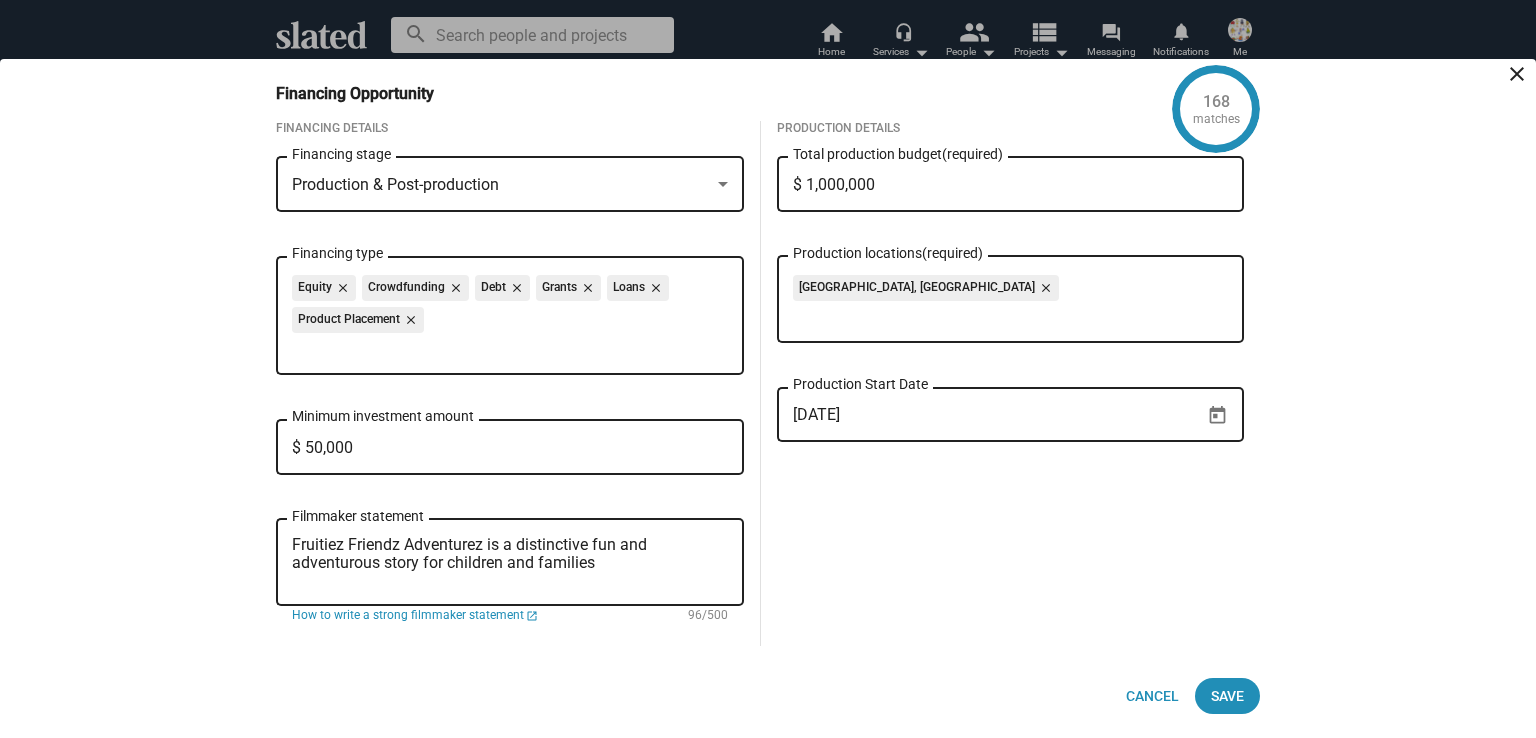 click on "Production Details $ 1,000,000 Total production budget  (required) [GEOGRAPHIC_DATA], [GEOGRAPHIC_DATA] close Production locations (required) [DATE] Production Start Date" at bounding box center (1011, 383) 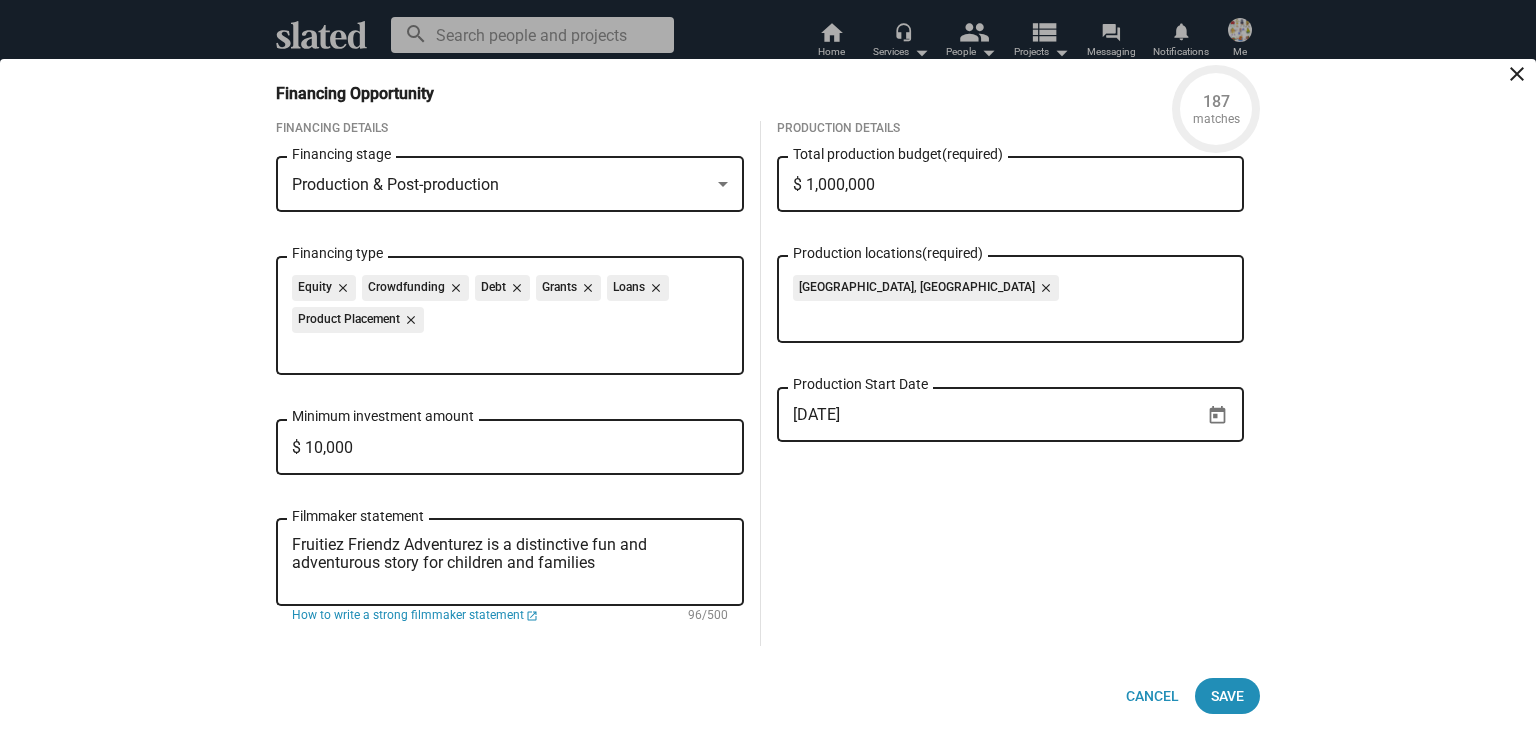 type on "$ 100,000" 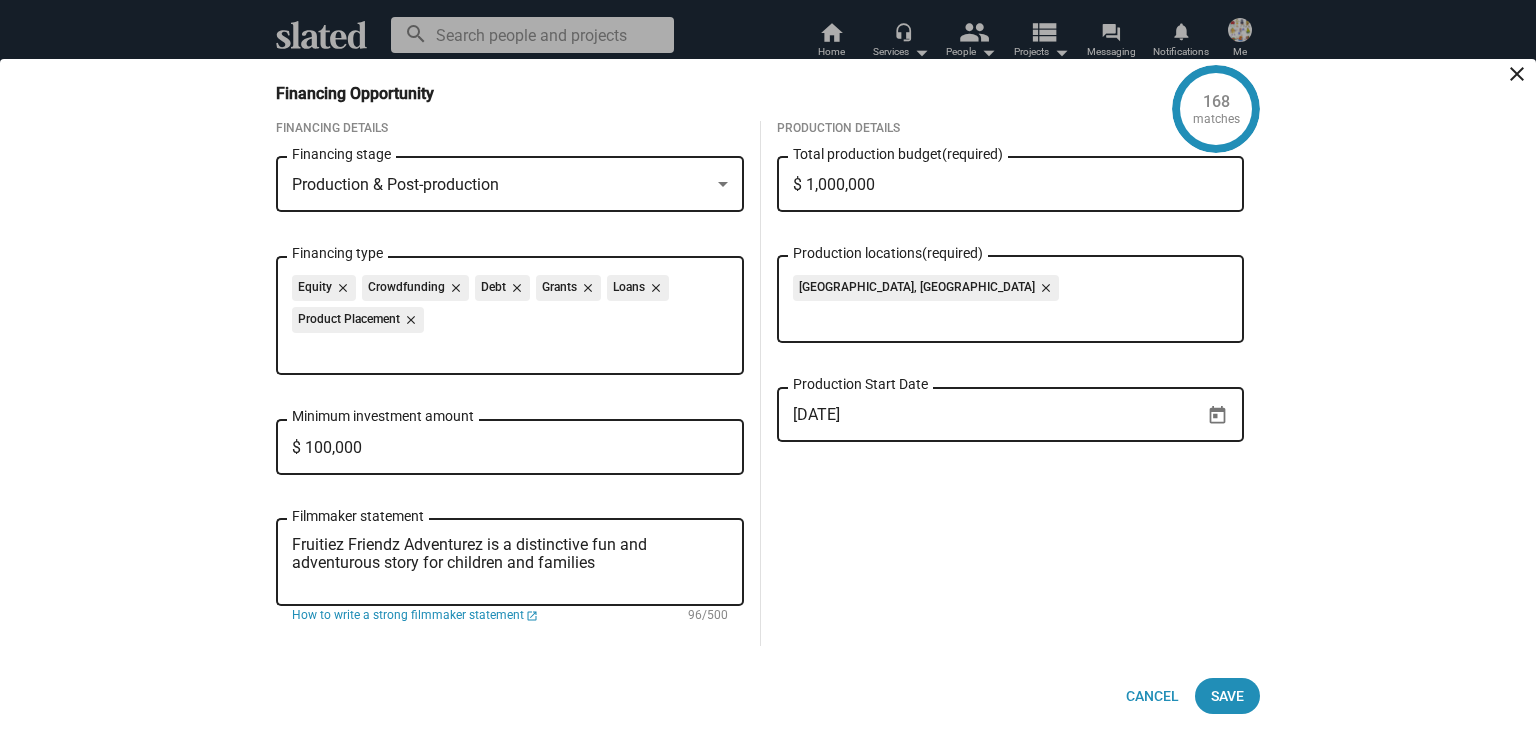 click on "Production Details $ 1,000,000 Total production budget  (required) [GEOGRAPHIC_DATA], [GEOGRAPHIC_DATA] close Production locations (required) [DATE] Production Start Date" at bounding box center (1011, 383) 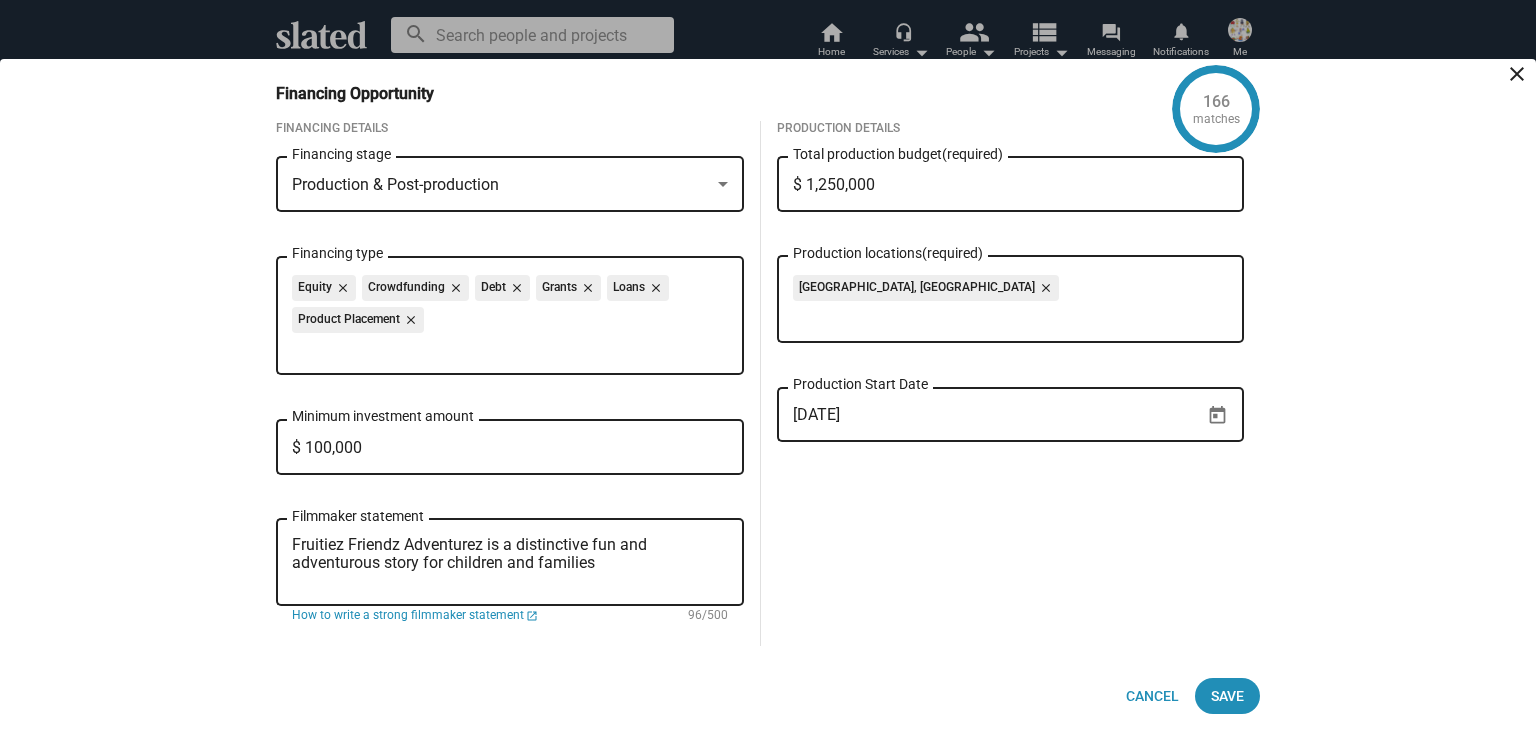 click on "$ 1,250,000" at bounding box center [1011, 185] 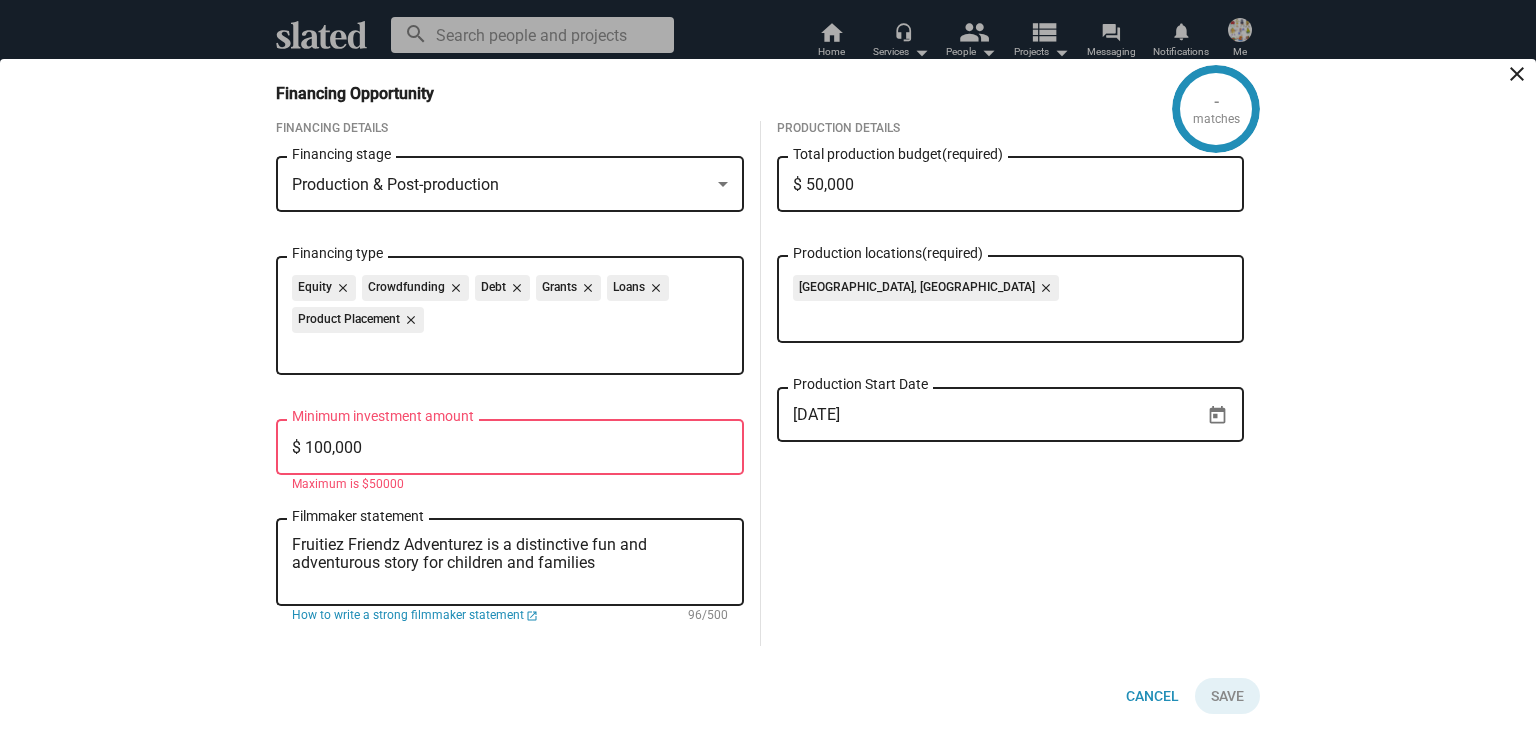 type on "$ 750,000" 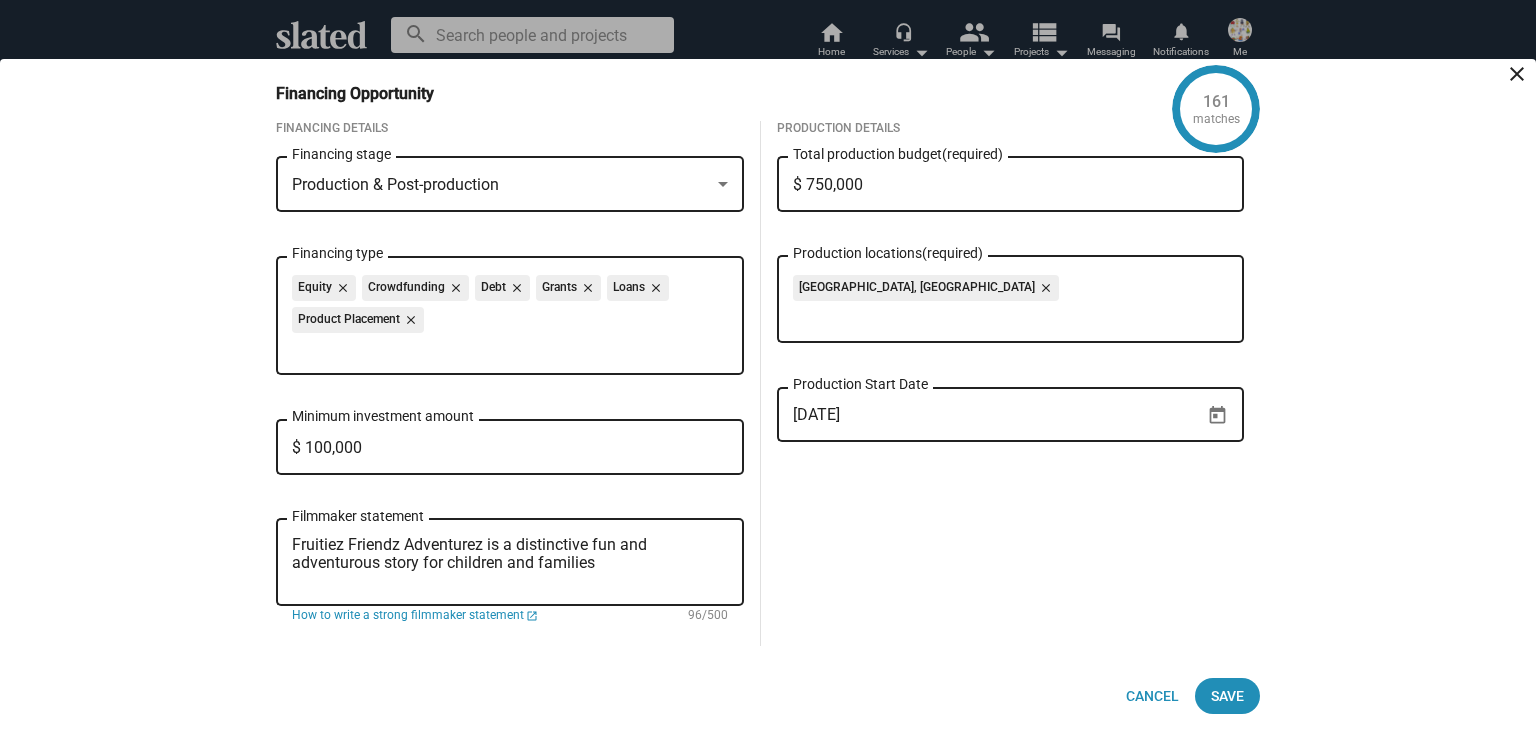 click on "Production Details $ 750,000 Total production budget  (required) [GEOGRAPHIC_DATA], [GEOGRAPHIC_DATA] close Production locations (required) [DATE] Production Start Date" at bounding box center (1011, 383) 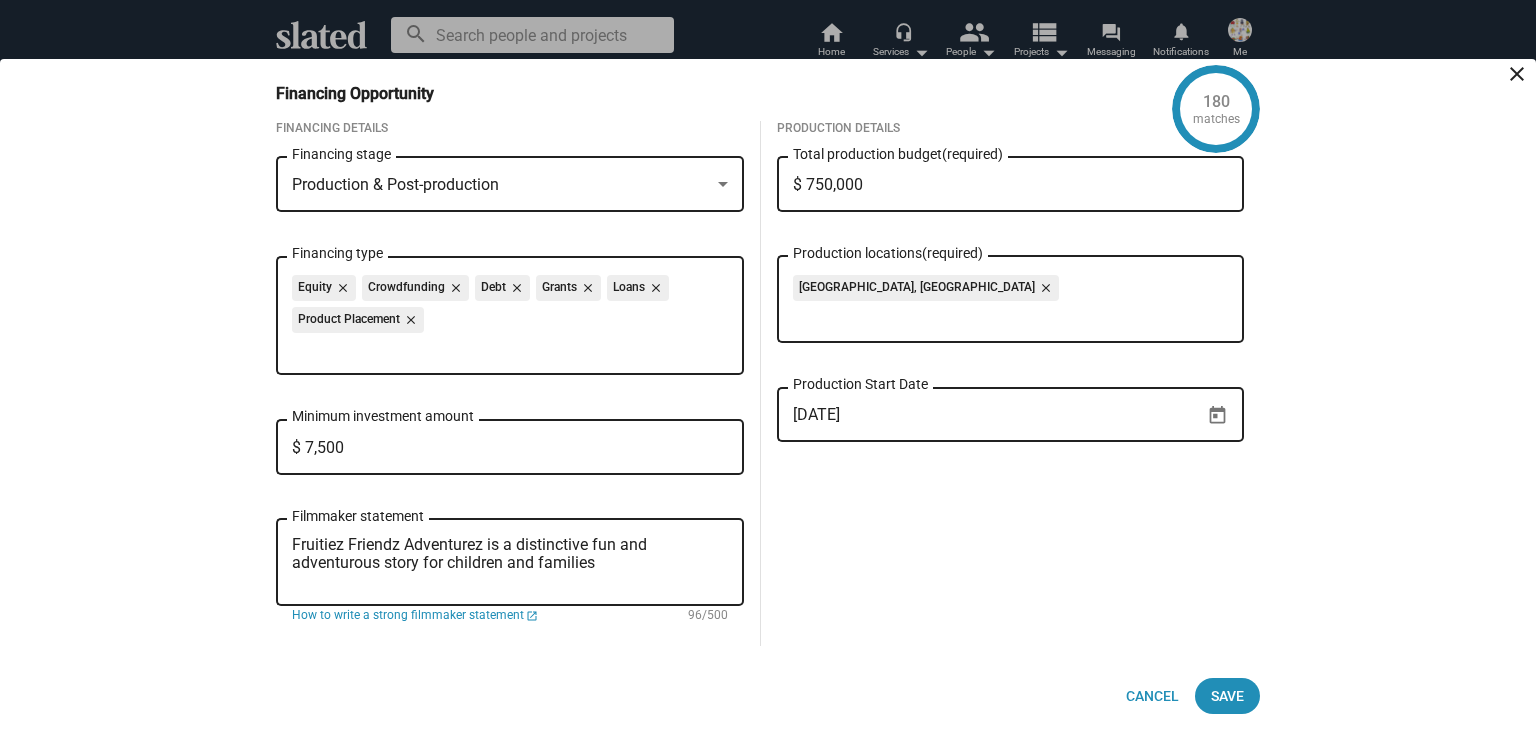 type on "$ 75,000" 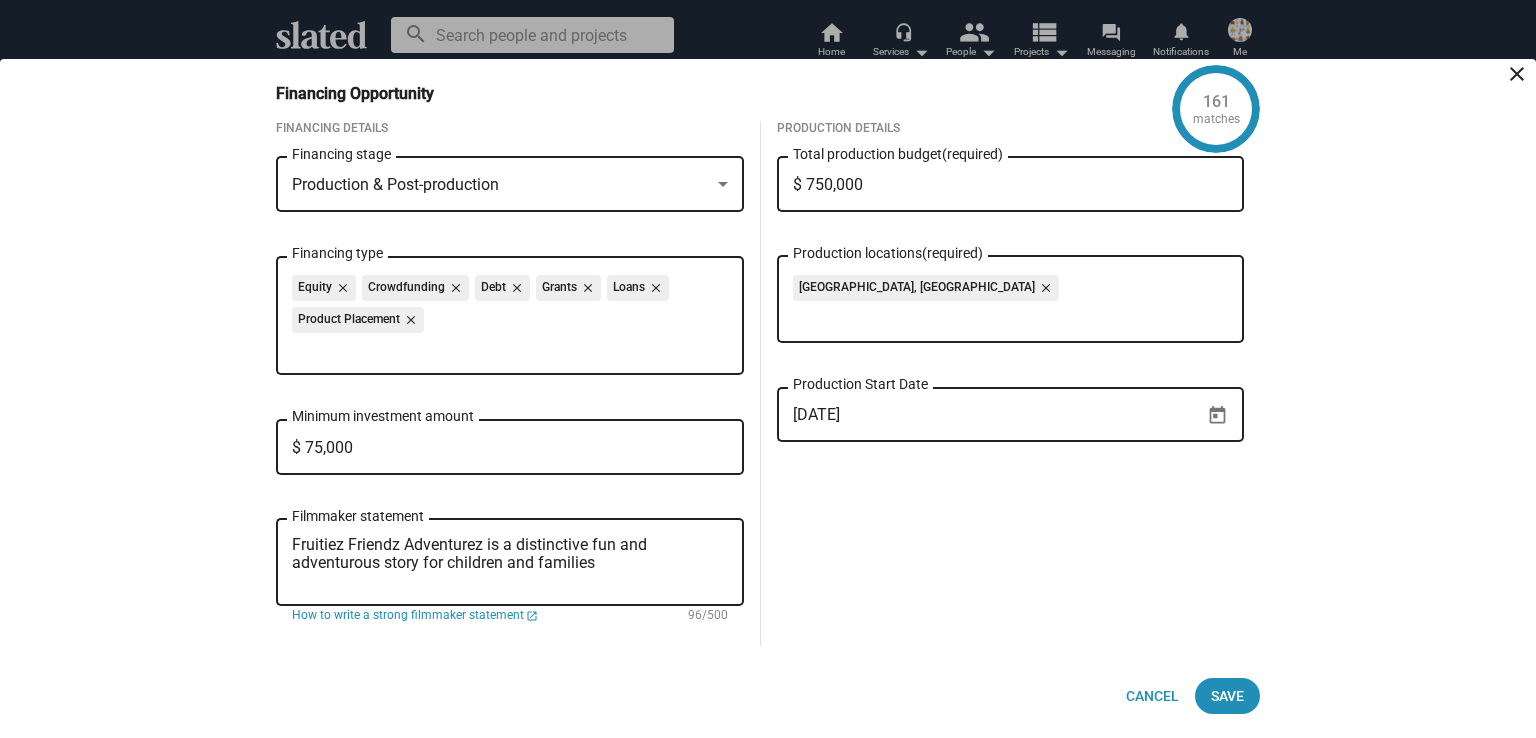 click on "Production Details $ 750,000 Total production budget  (required) [GEOGRAPHIC_DATA], [GEOGRAPHIC_DATA] close Production locations (required) [DATE] Production Start Date" at bounding box center (1011, 383) 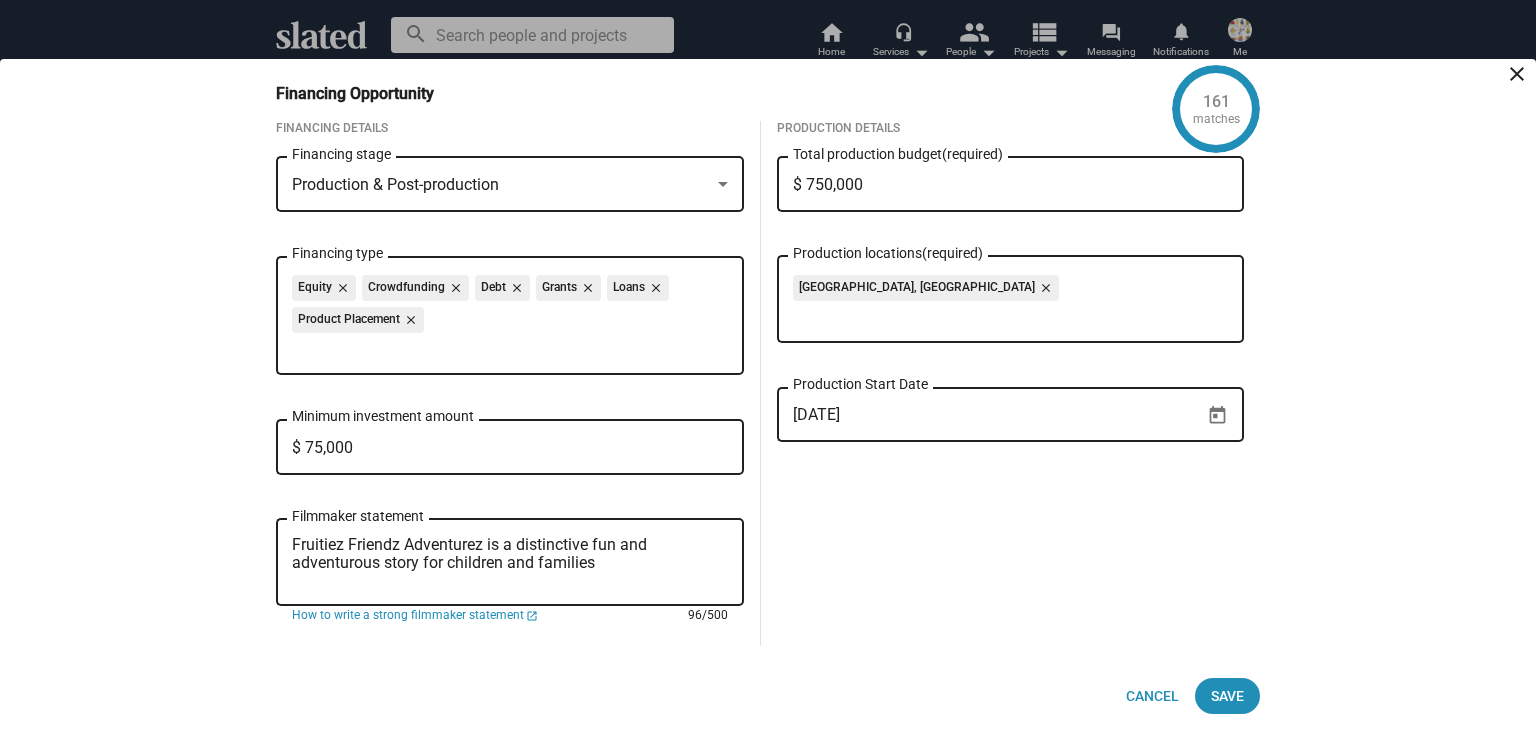 click on "Fruitiez Friendz Adventurez is a distinctive fun and adventurous story for children and families" at bounding box center [510, 563] 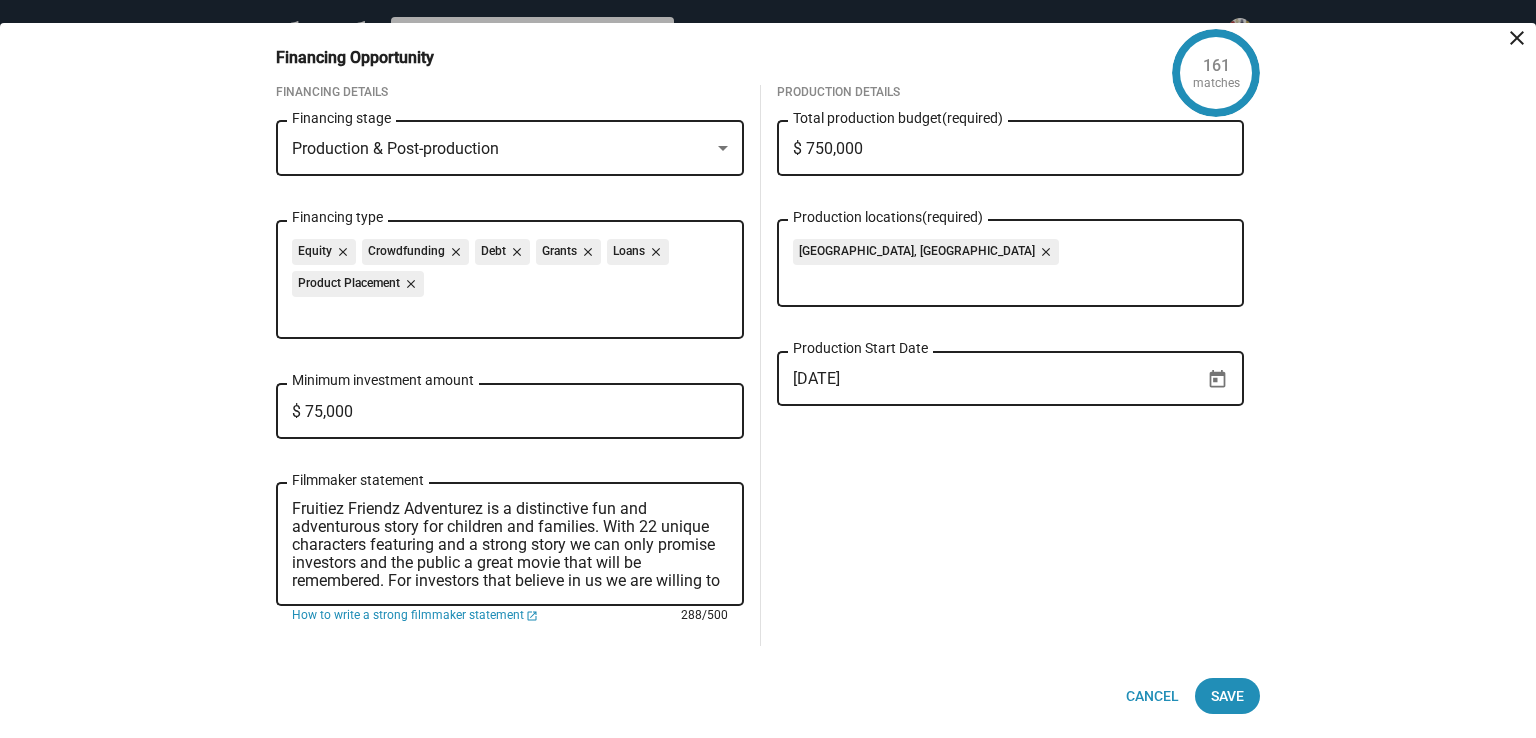 scroll, scrollTop: 0, scrollLeft: 0, axis: both 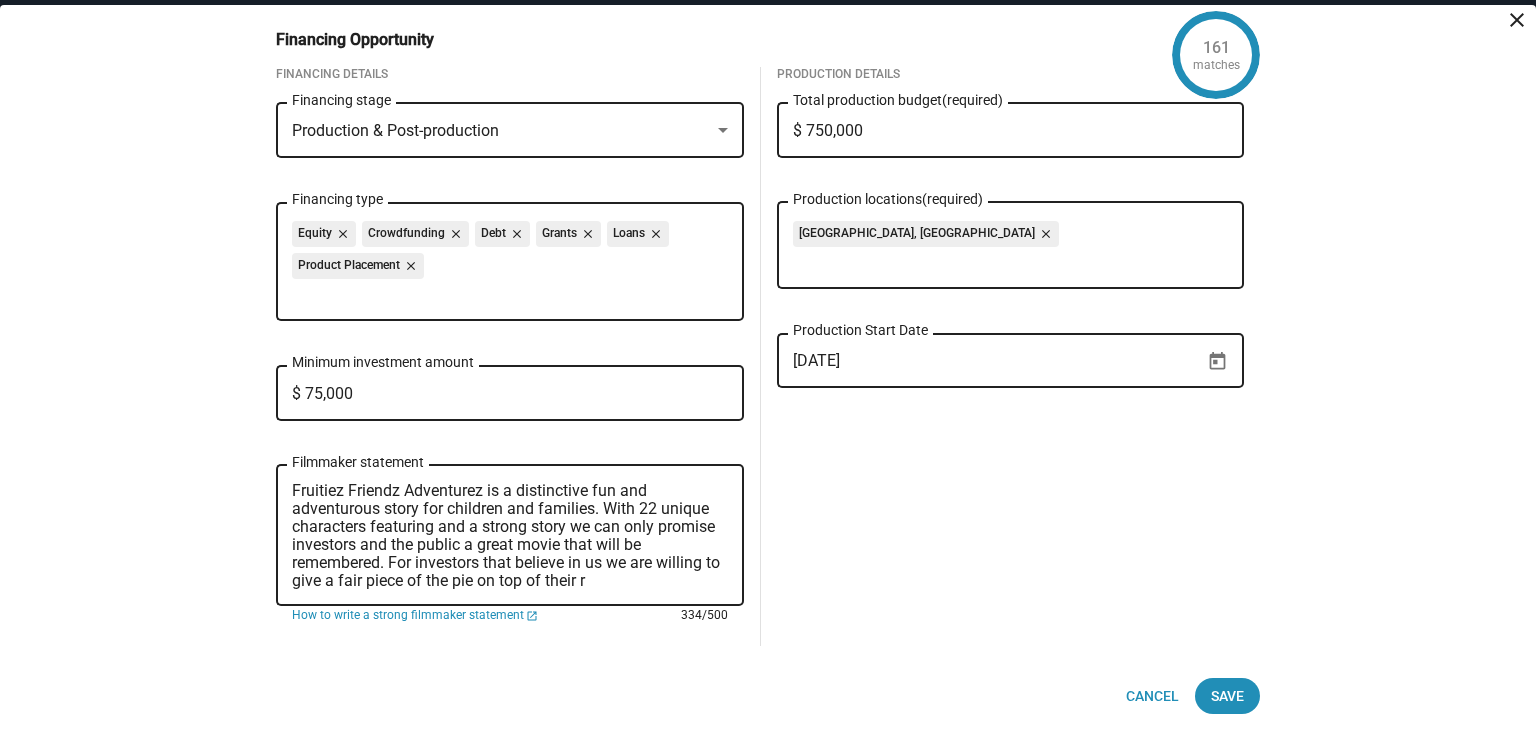 click on "Fruitiez Friendz Adventurez is a distinctive fun and adventurous story for children and families. With 22 unique characters featuring and a strong story we can only promise investors and the public a great movie that will be remembered. For investors that believe in us we are willing to give a fair piece of the pie on top of their r" at bounding box center [510, 536] 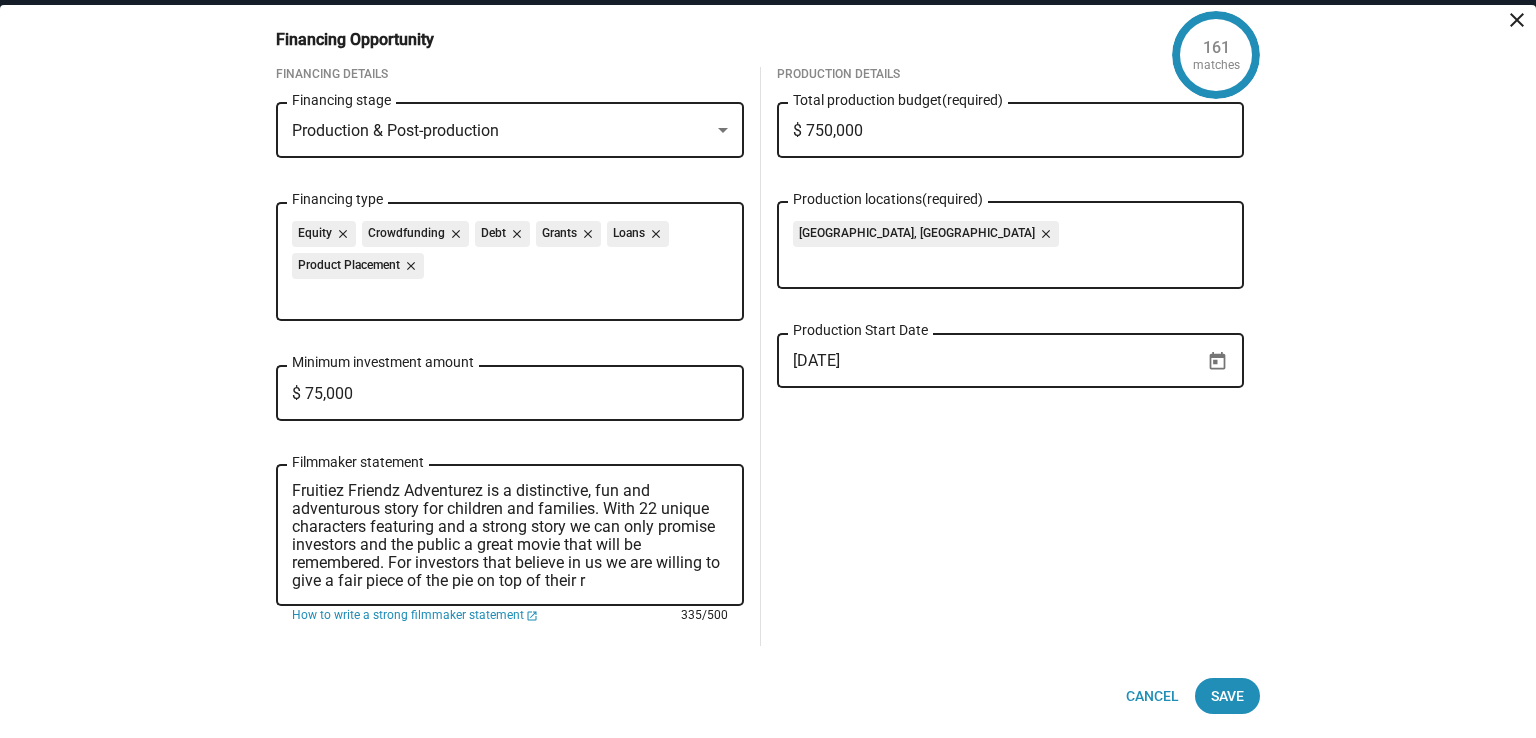 scroll, scrollTop: 0, scrollLeft: 0, axis: both 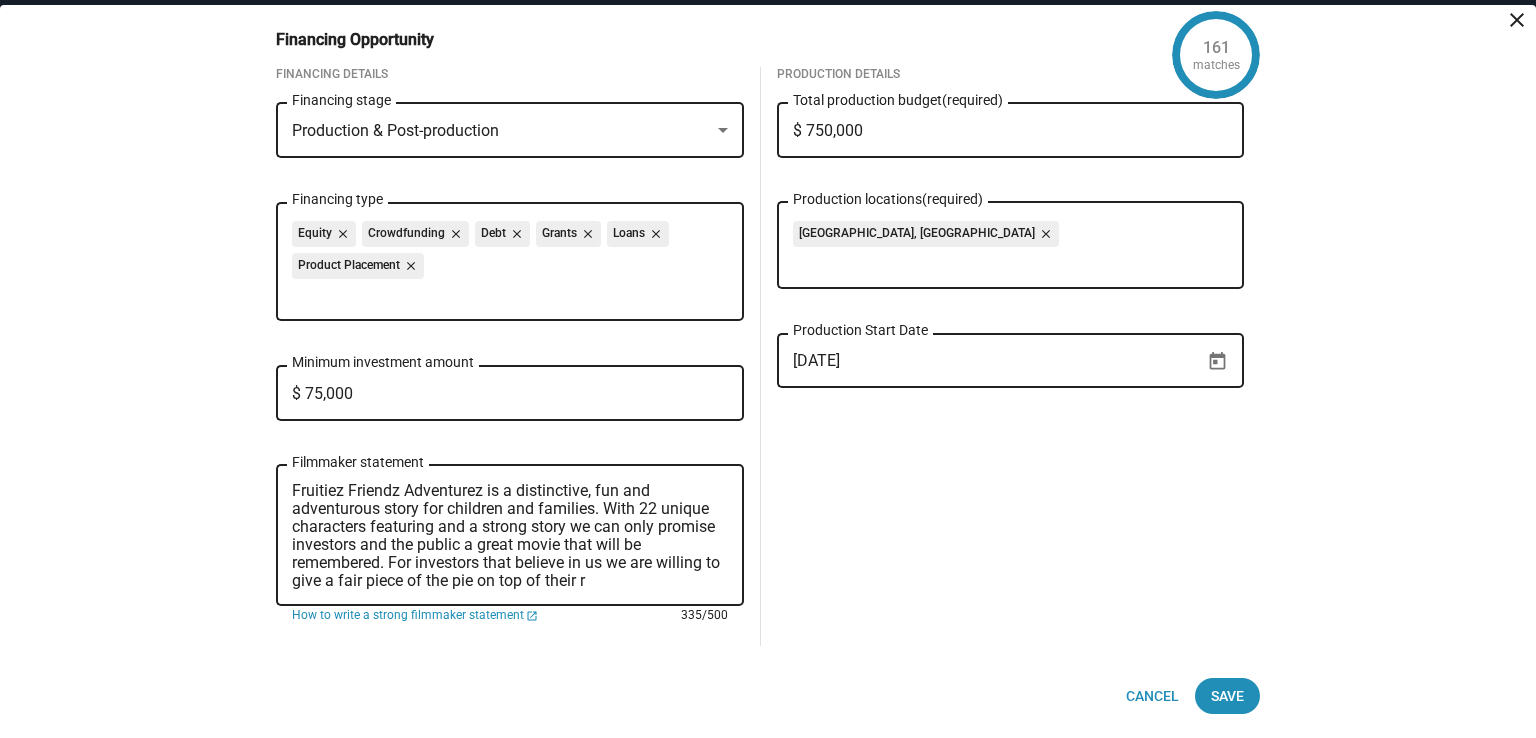 click on "Fruitiez Friendz Adventurez is a distinctive, fun and adventurous story for children and families. With 22 unique characters featuring and a strong story we can only promise investors and the public a great movie that will be remembered. For investors that believe in us we are willing to give a fair piece of the pie on top of their r" at bounding box center [510, 536] 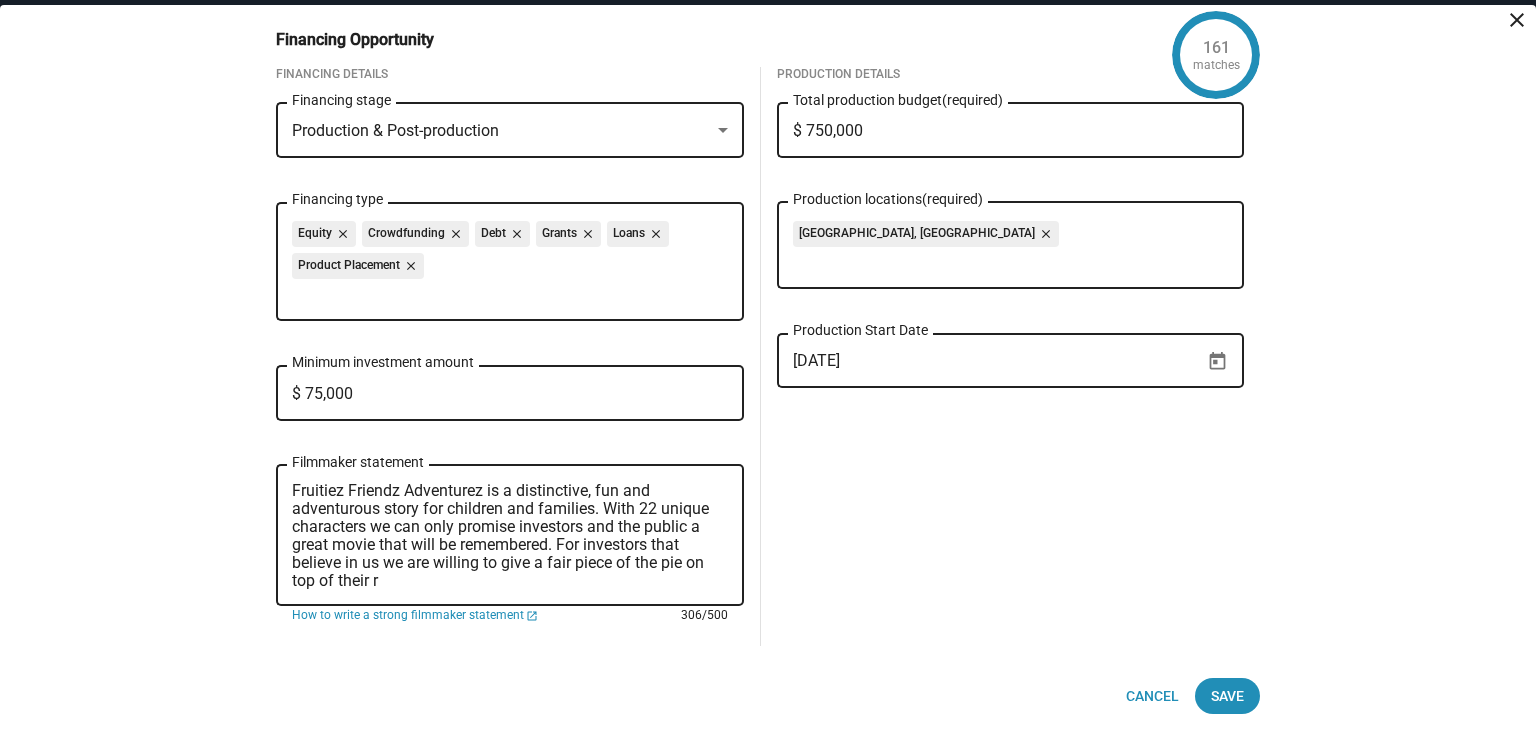 click on "Fruitiez Friendz Adventurez is a distinctive, fun and adventurous story for children and families. With 22 unique characters we can only promise investors and the public a great movie that will be remembered. For investors that believe in us we are willing to give a fair piece of the pie on top of their r" at bounding box center (510, 536) 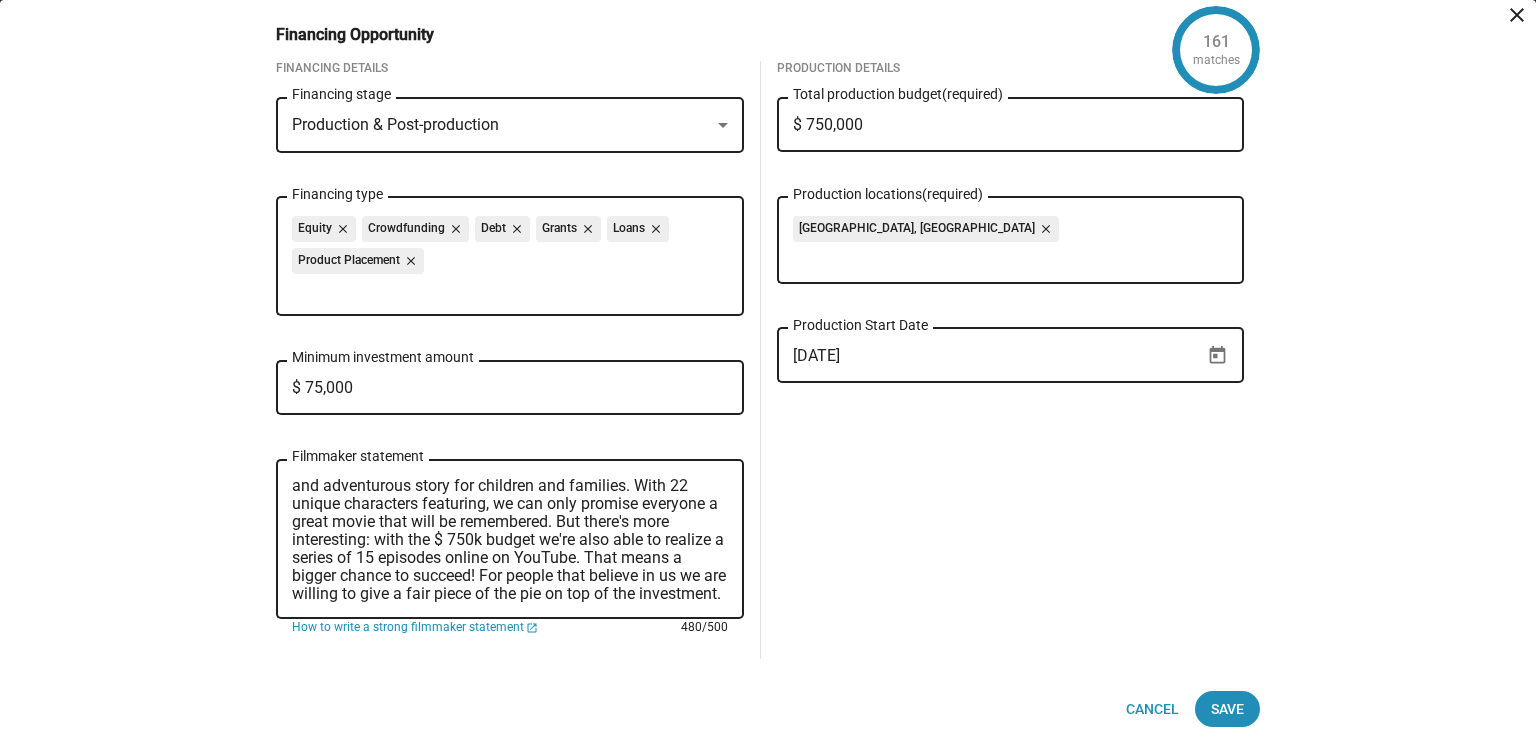 scroll, scrollTop: 0, scrollLeft: 0, axis: both 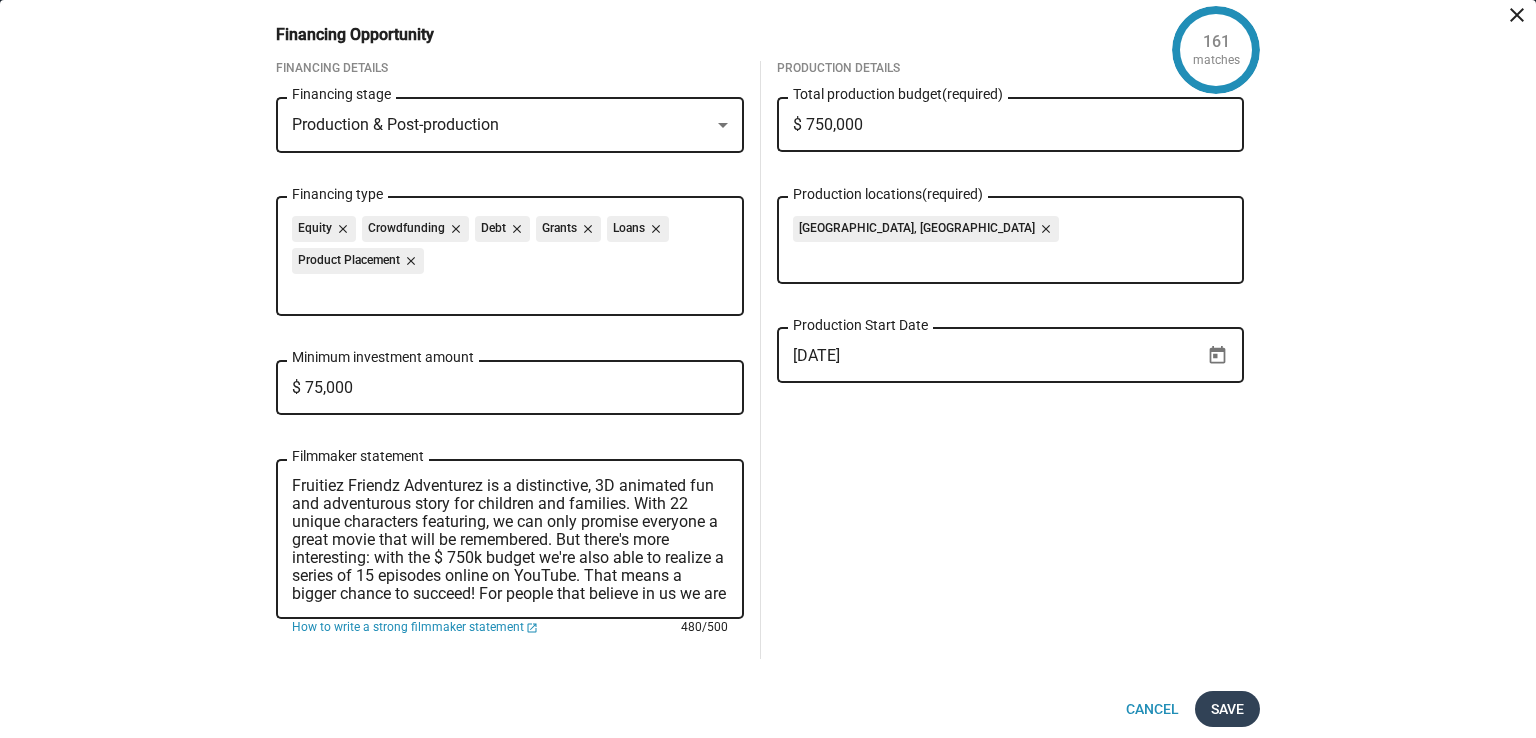 type on "Fruitiez Friendz Adventurez is a distinctive, 3D animated fun and adventurous story for children and families. With 22 unique characters featuring, we can only promise everyone a great movie that will be remembered. But there's more interesting: with the $ 750k budget we're also able to realize a series of 15 episodes online on YouTube. That means a bigger chance to succeed! For people that believe in us we are willing to give a fair piece of the pie on top of the investment." 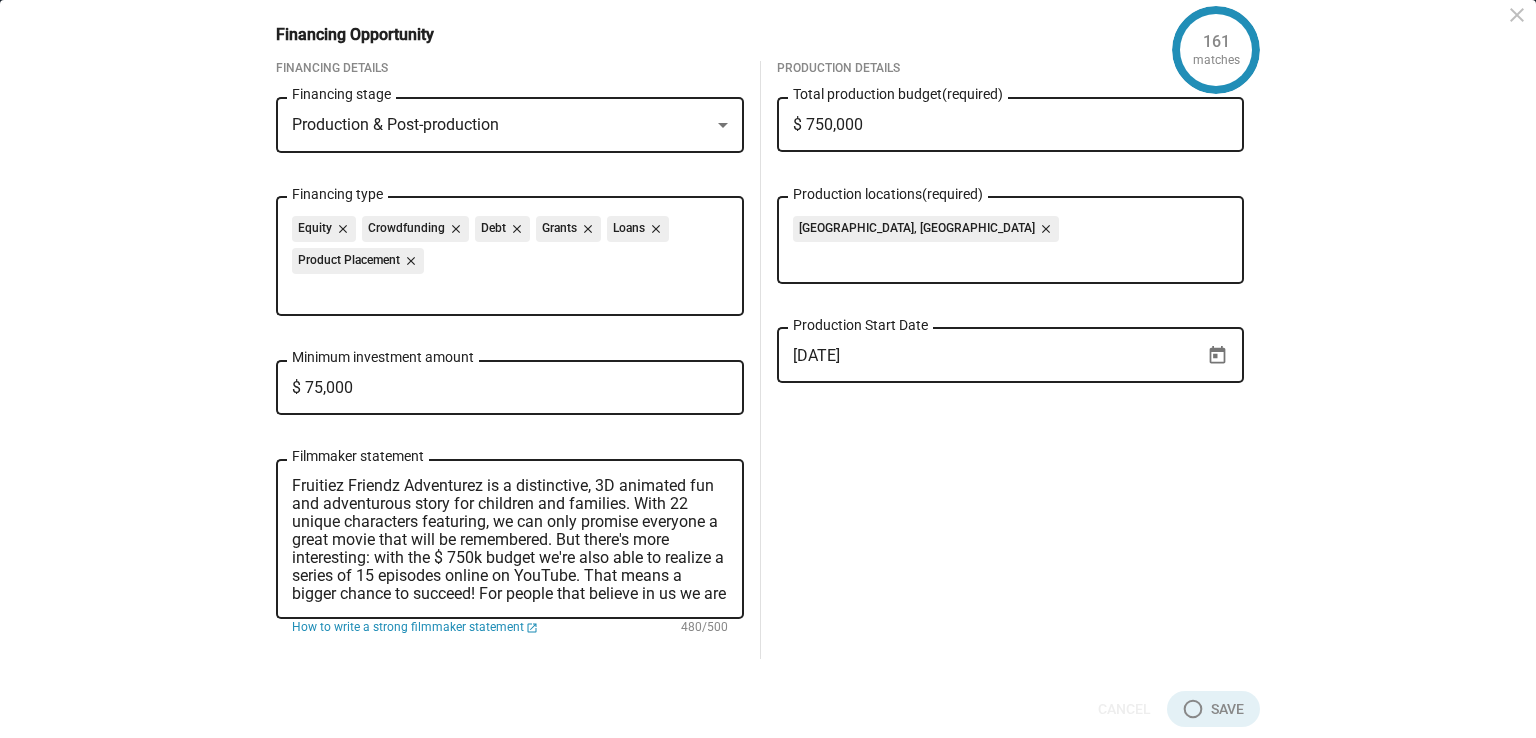 checkbox on "true" 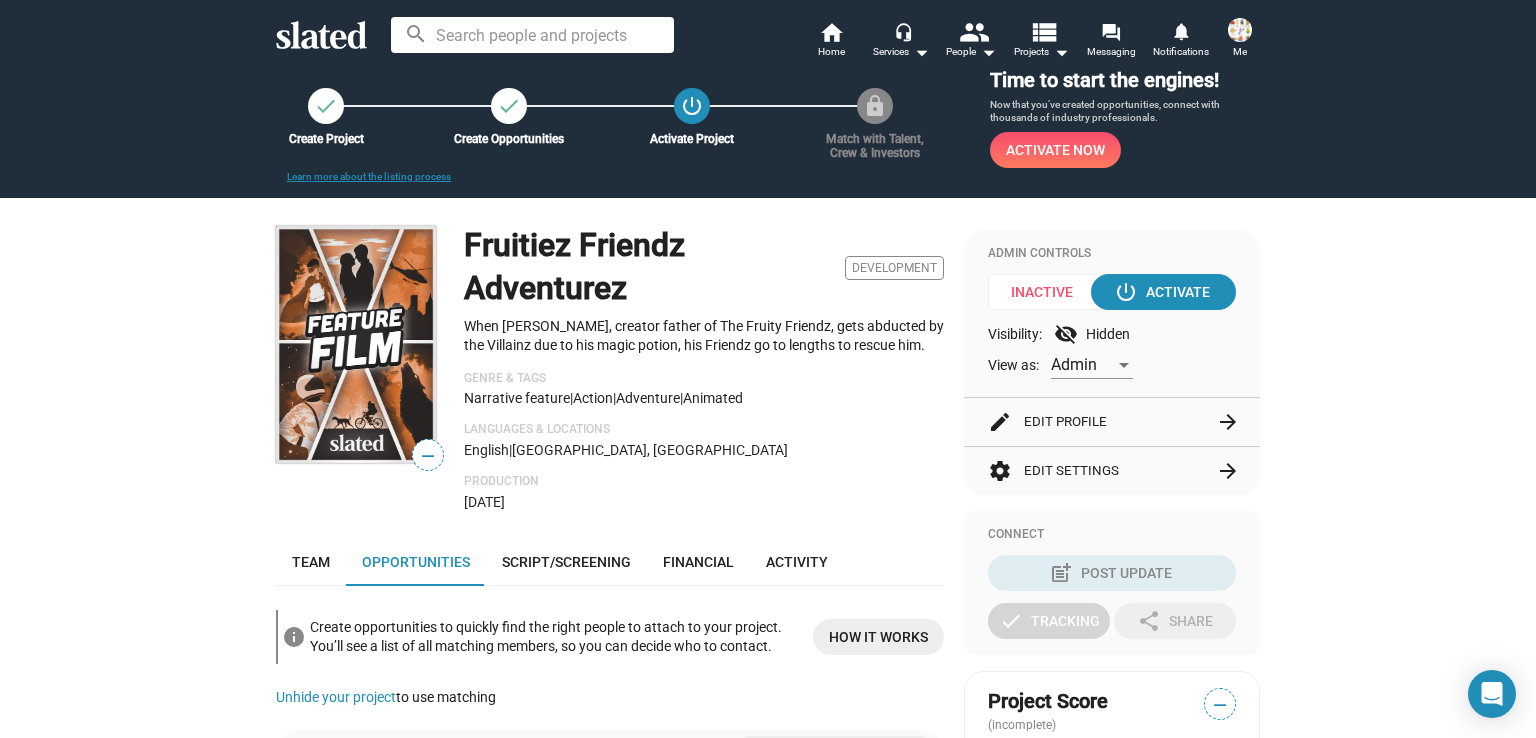 scroll, scrollTop: 0, scrollLeft: 0, axis: both 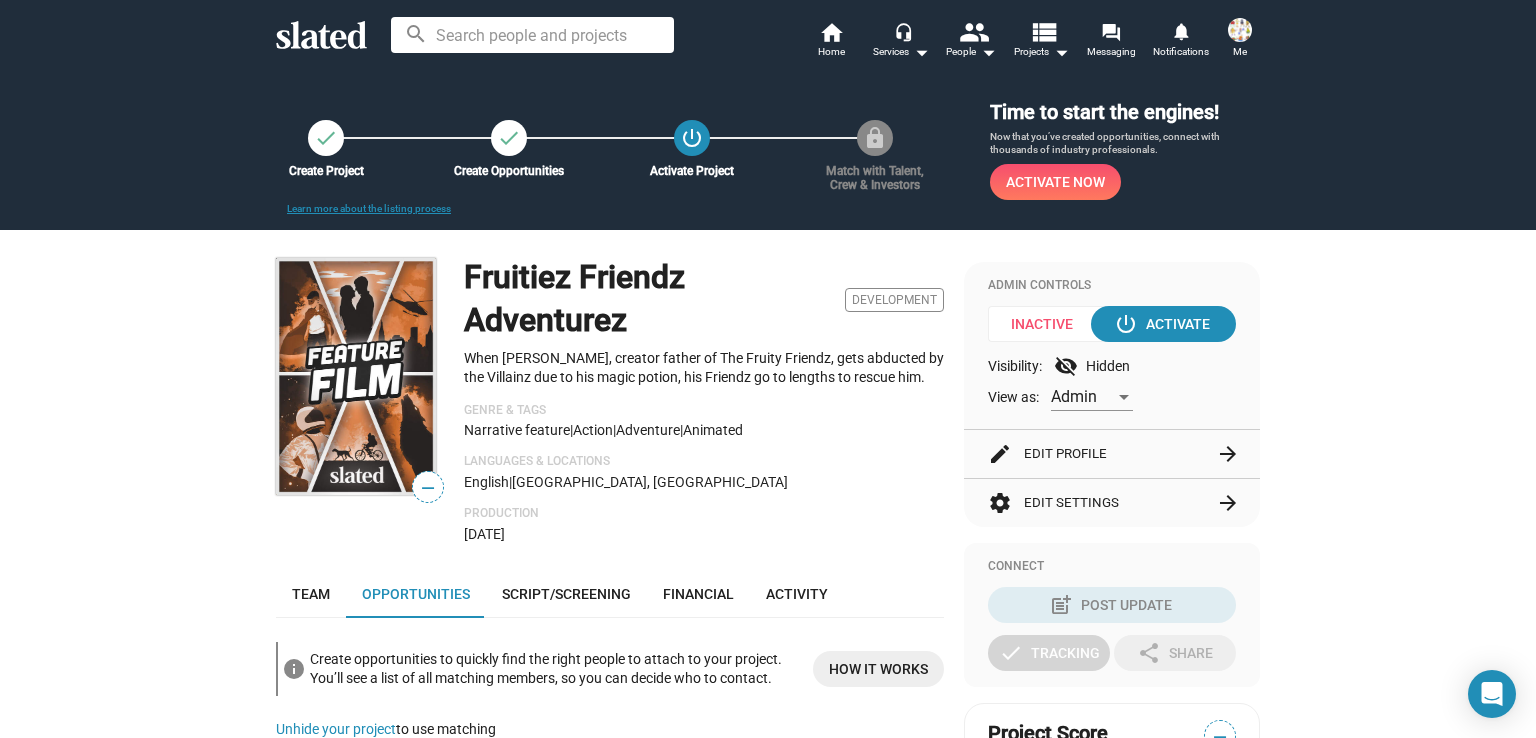 click on "Fruitiez Friendz Adventurez" 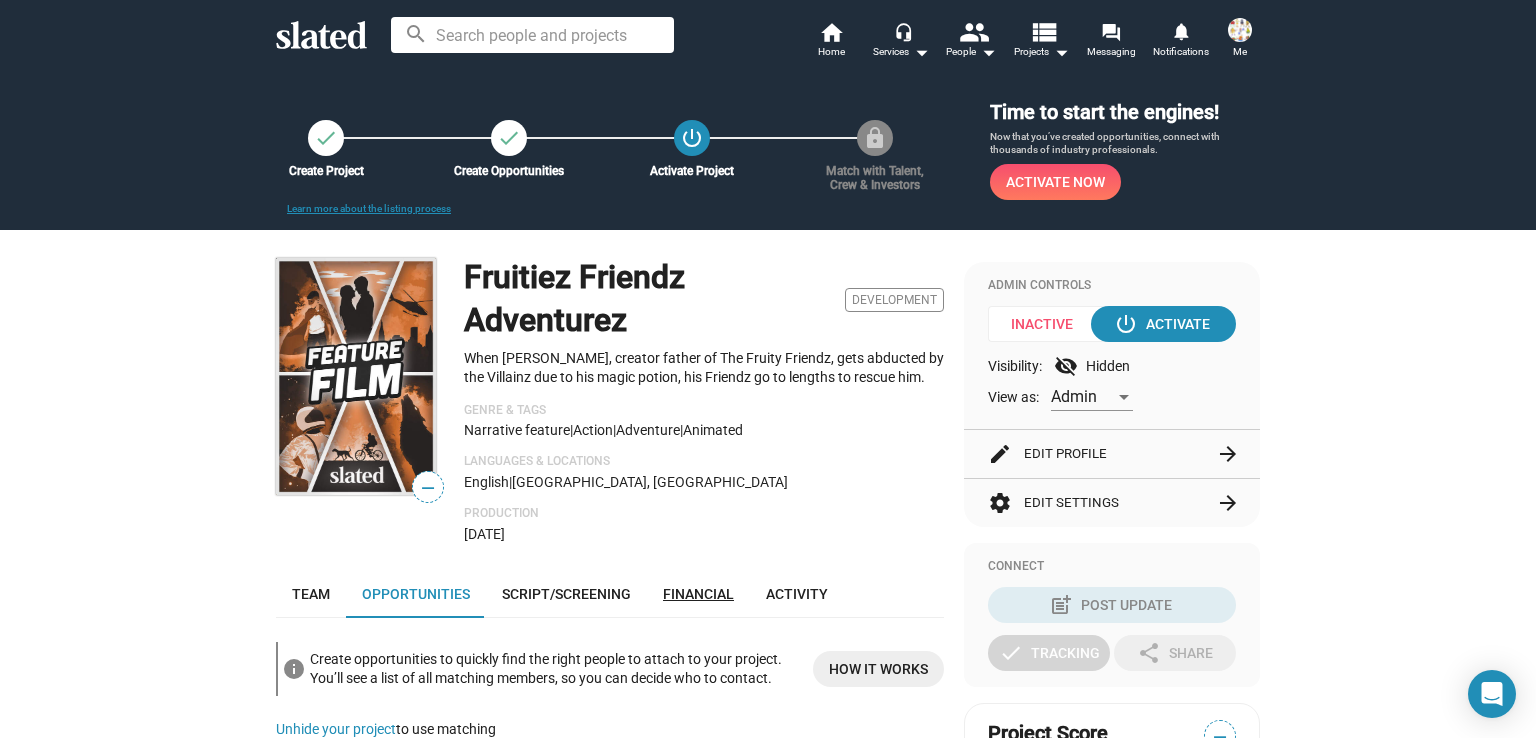 click on "Financial" at bounding box center [698, 594] 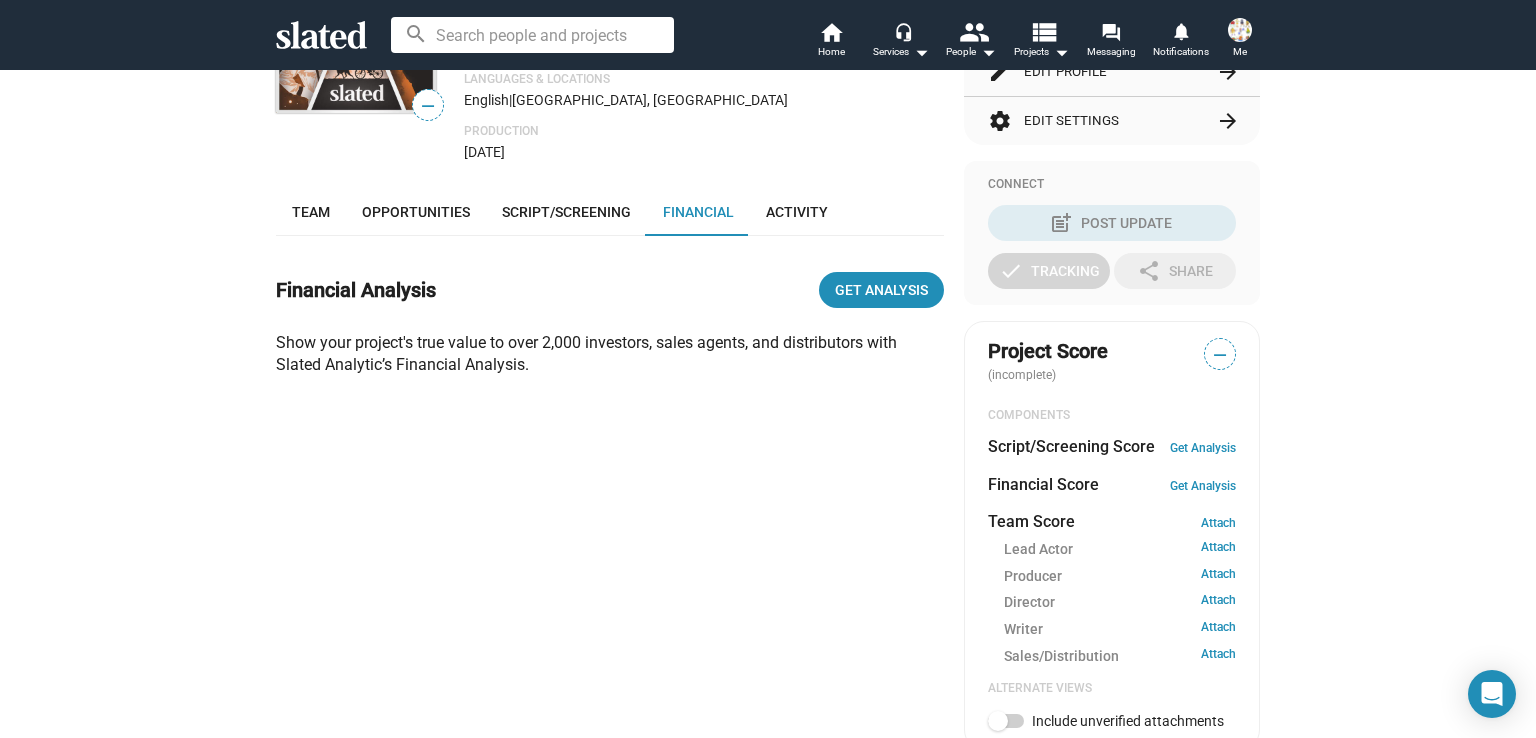 scroll, scrollTop: 375, scrollLeft: 0, axis: vertical 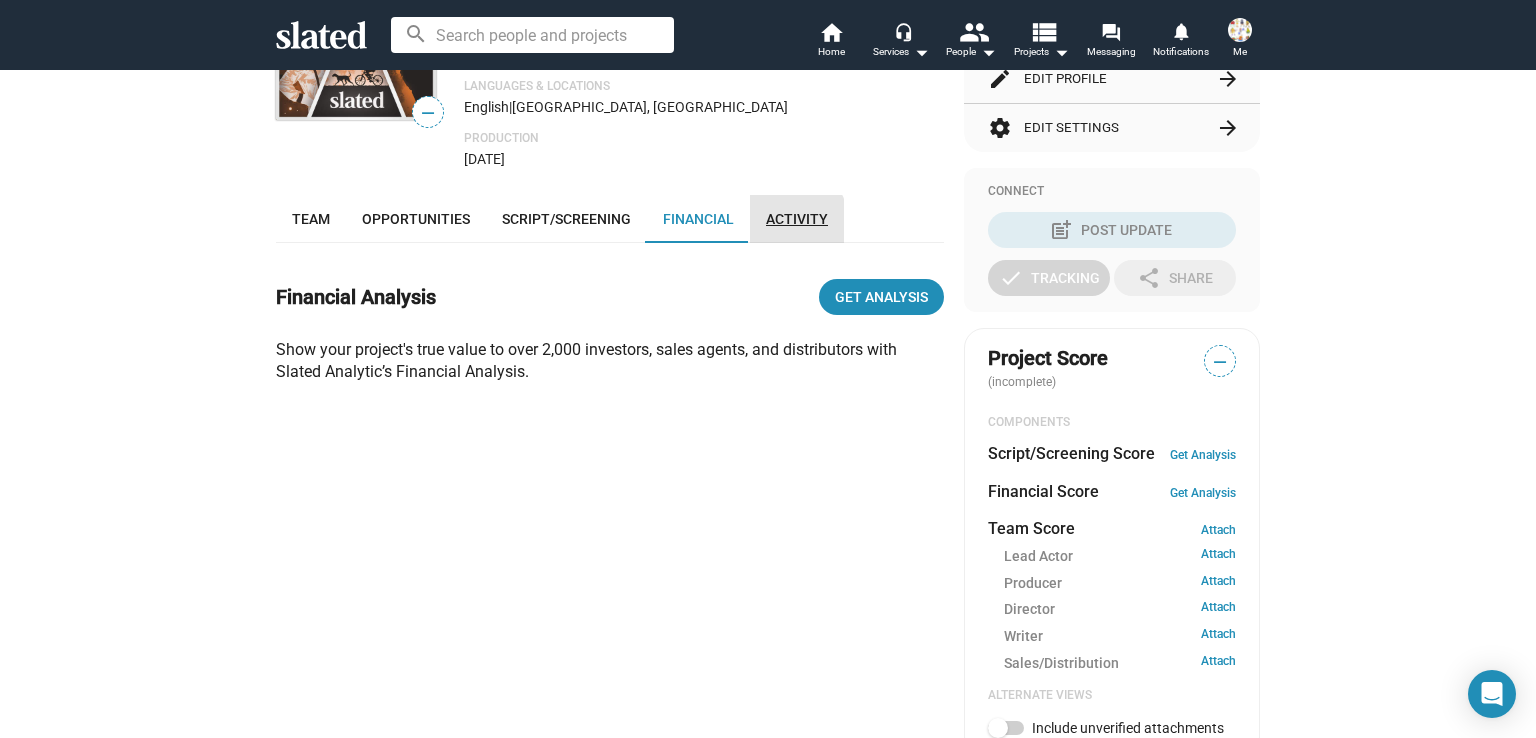 click on "Activity" at bounding box center [797, 219] 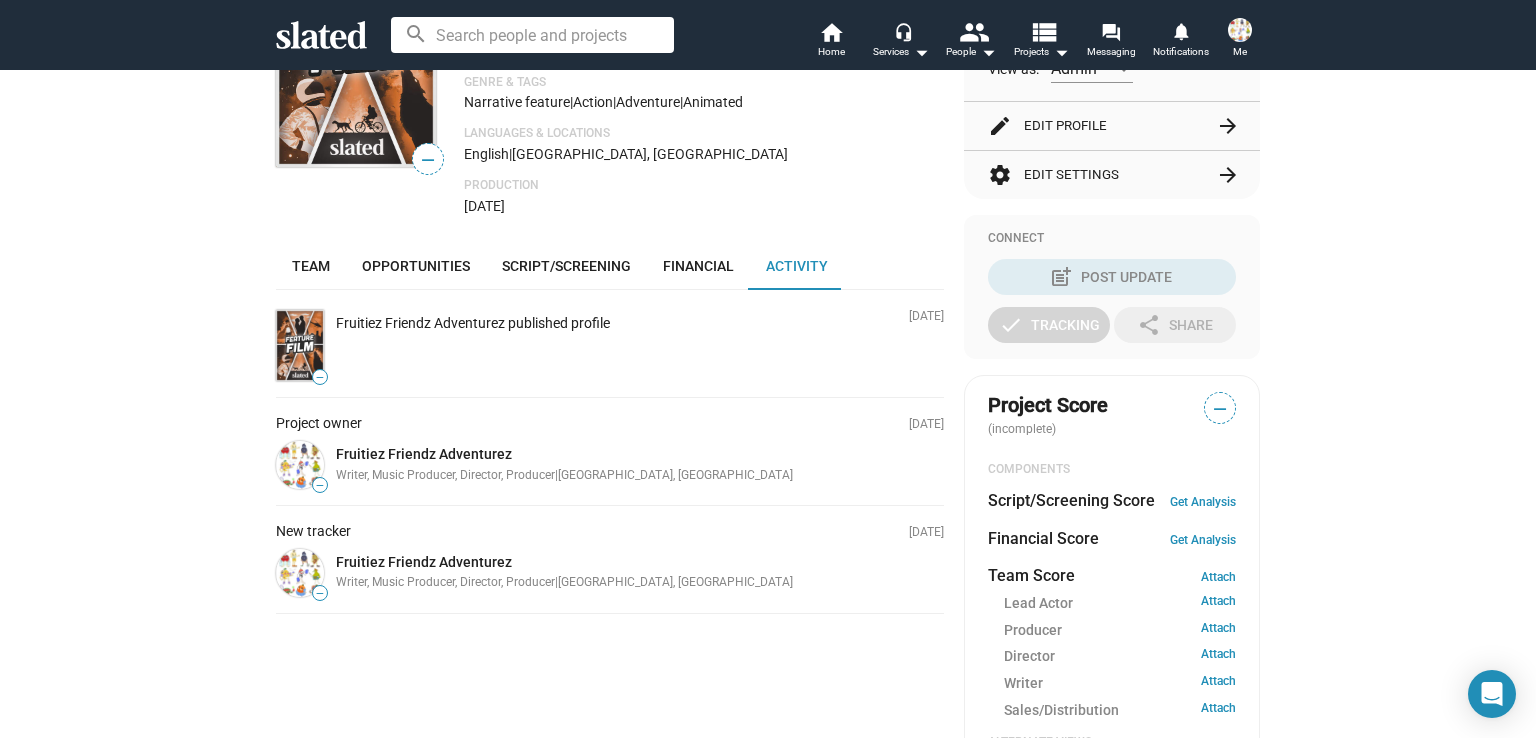 scroll, scrollTop: 328, scrollLeft: 0, axis: vertical 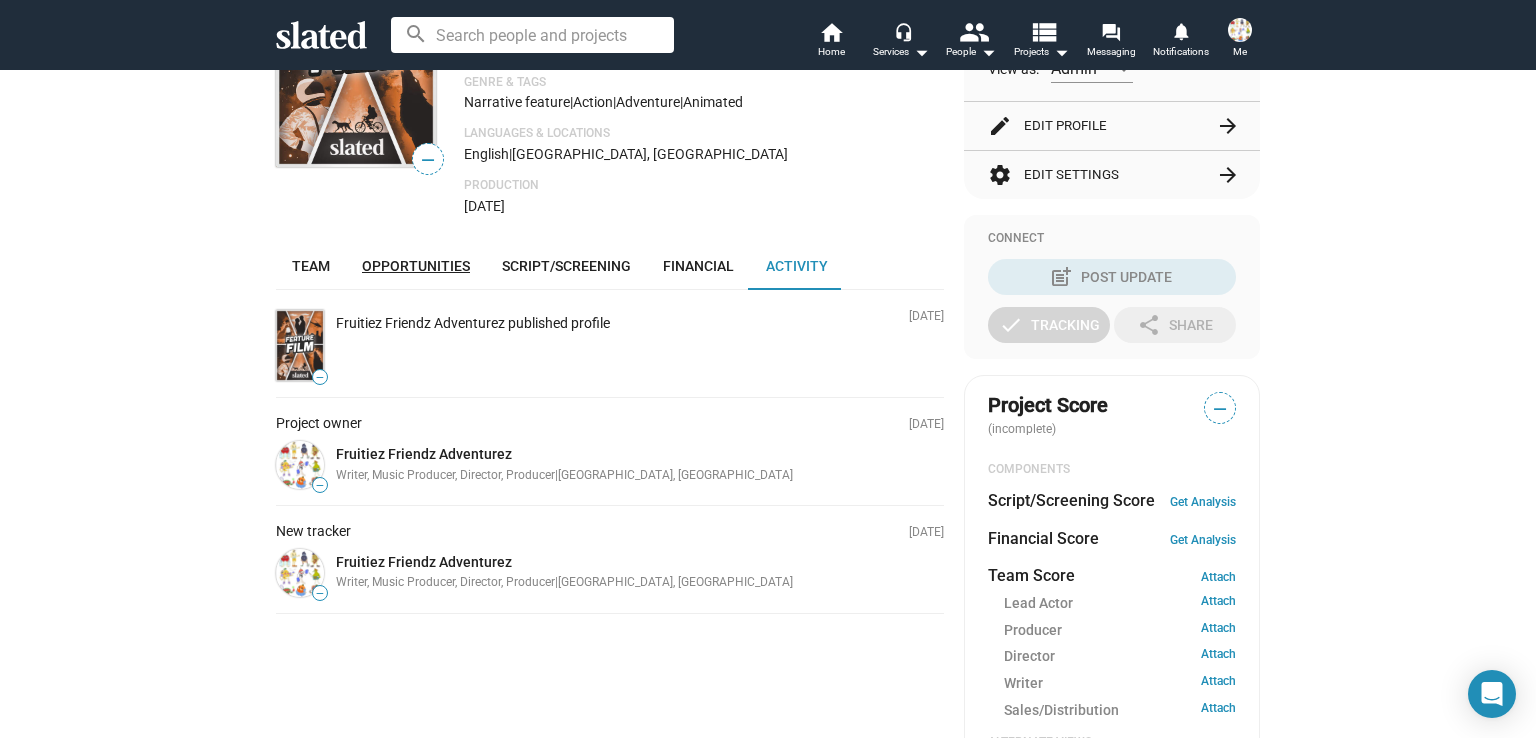 click on "Opportunities" at bounding box center [416, 266] 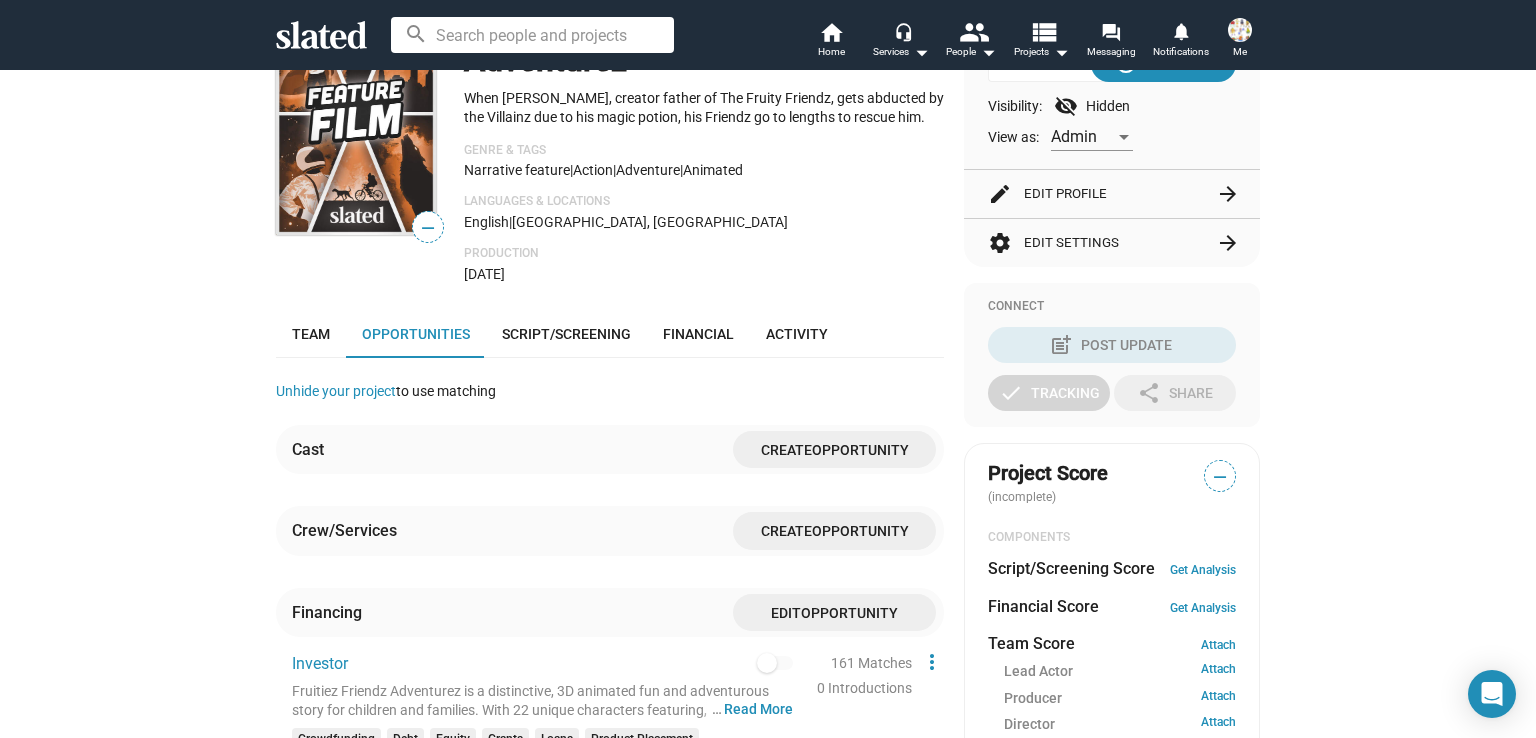 scroll, scrollTop: 262, scrollLeft: 0, axis: vertical 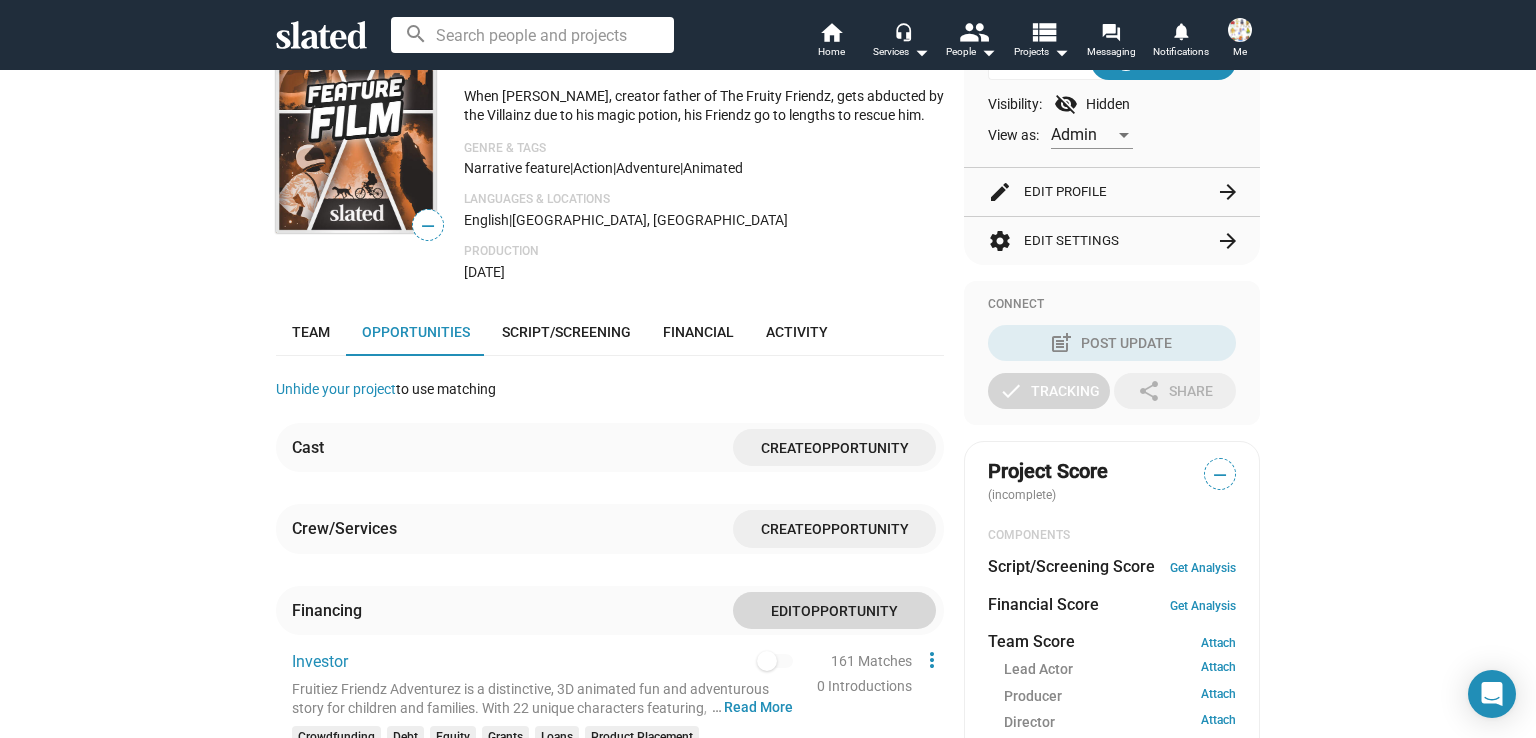 click on "Edit  Opportunity" 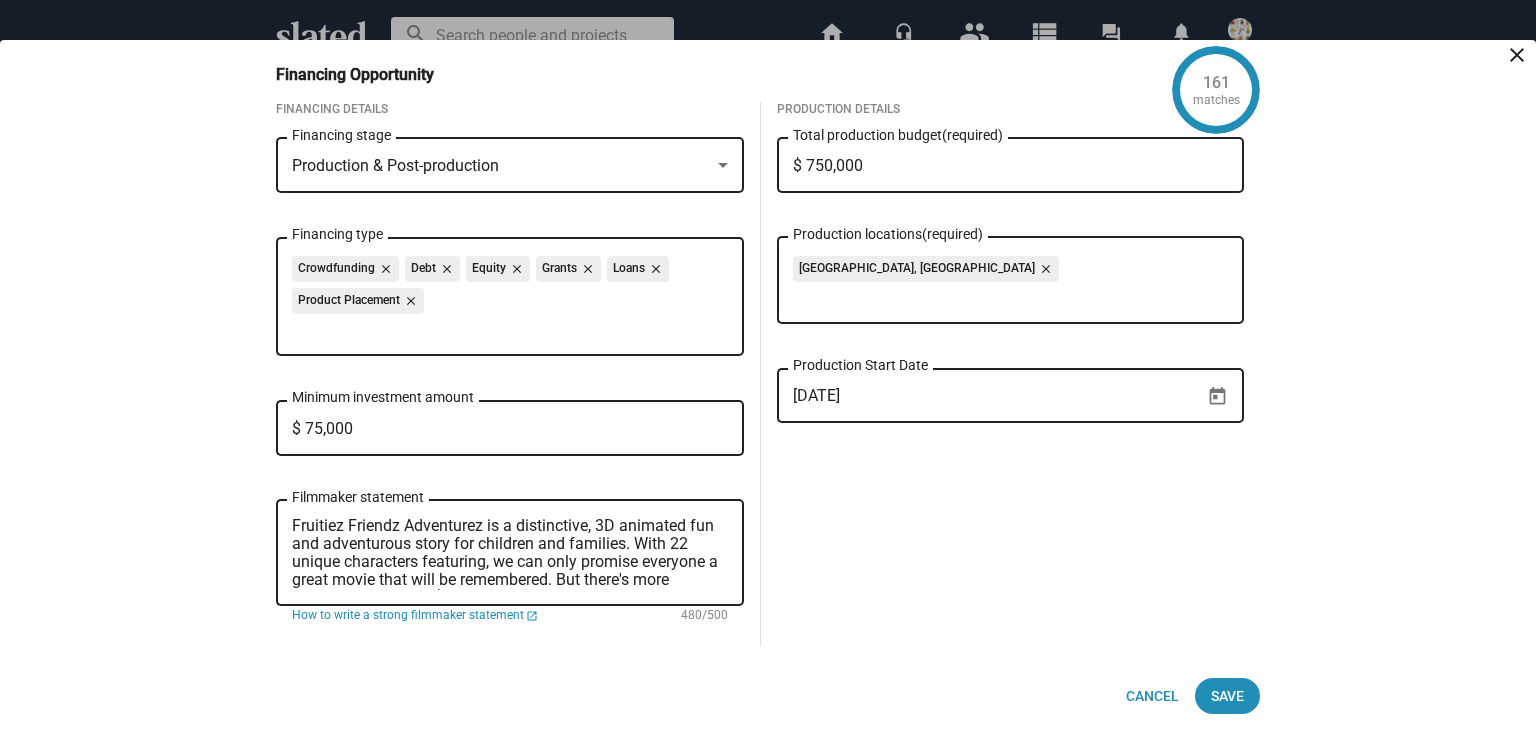 click on "$ 750,000" at bounding box center [1011, 166] 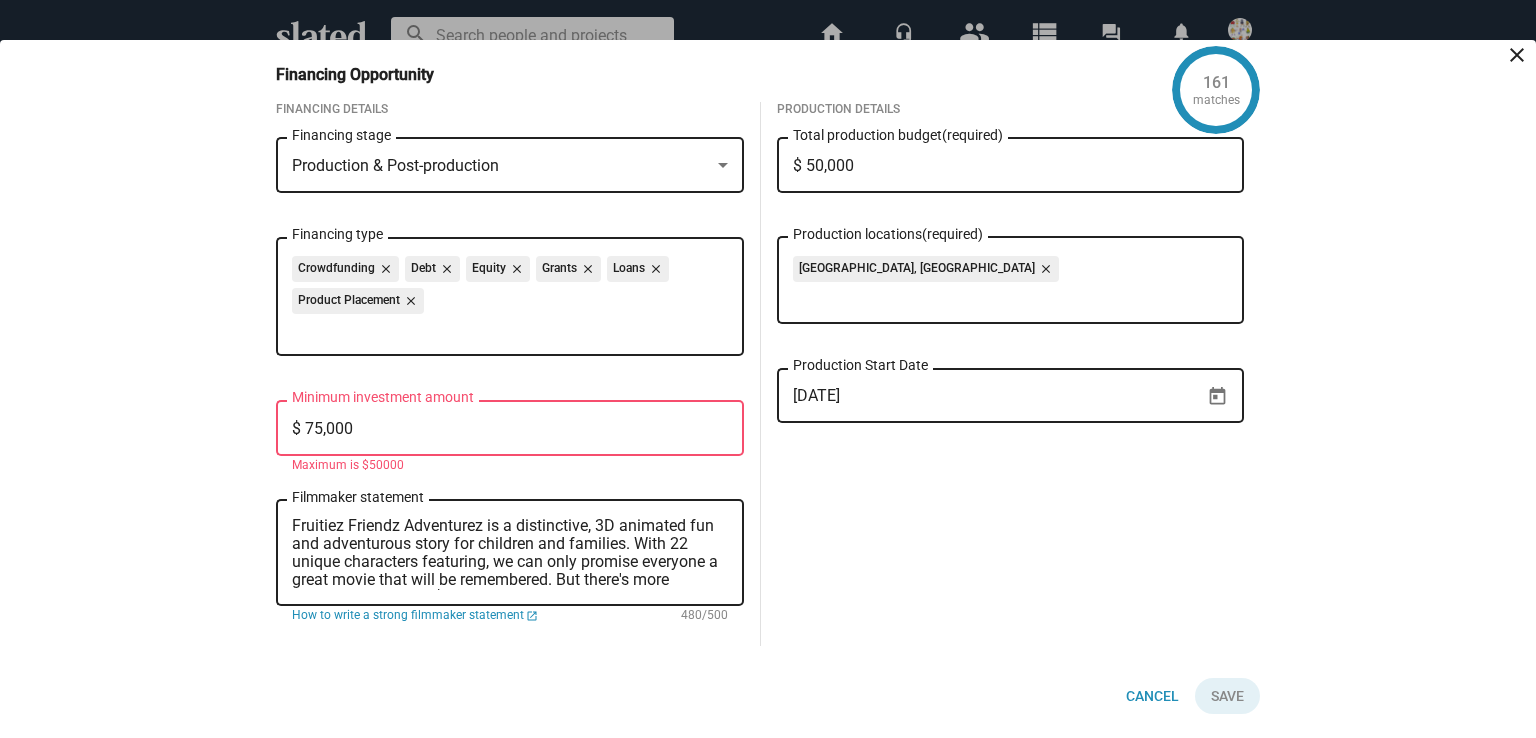 type on "$ 850,000" 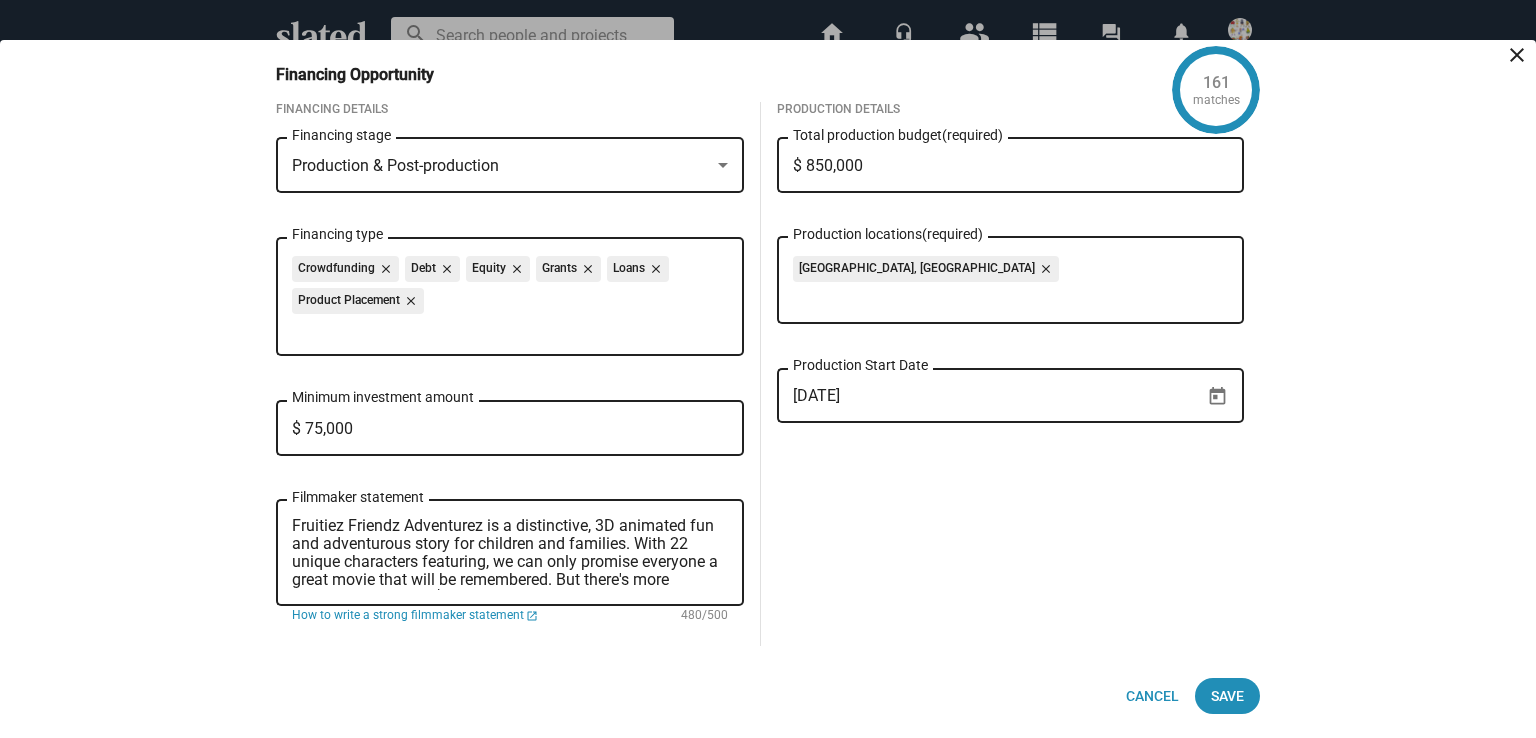 click on "$ 75,000" at bounding box center [510, 429] 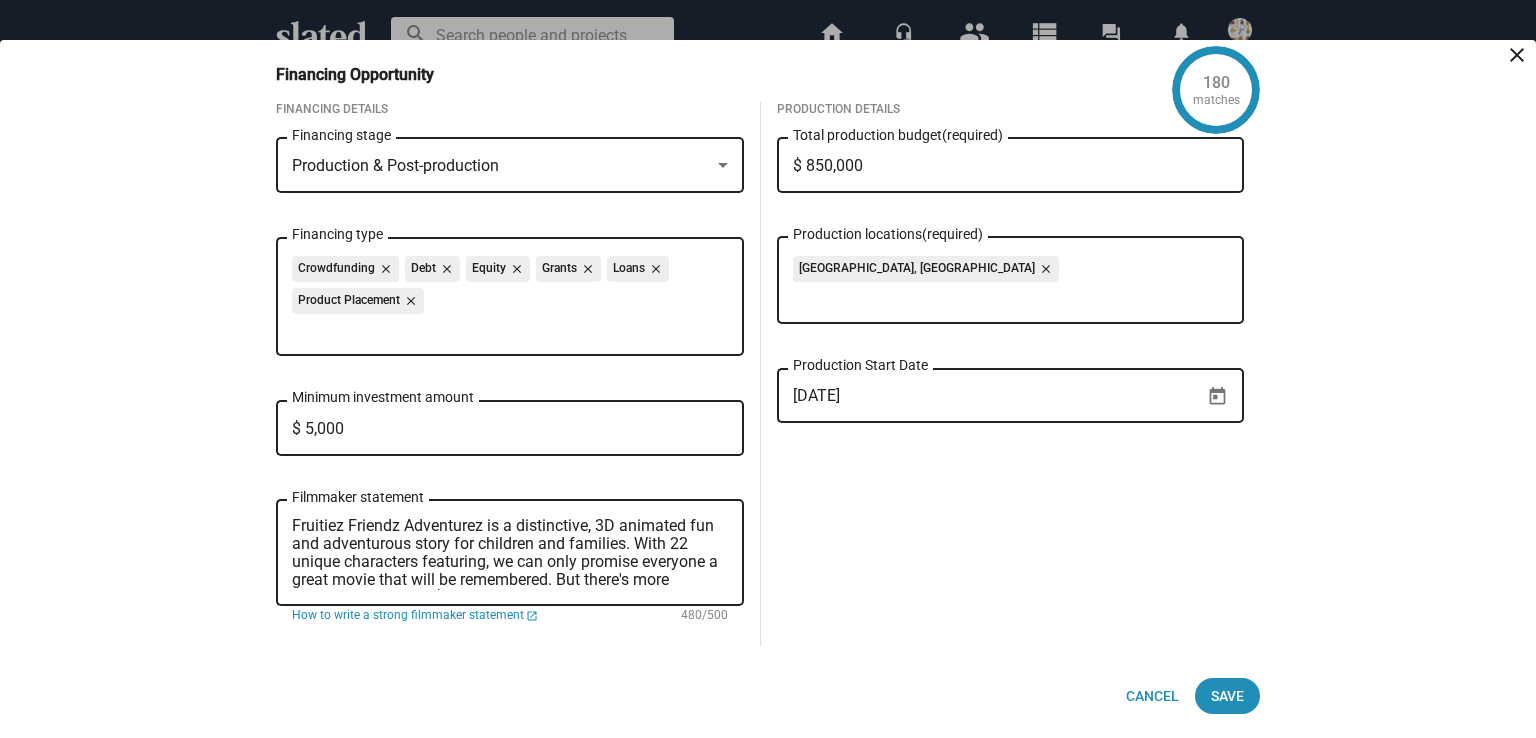 type on "$ 50,000" 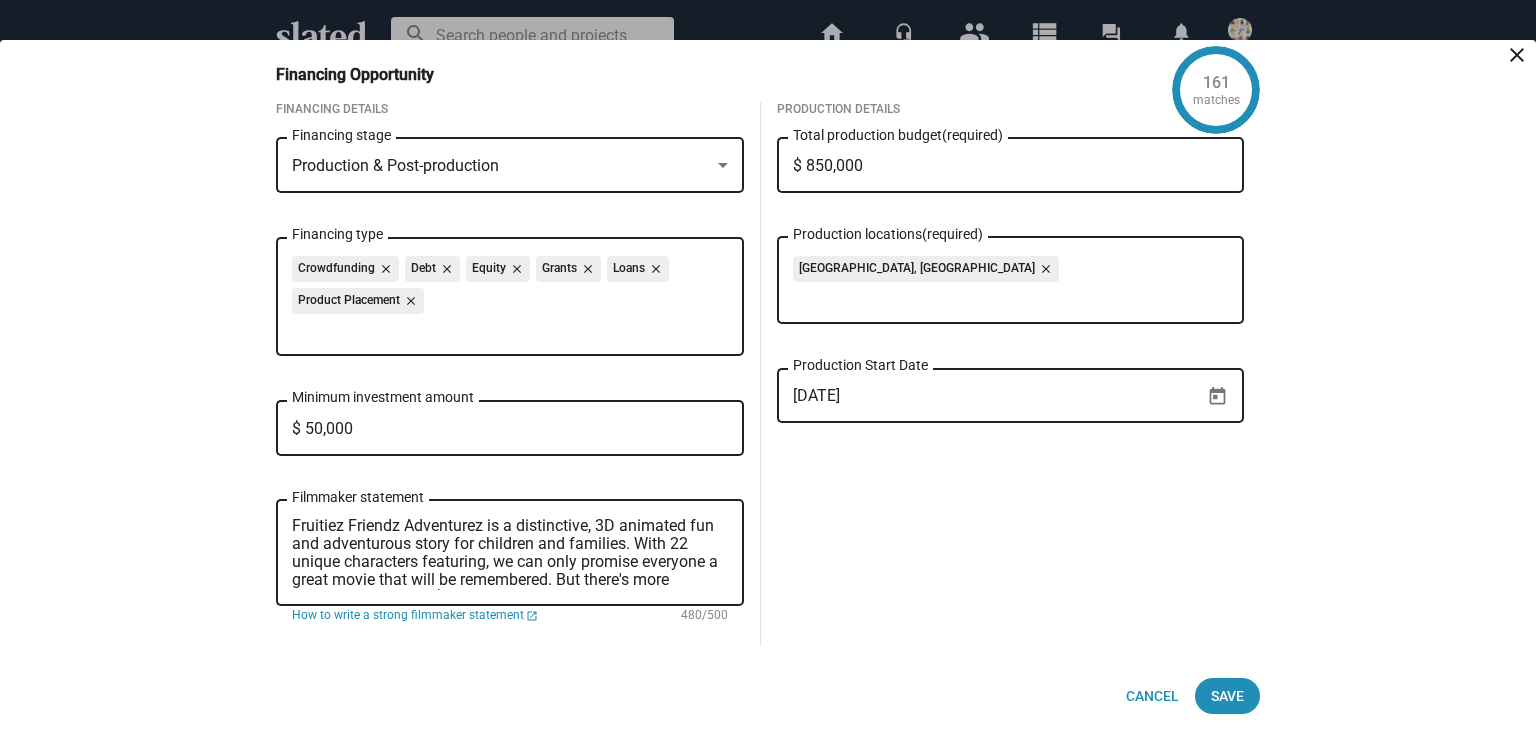 click on "Production Details $ 850,000 Total production budget  (required) [GEOGRAPHIC_DATA], [GEOGRAPHIC_DATA] close Production locations (required) [DATE] Production Start Date" at bounding box center (1011, 374) 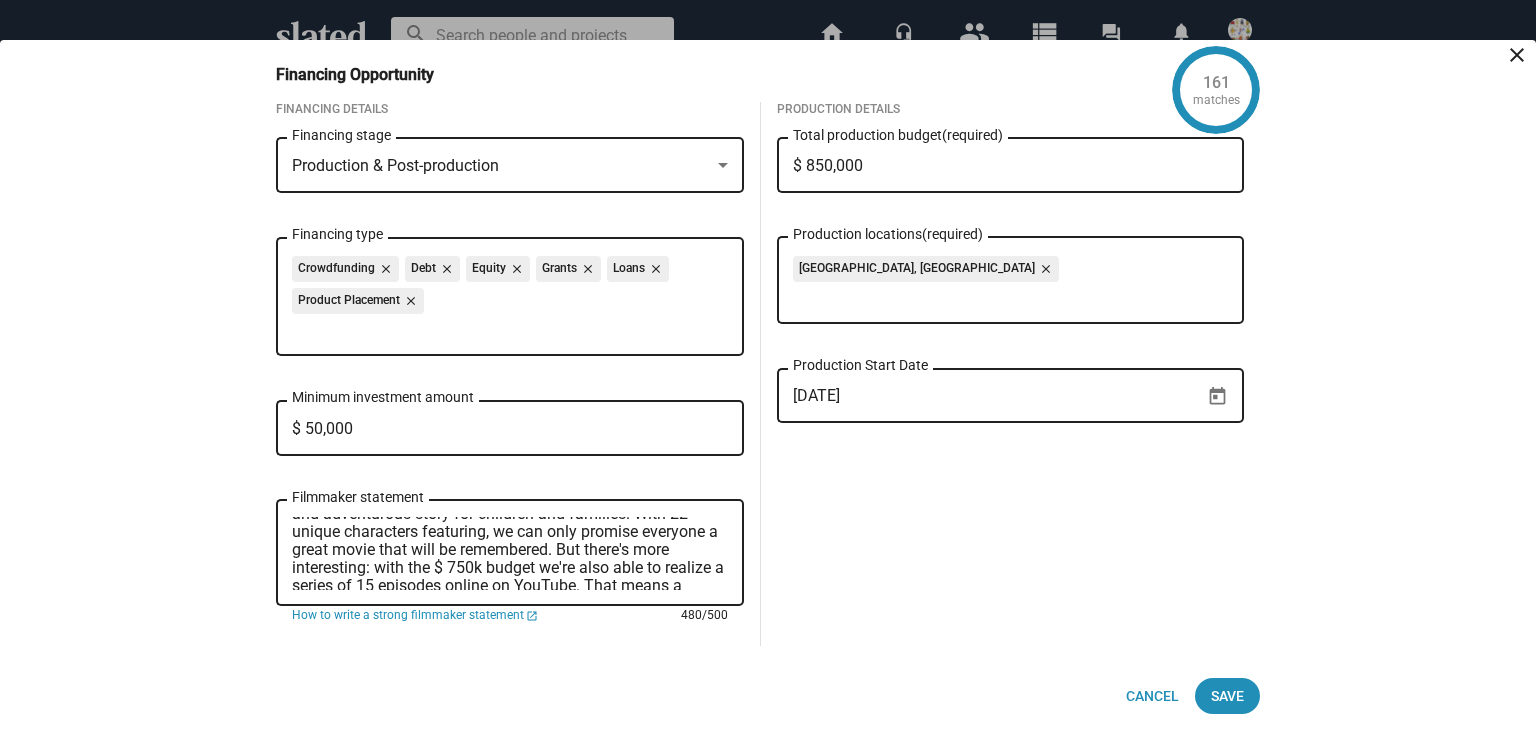 scroll, scrollTop: 40, scrollLeft: 0, axis: vertical 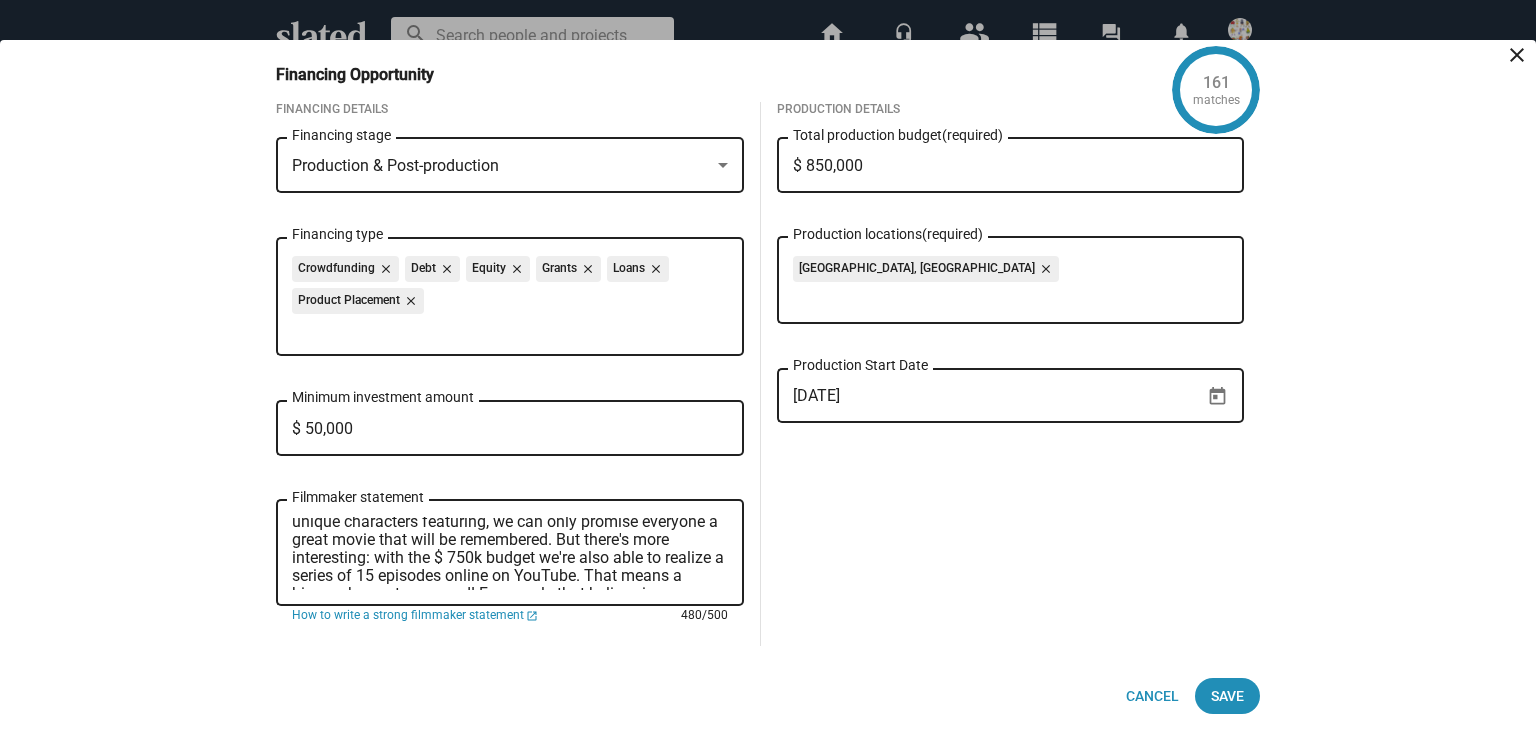 click on "Fruitiez Friendz Adventurez is a distinctive, 3D animated fun and adventurous story for children and families. With 22 unique characters featuring, we can only promise everyone a great movie that will be remembered. But there's more interesting: with the $ 750k budget we're also able to realize a series of 15 episodes online on YouTube. That means a bigger chance to succeed! For people that believe in us we are willing to give a fair piece of the pie on top of the investment." at bounding box center (510, 553) 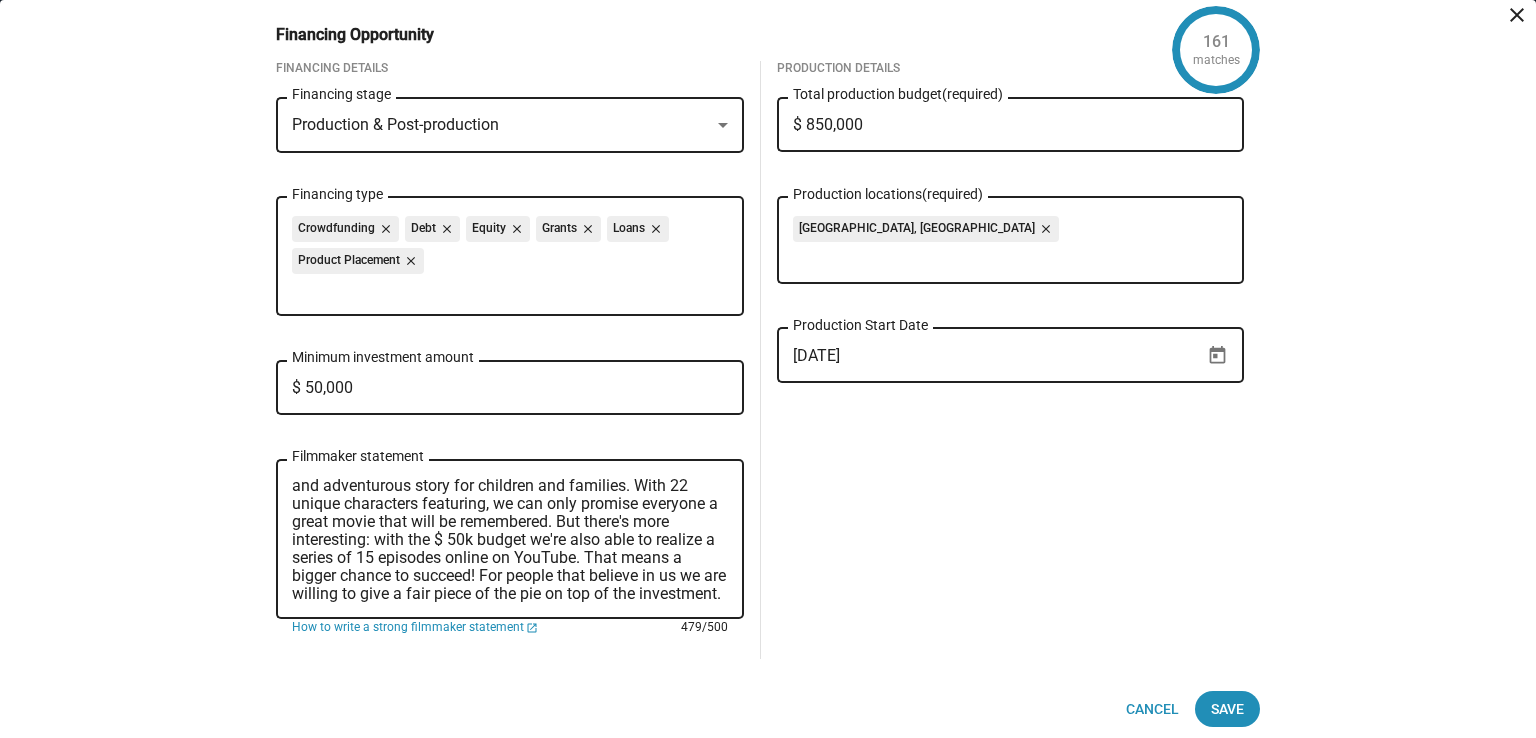 scroll, scrollTop: 36, scrollLeft: 0, axis: vertical 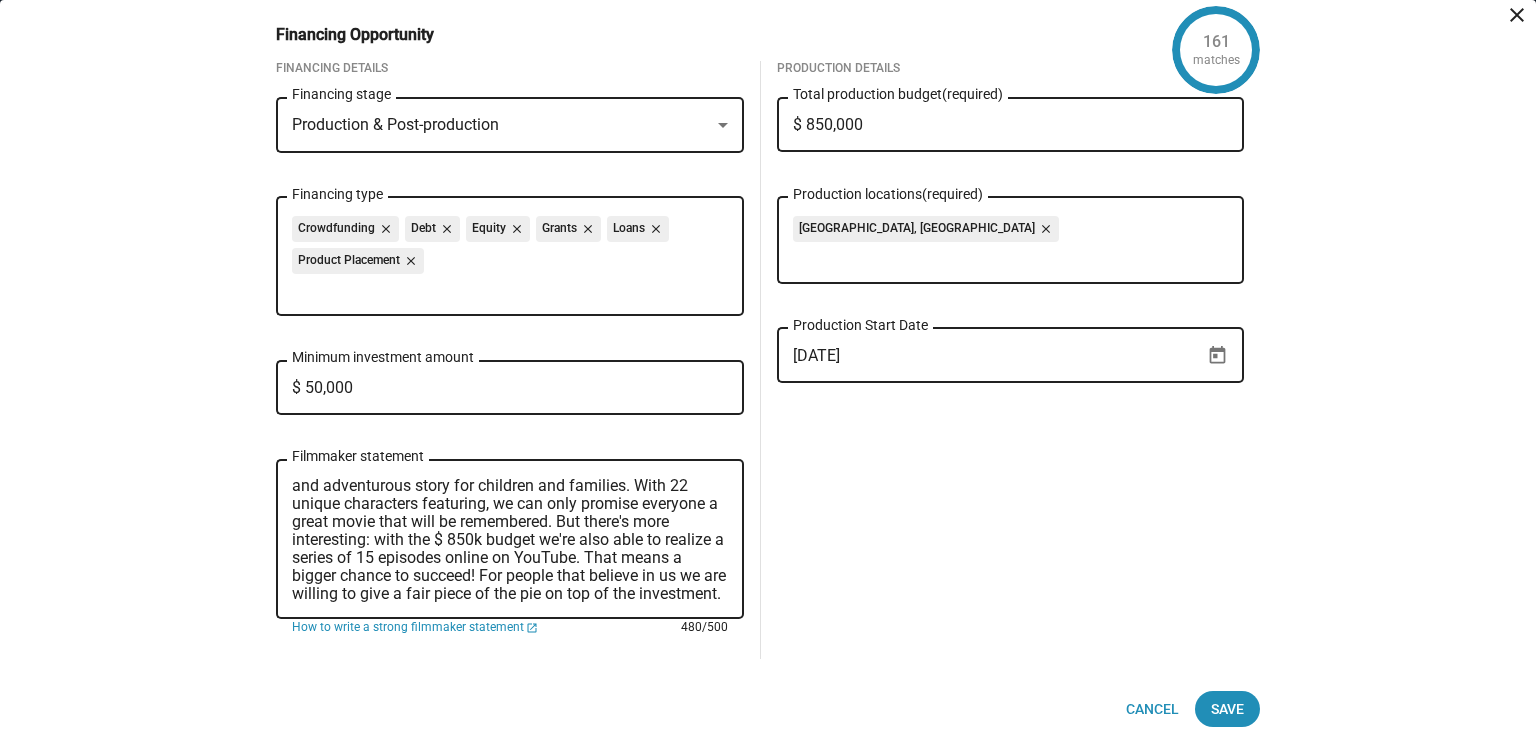 click on "Fruitiez Friendz Adventurez is a distinctive, 3D animated fun and adventurous story for children and families. With 22 unique characters featuring, we can only promise everyone a great movie that will be remembered. But there's more interesting: with the $ 850k budget we're also able to realize a series of 15 episodes online on YouTube. That means a bigger chance to succeed! For people that believe in us we are willing to give a fair piece of the pie on top of the investment." at bounding box center [510, 540] 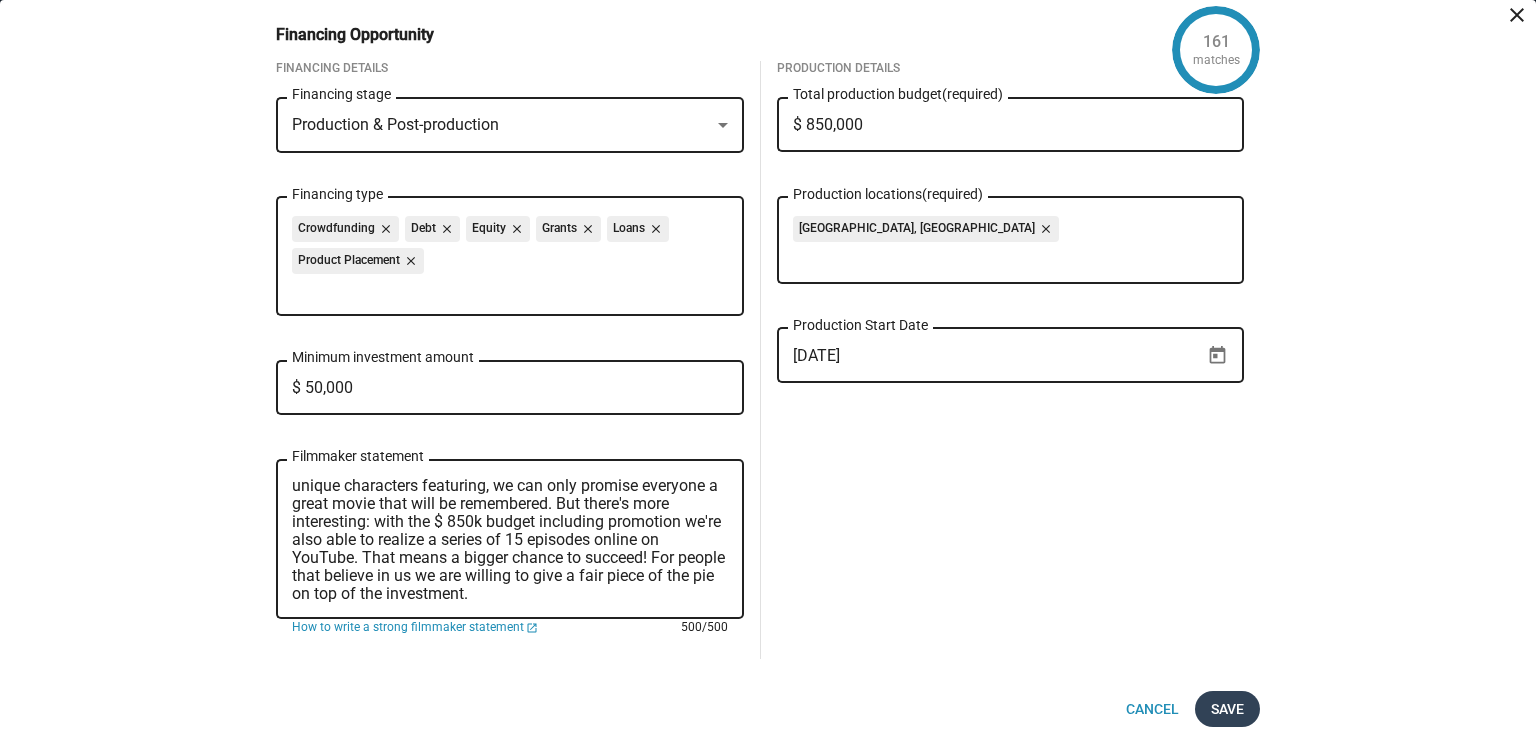 type on "Fruitiez Friendz Adventurez is a distinctive, 3D animated fun and adventurous story for children and families. With 22 unique characters featuring, we can only promise everyone a great movie that will be remembered. But there's more interesting: with the $ 850k budget including promotion we're also able to realize a series of 15 episodes online on YouTube. That means a bigger chance to succeed! For people that believe in us we are willing to give a fair piece of the pie on top of the investment." 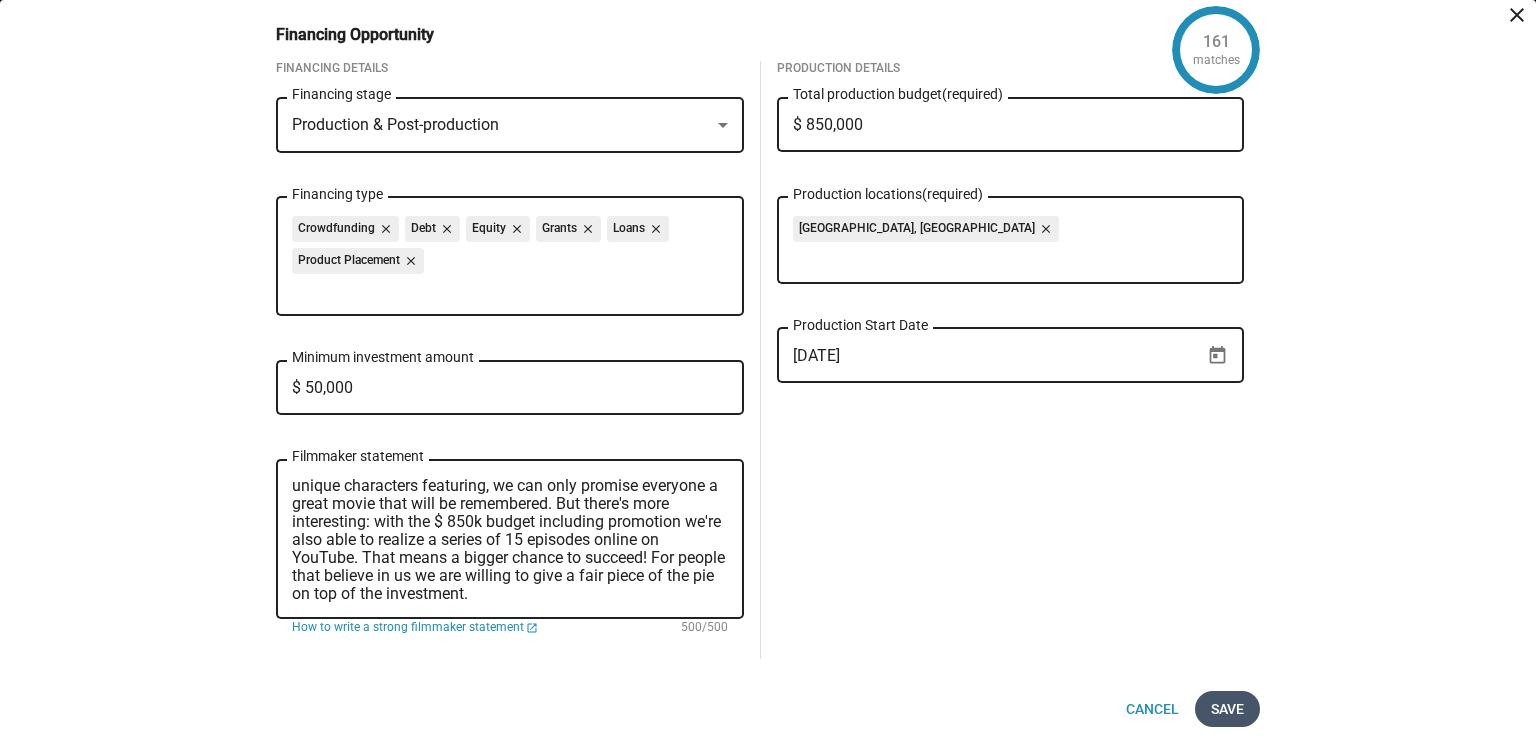 click on "Save" at bounding box center (1227, 709) 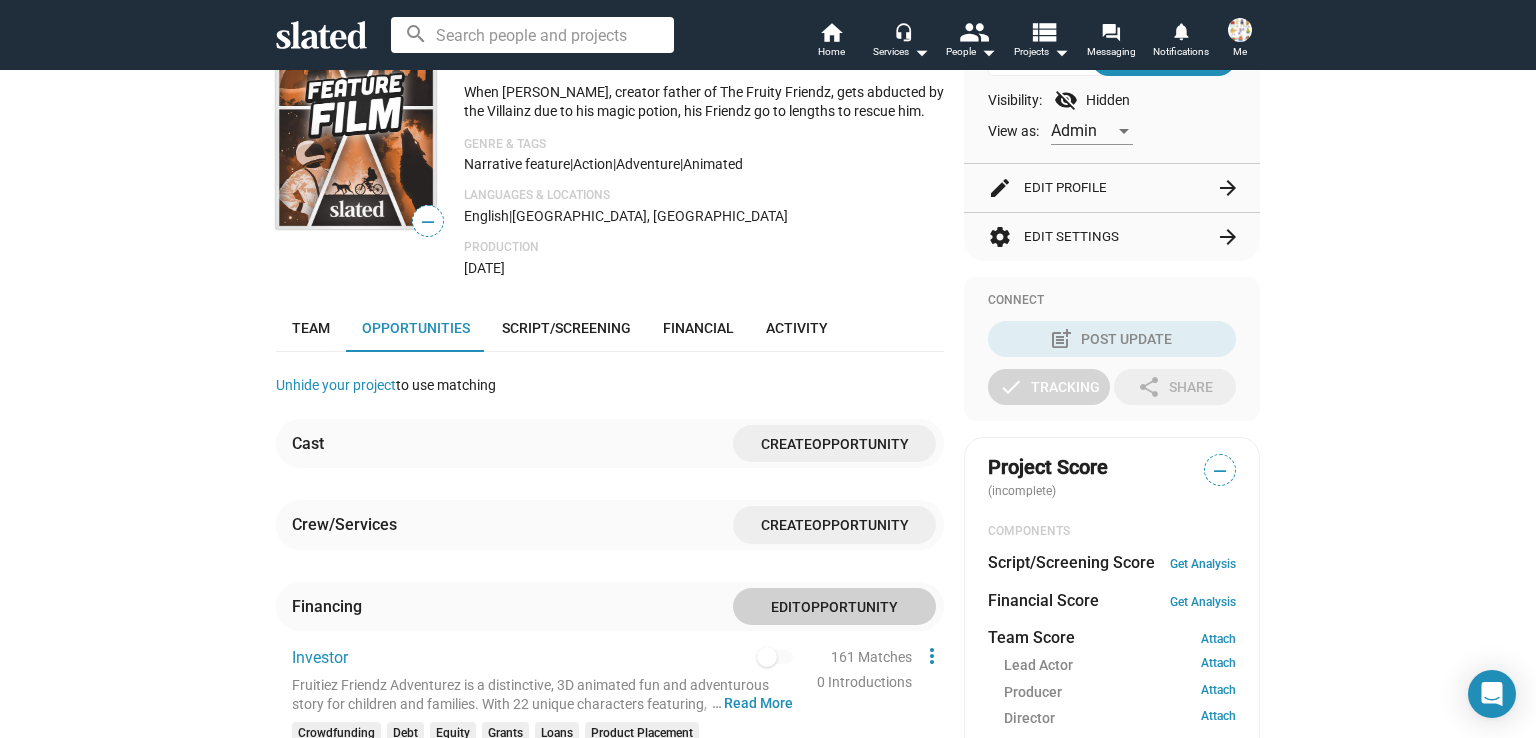 scroll, scrollTop: 0, scrollLeft: 0, axis: both 